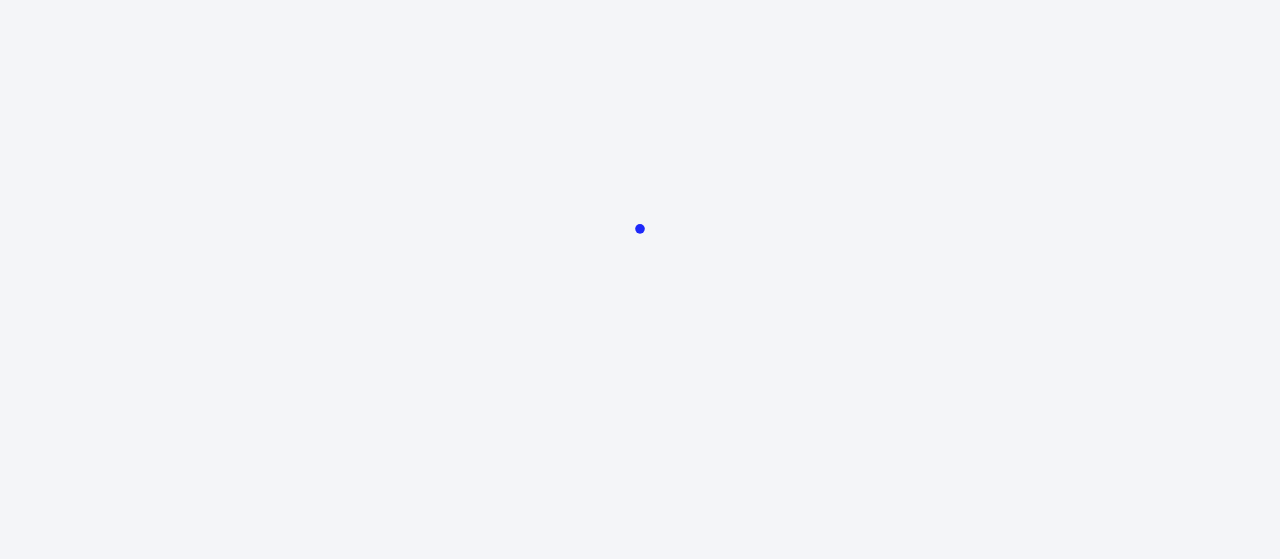 scroll, scrollTop: 0, scrollLeft: 0, axis: both 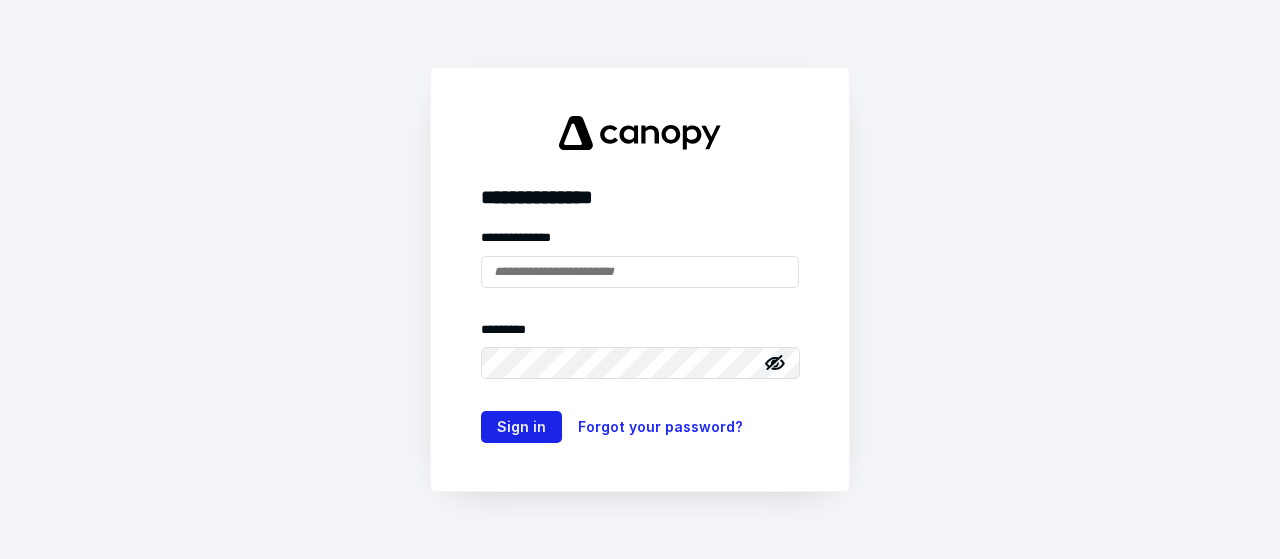 type on "**********" 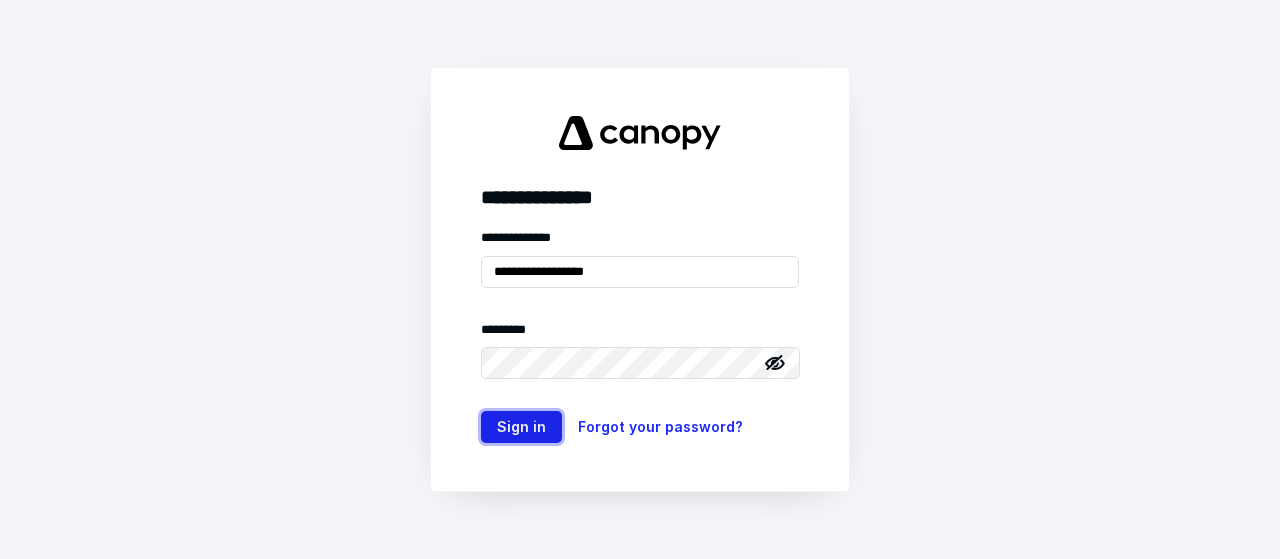 click on "Sign in" at bounding box center [521, 427] 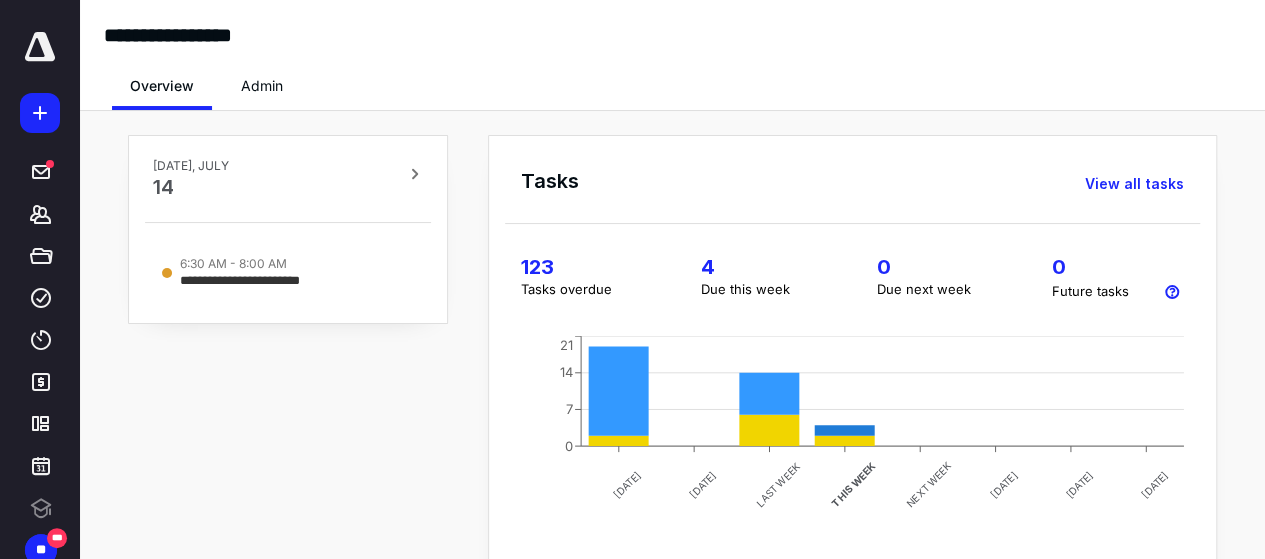 scroll, scrollTop: 0, scrollLeft: 0, axis: both 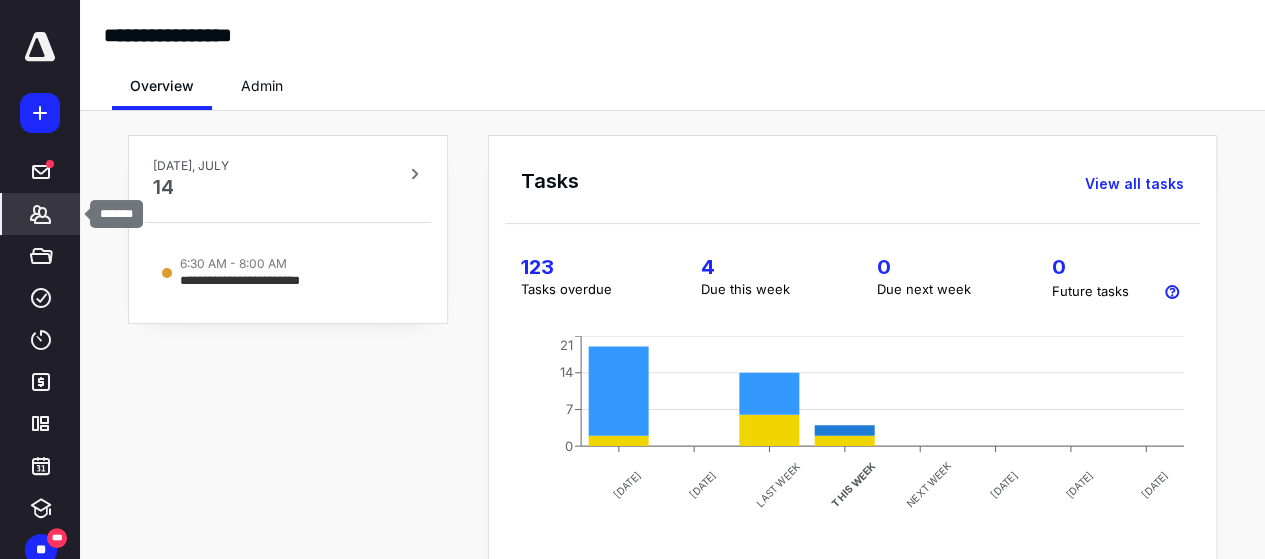 click 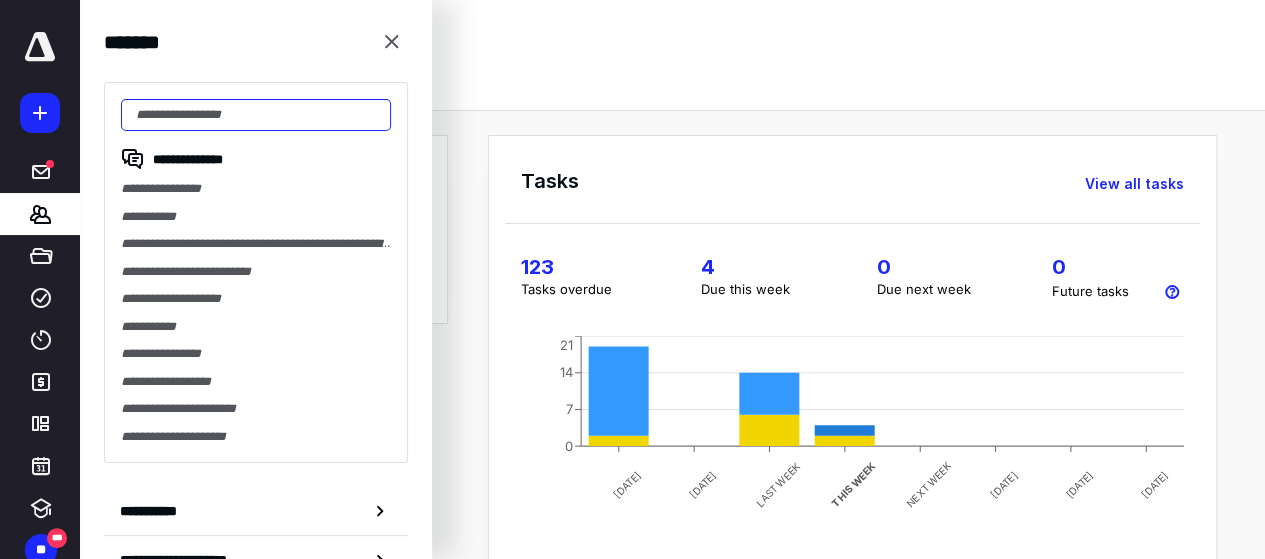 click at bounding box center [256, 115] 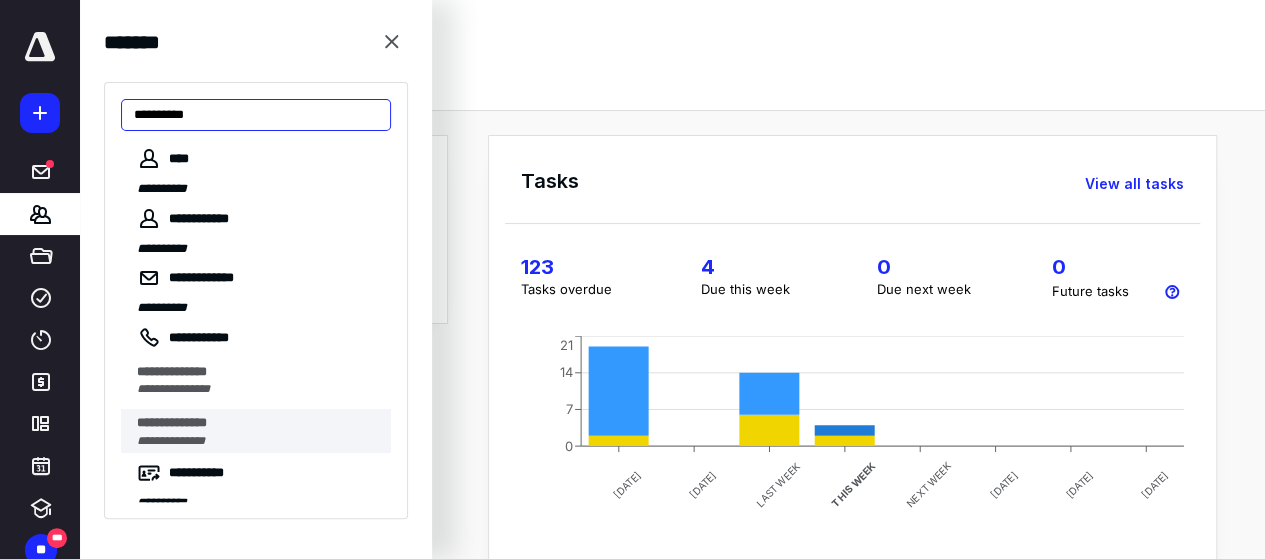 scroll, scrollTop: 18, scrollLeft: 0, axis: vertical 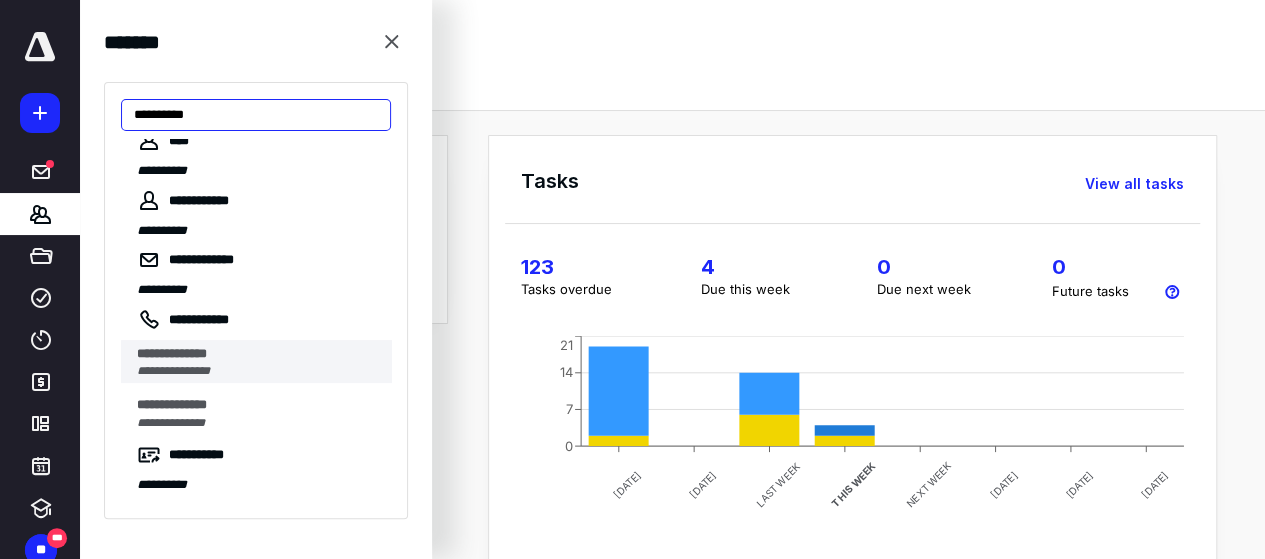 type on "**********" 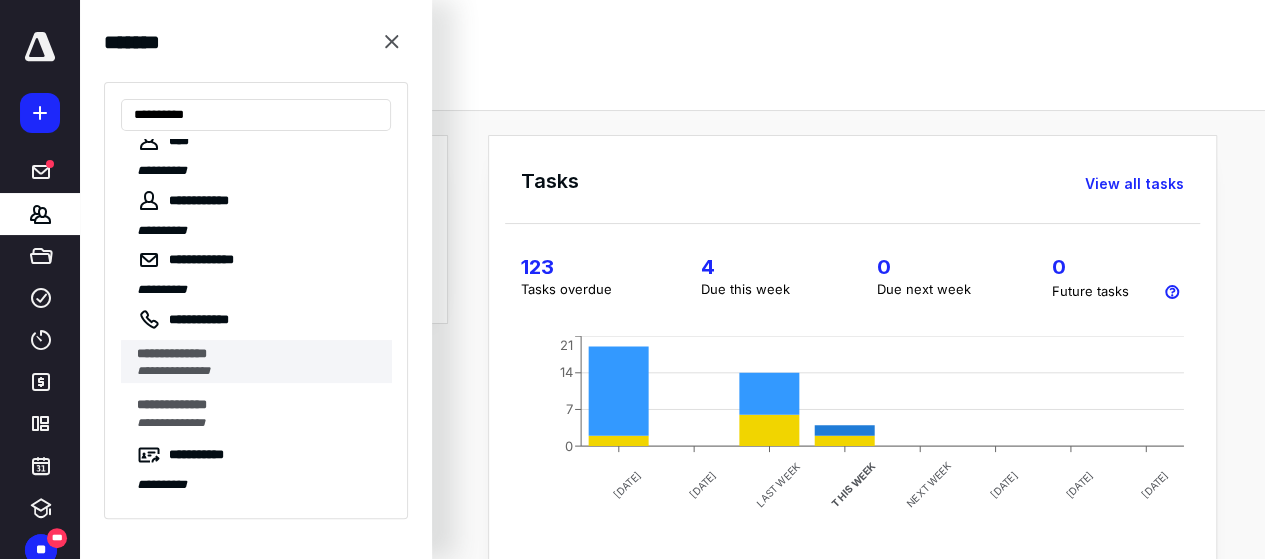 click on "**********" at bounding box center [258, 371] 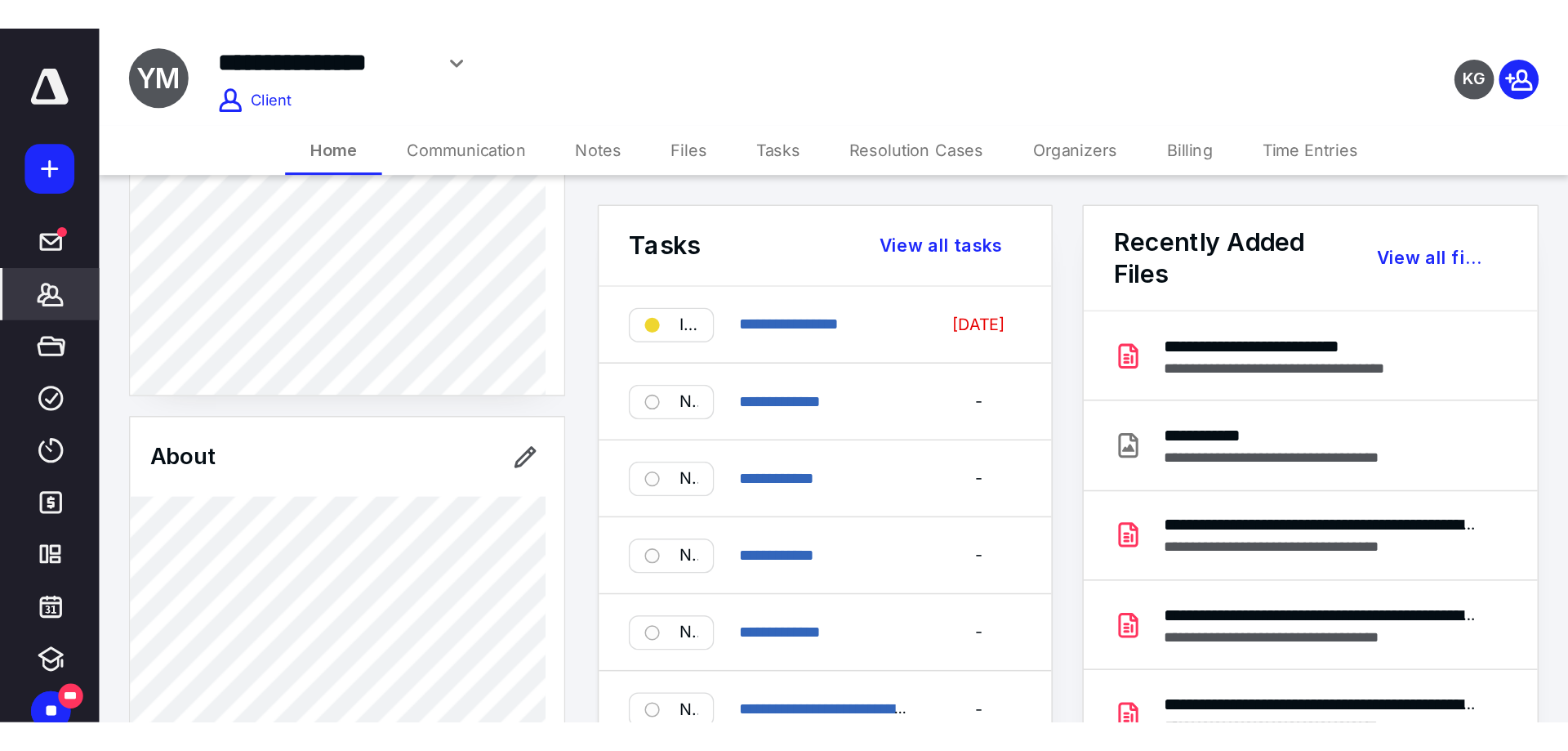 scroll, scrollTop: 0, scrollLeft: 0, axis: both 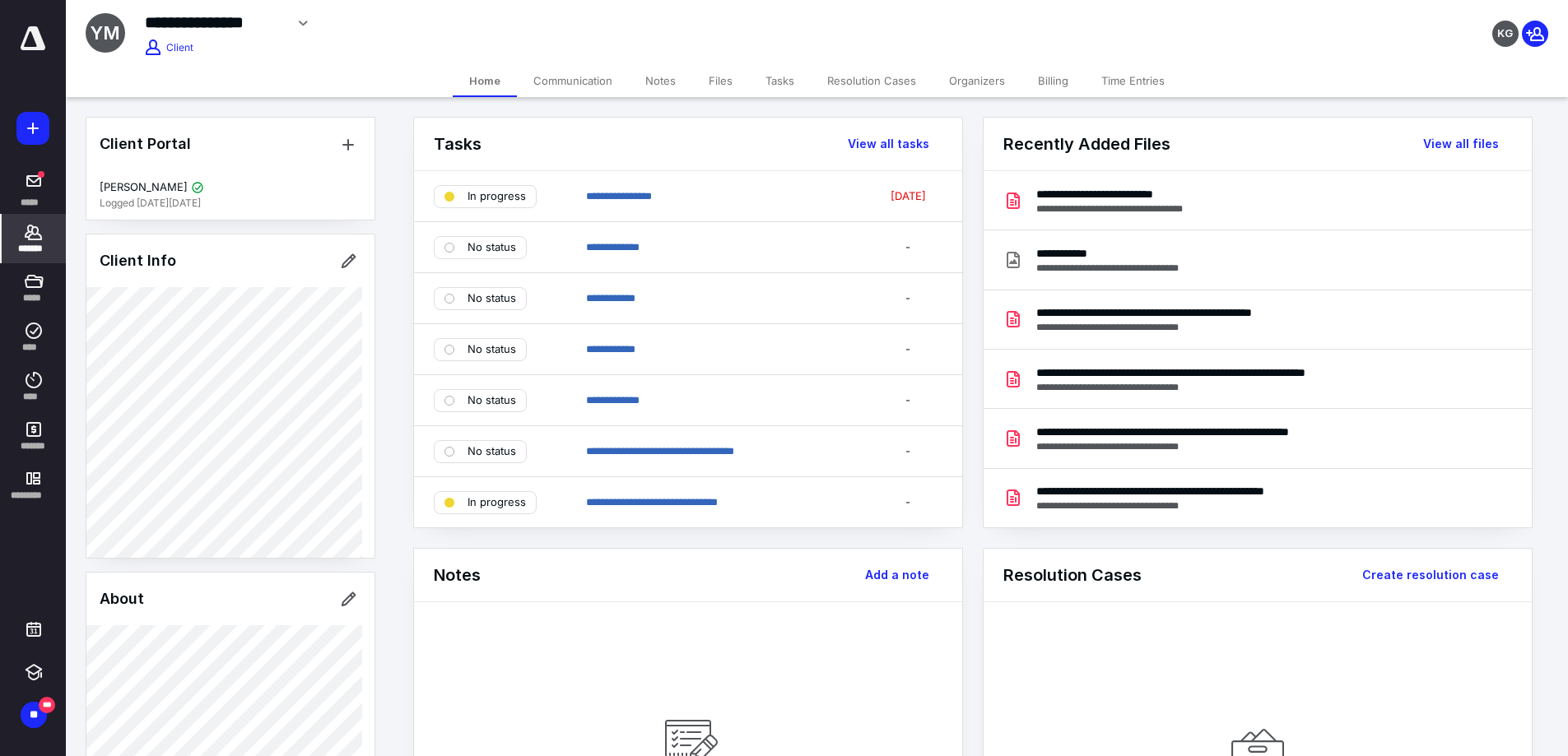 click on "Files" at bounding box center [720, 81] 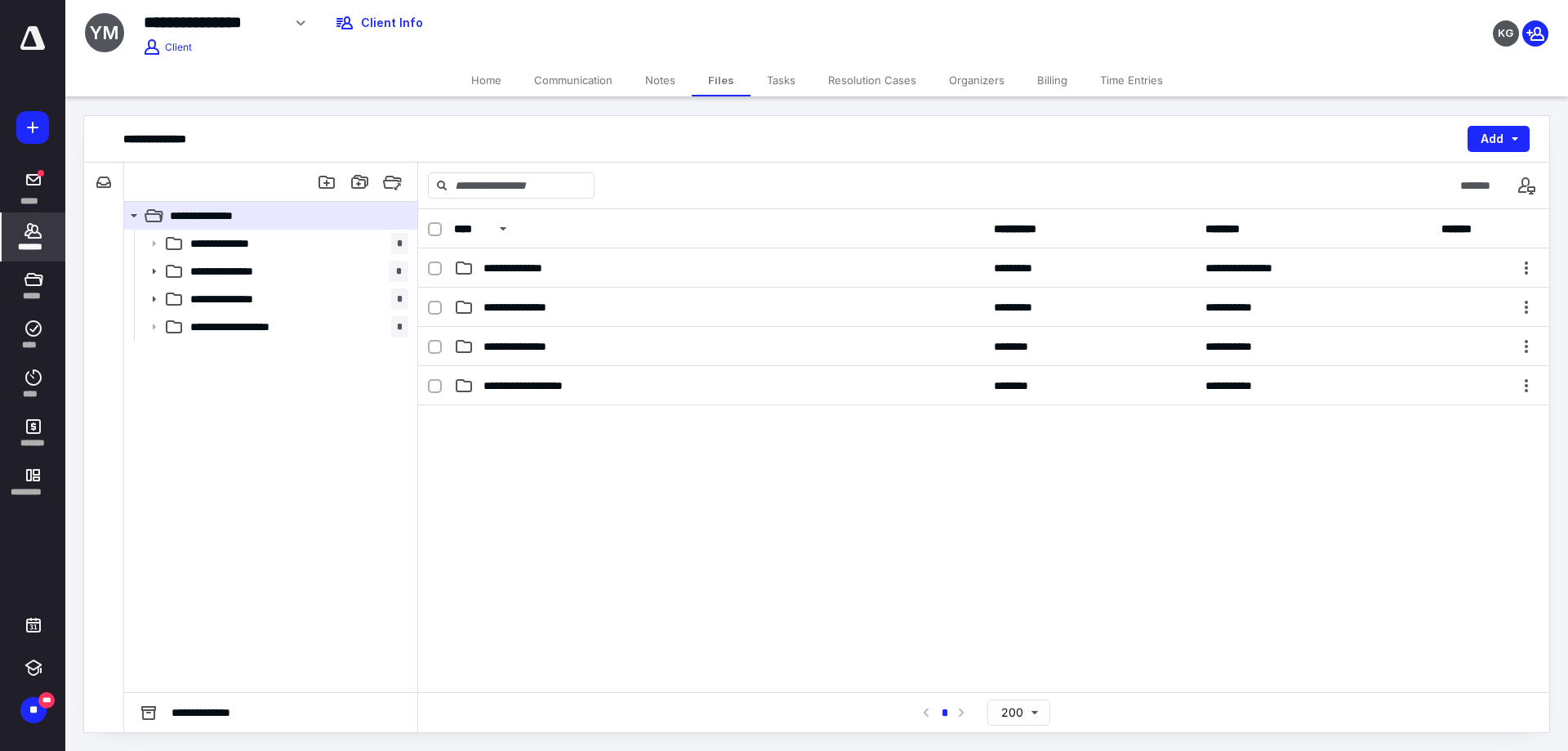 click 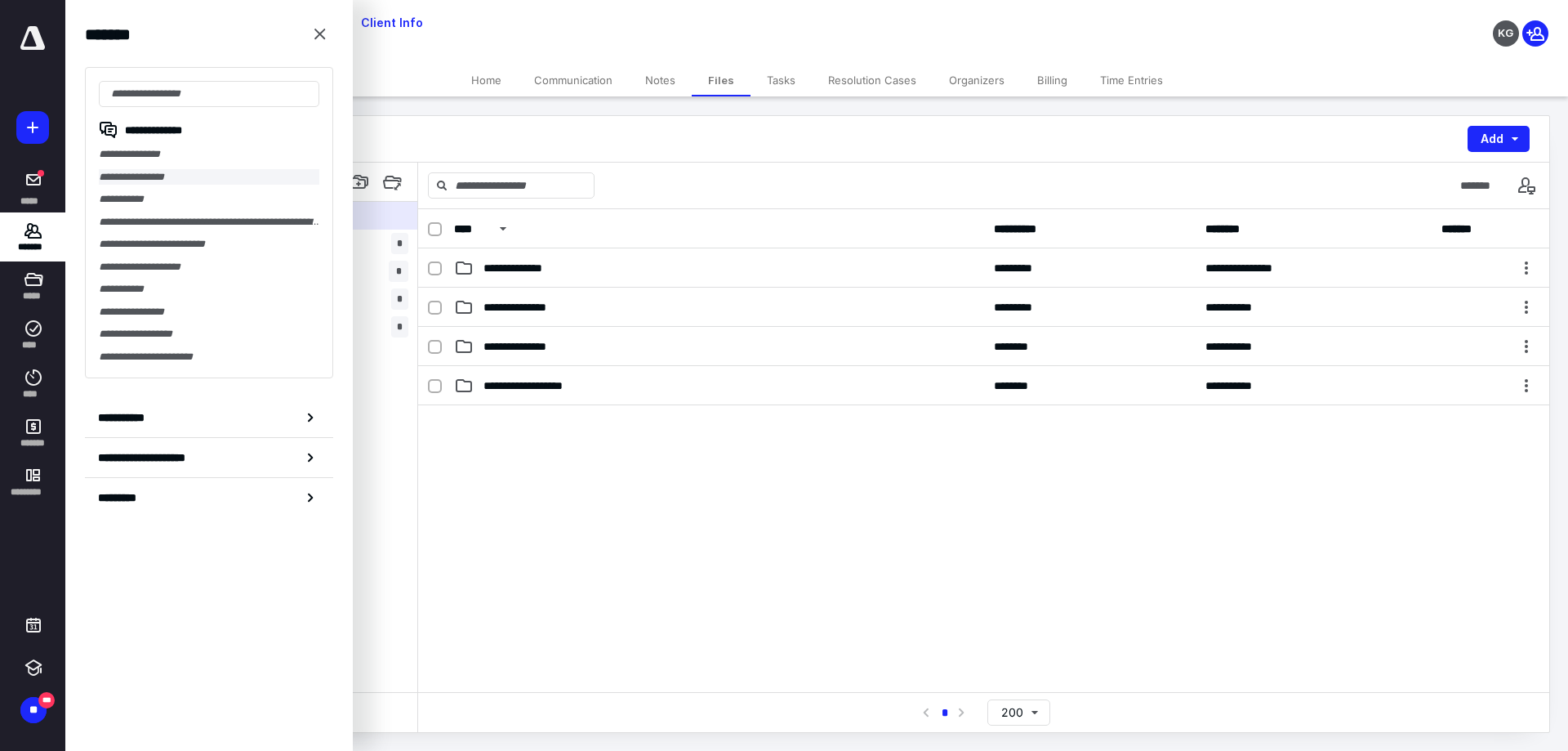 click on "**********" at bounding box center (209, 177) 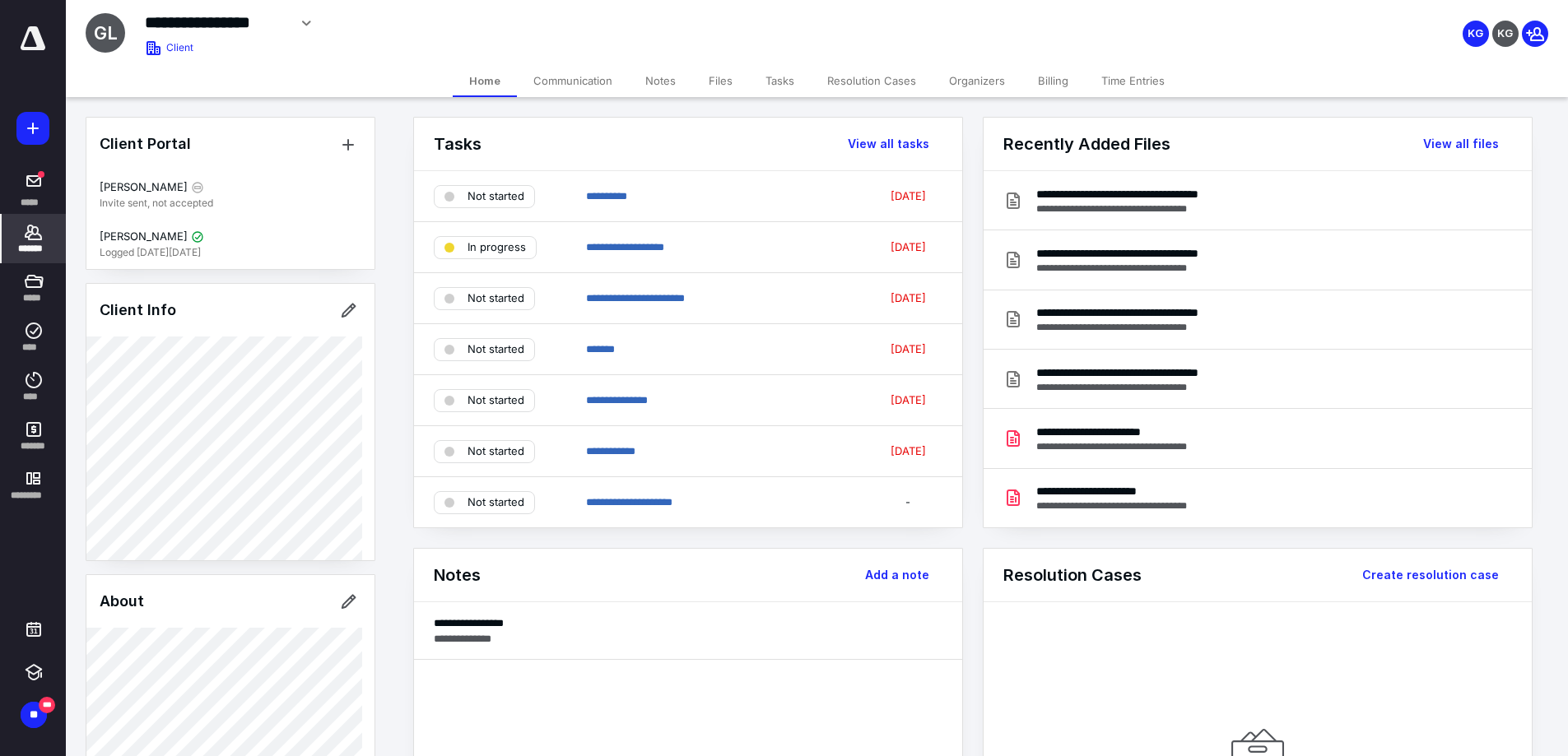 click on "Files" at bounding box center [720, 81] 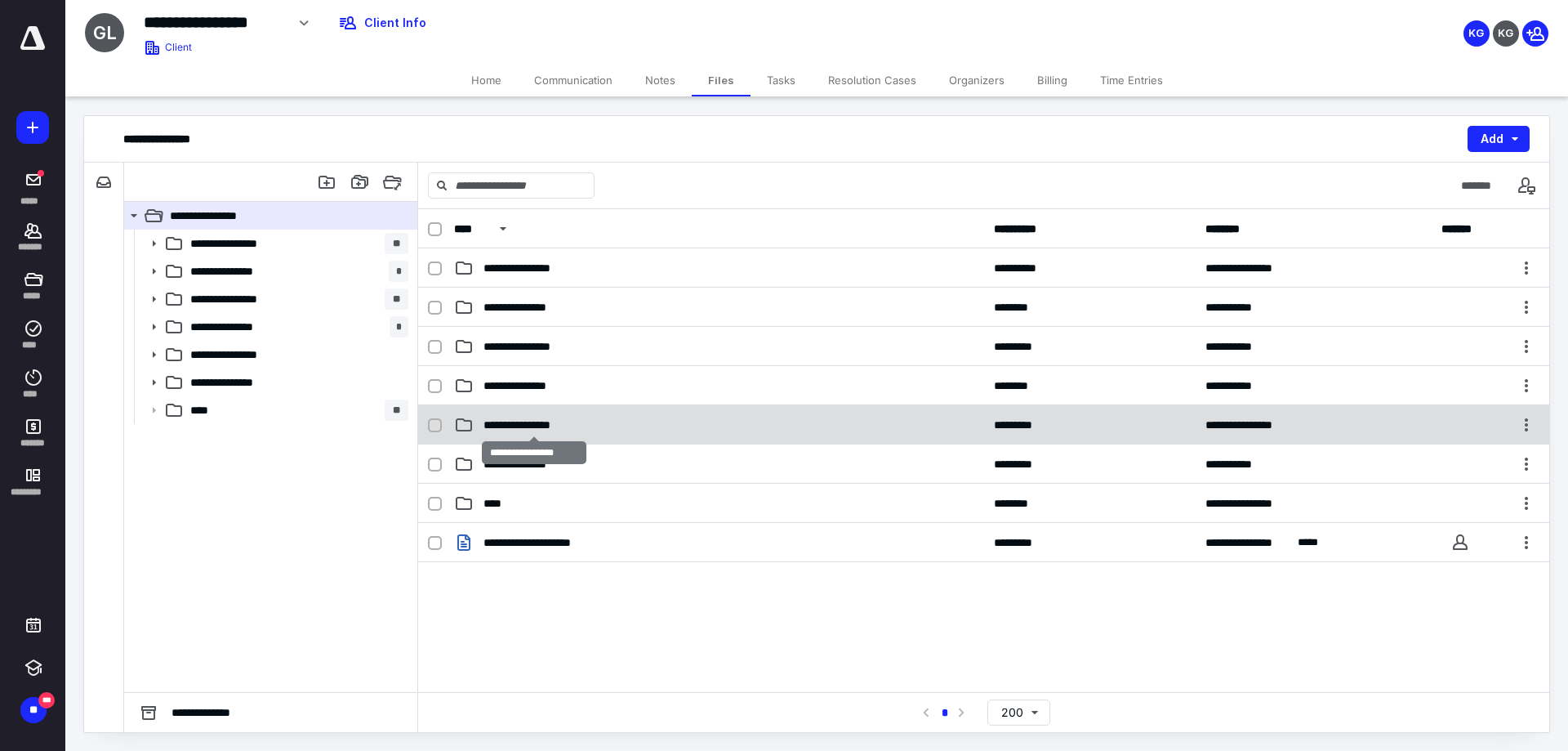 click on "**********" at bounding box center [534, 425] 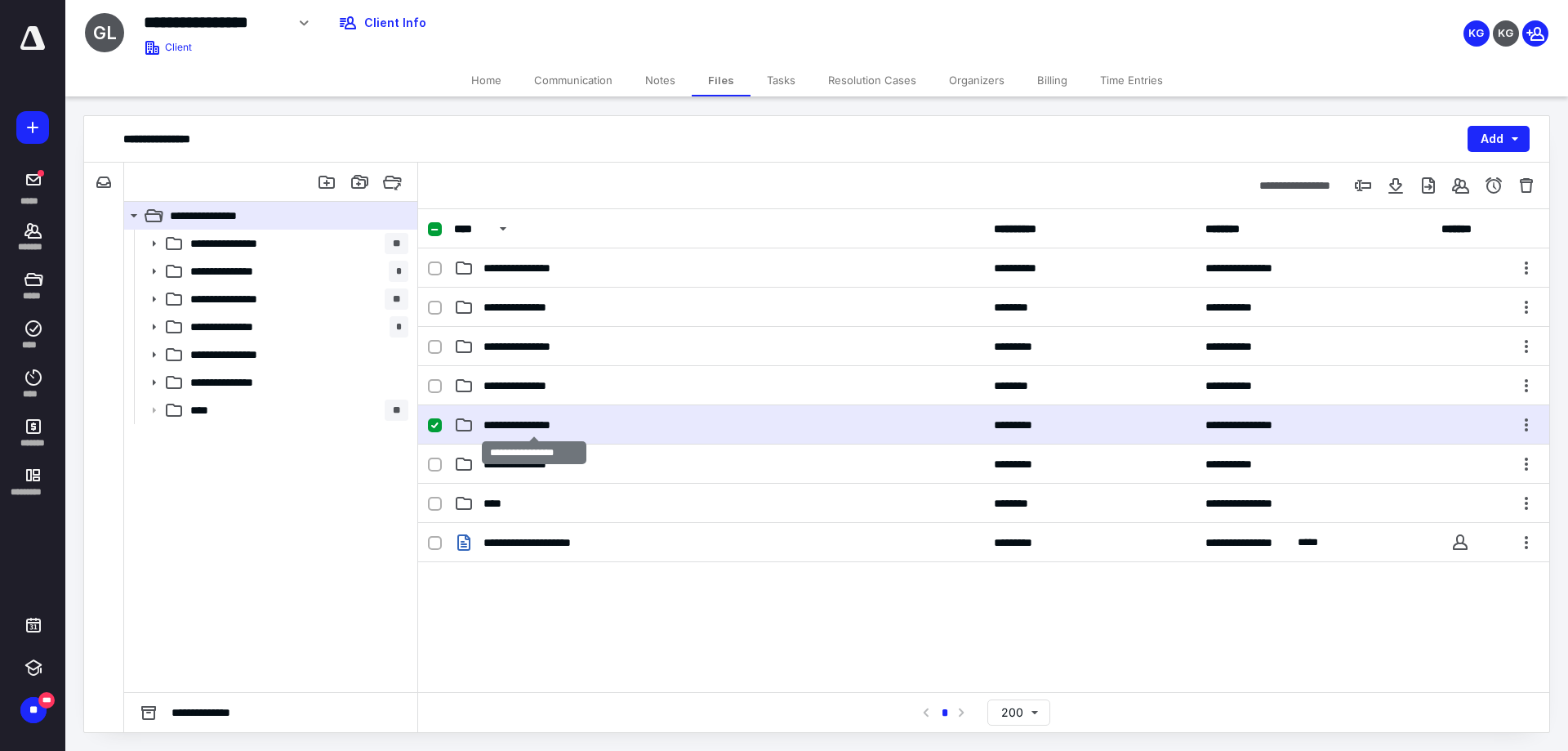 click on "**********" at bounding box center [534, 425] 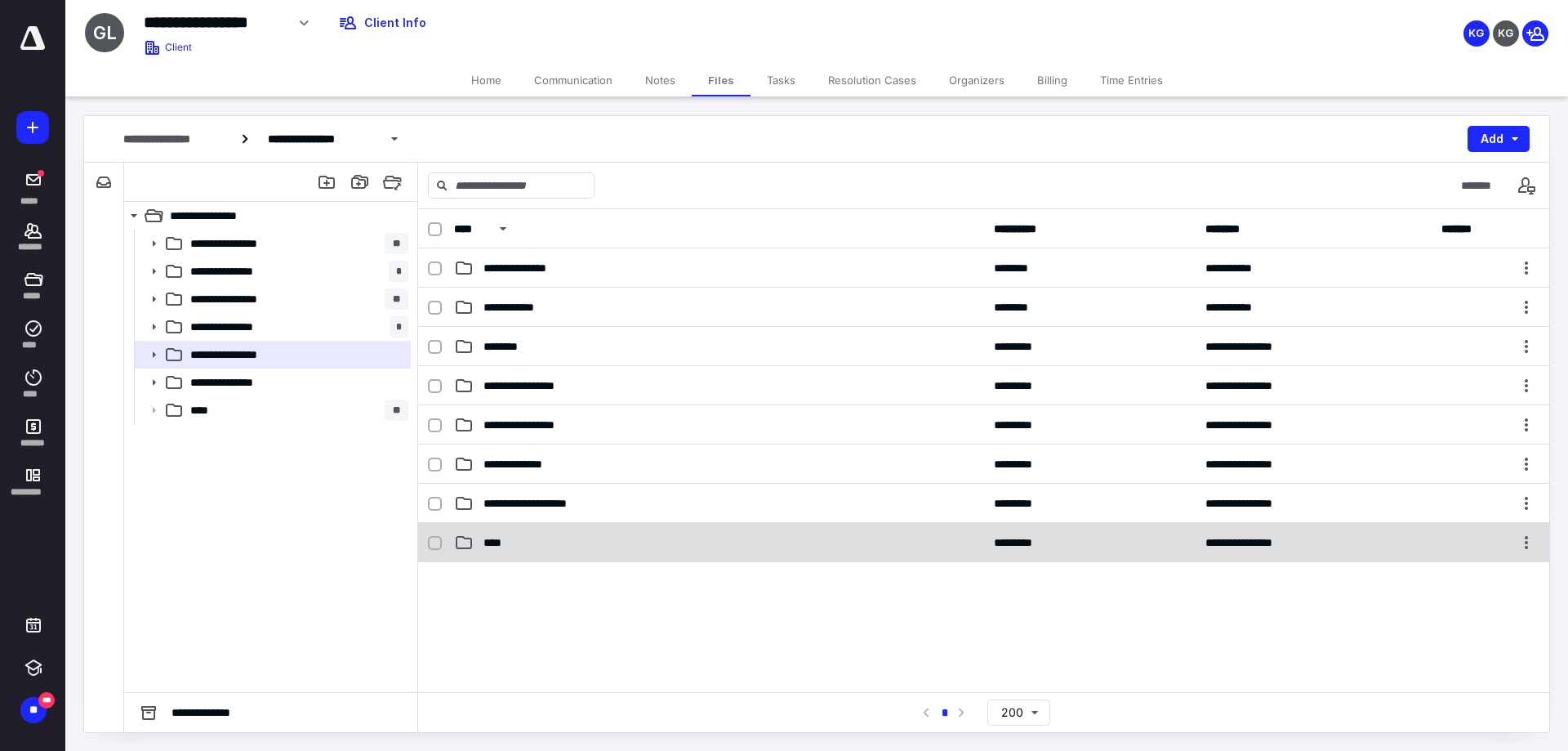 click on "****" at bounding box center (719, 543) 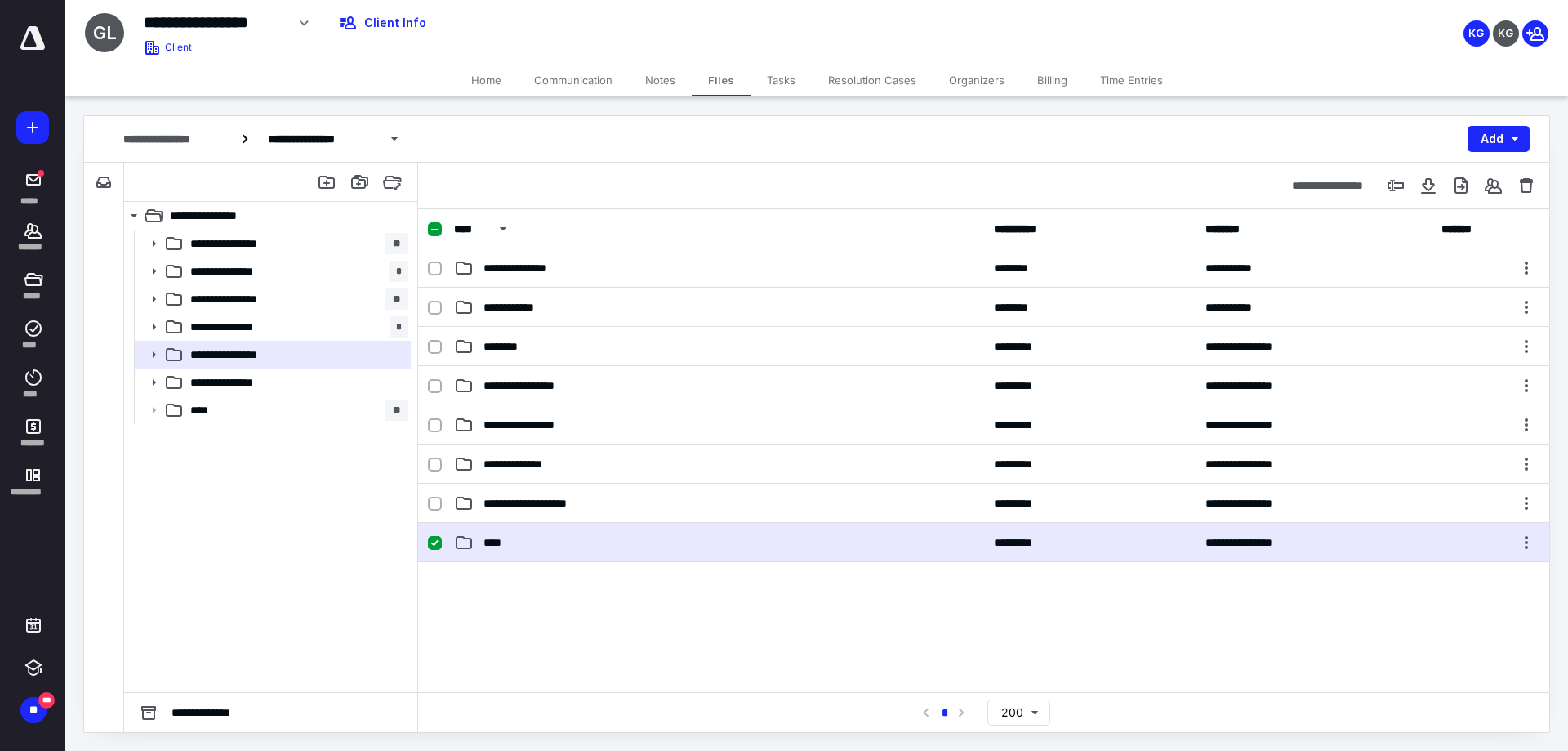 click on "****" at bounding box center [719, 543] 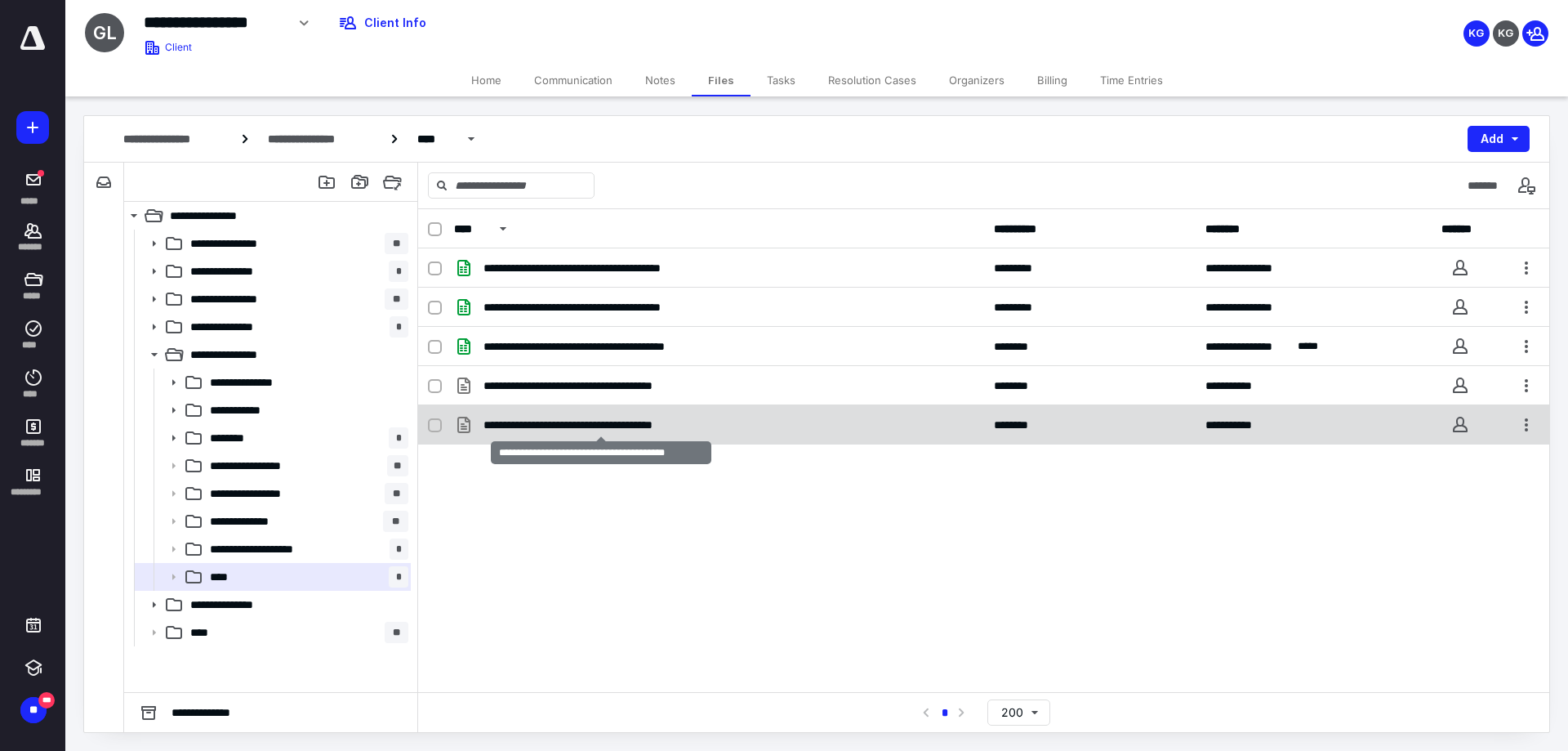 click on "**********" at bounding box center (601, 425) 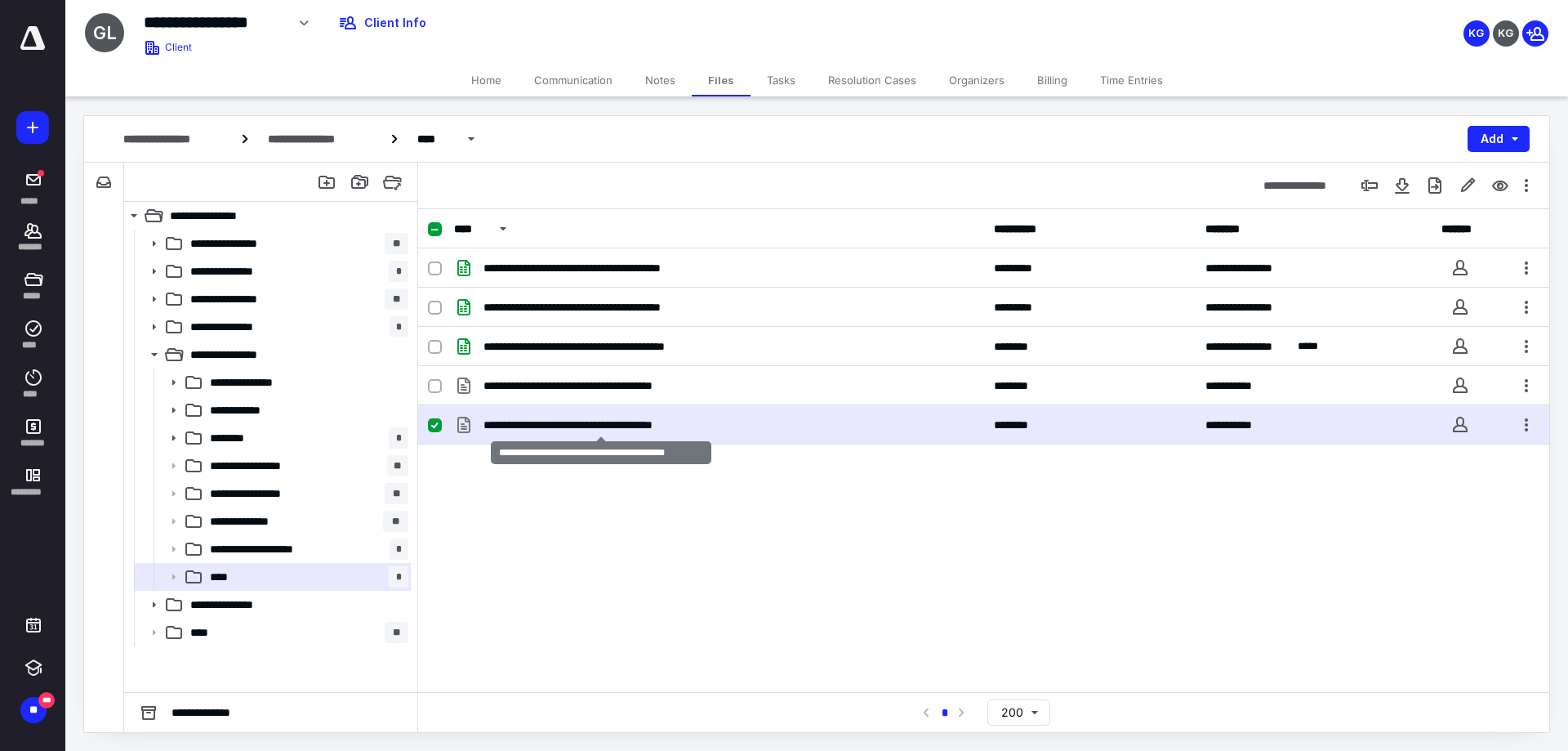 click on "**********" at bounding box center [601, 425] 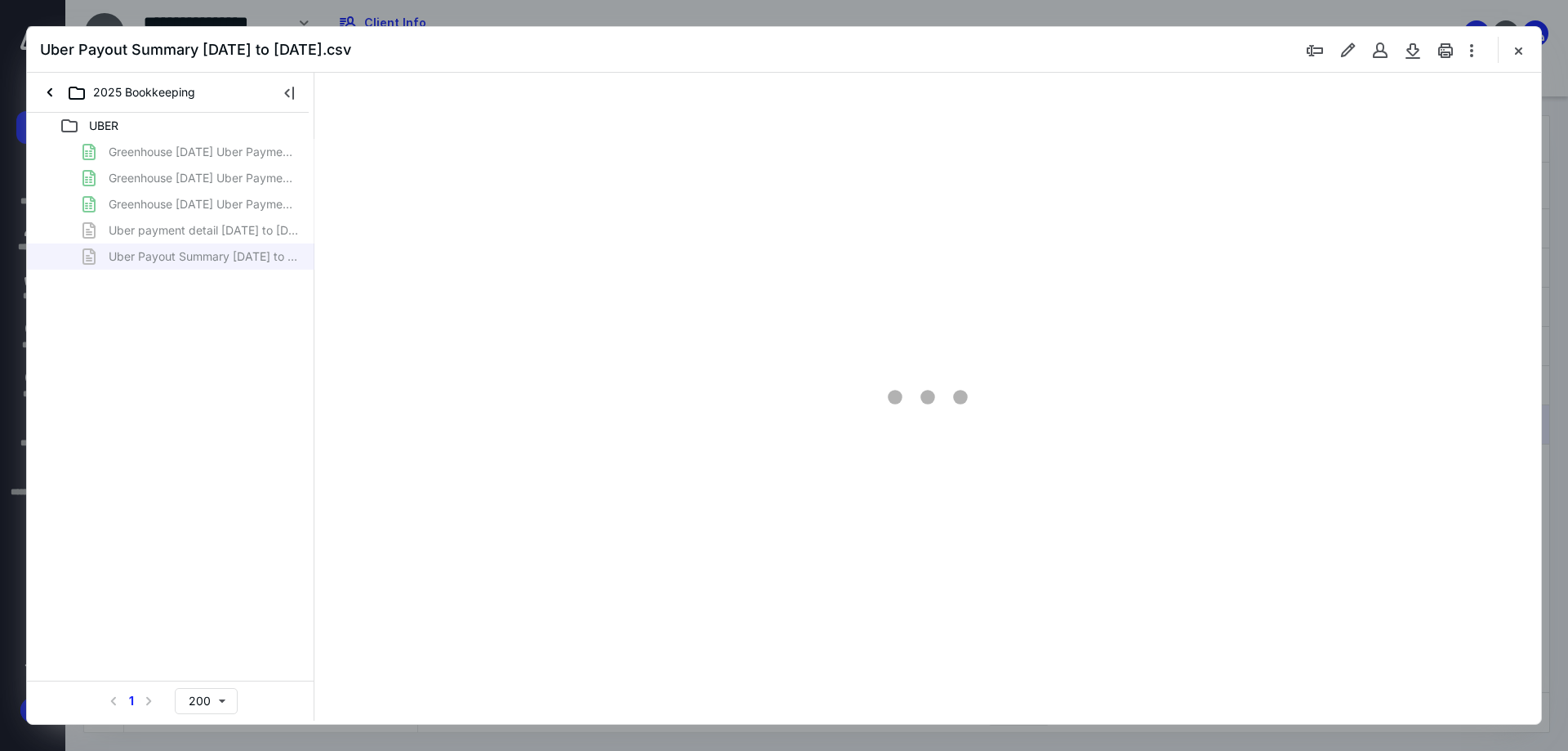 scroll, scrollTop: 0, scrollLeft: 0, axis: both 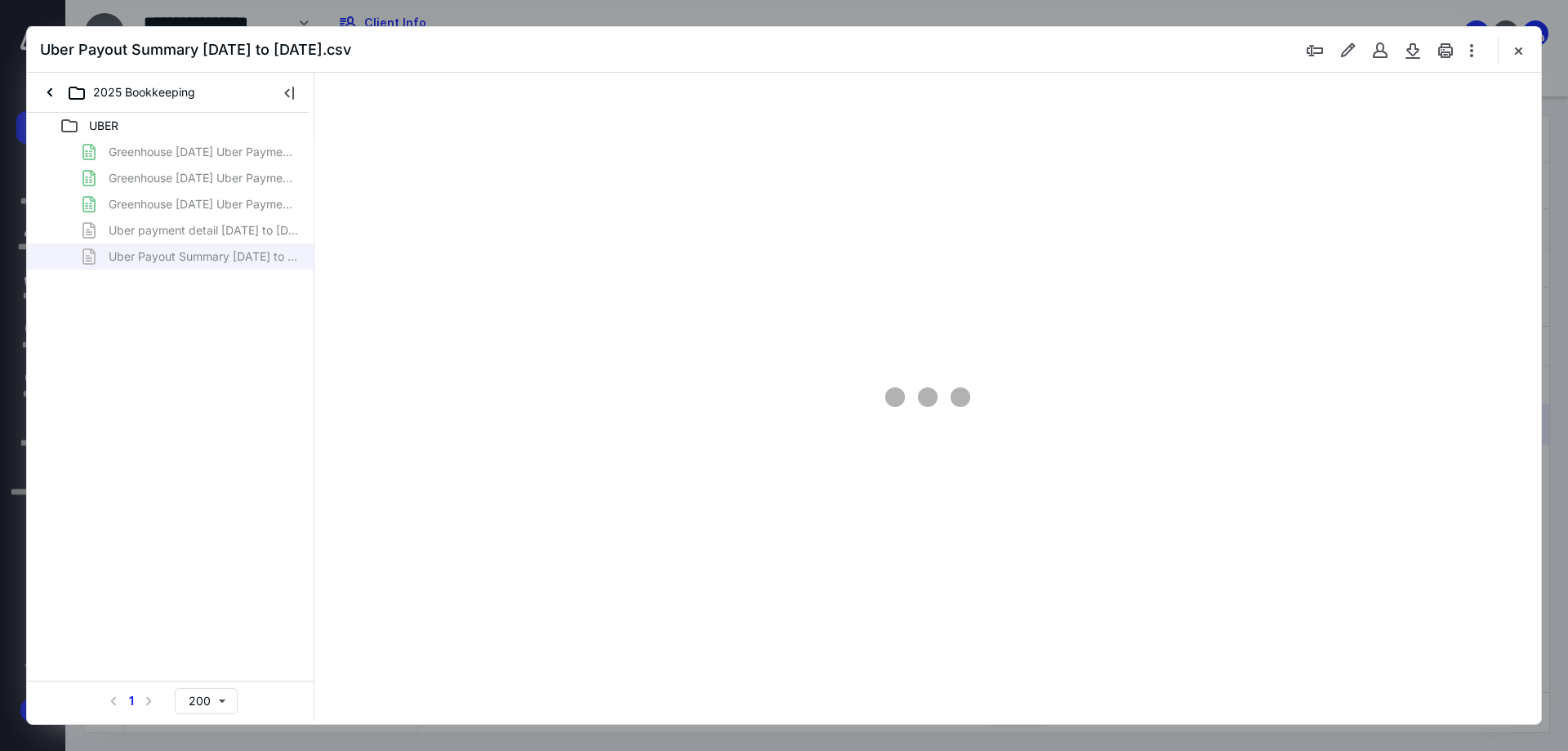 type on "90" 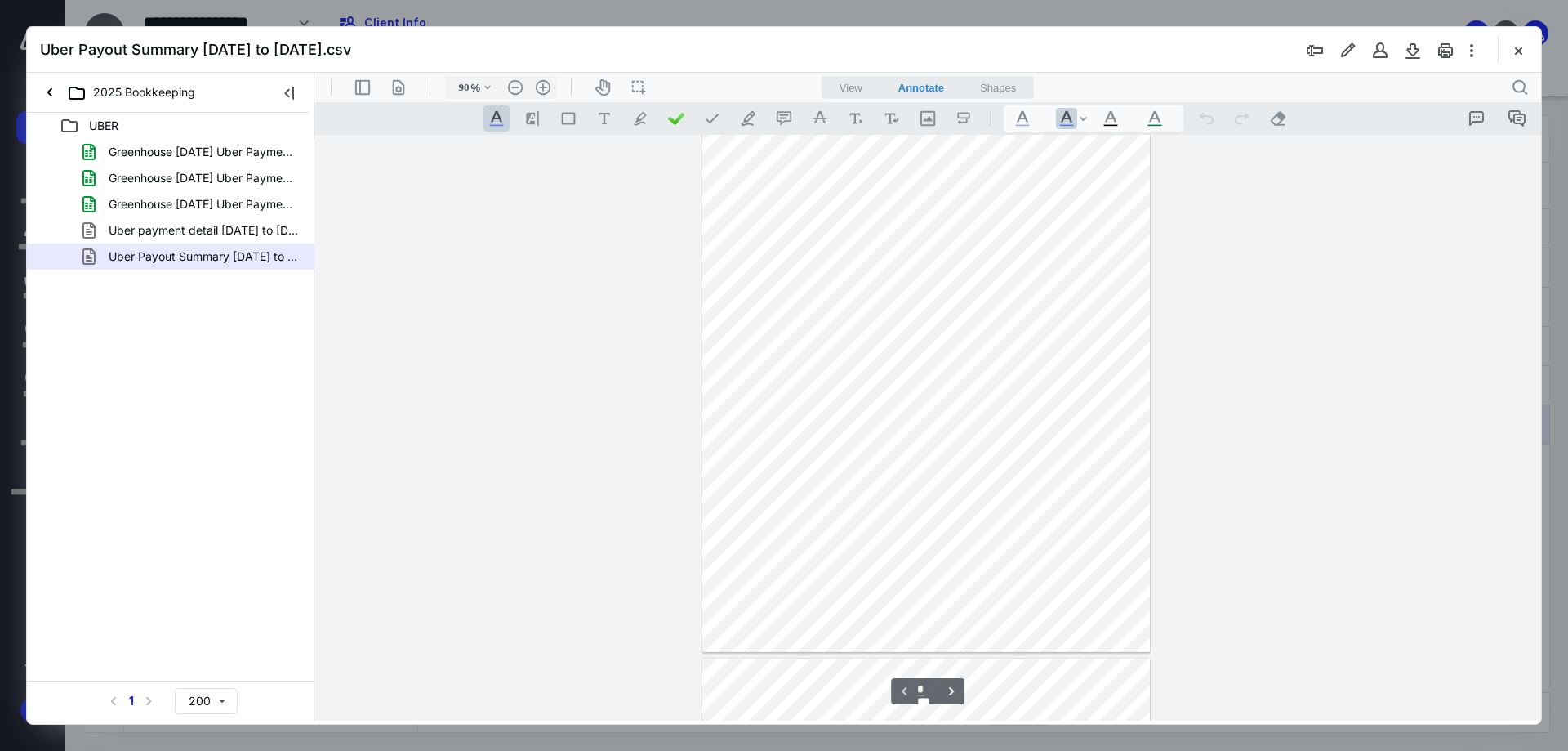 scroll, scrollTop: 0, scrollLeft: 0, axis: both 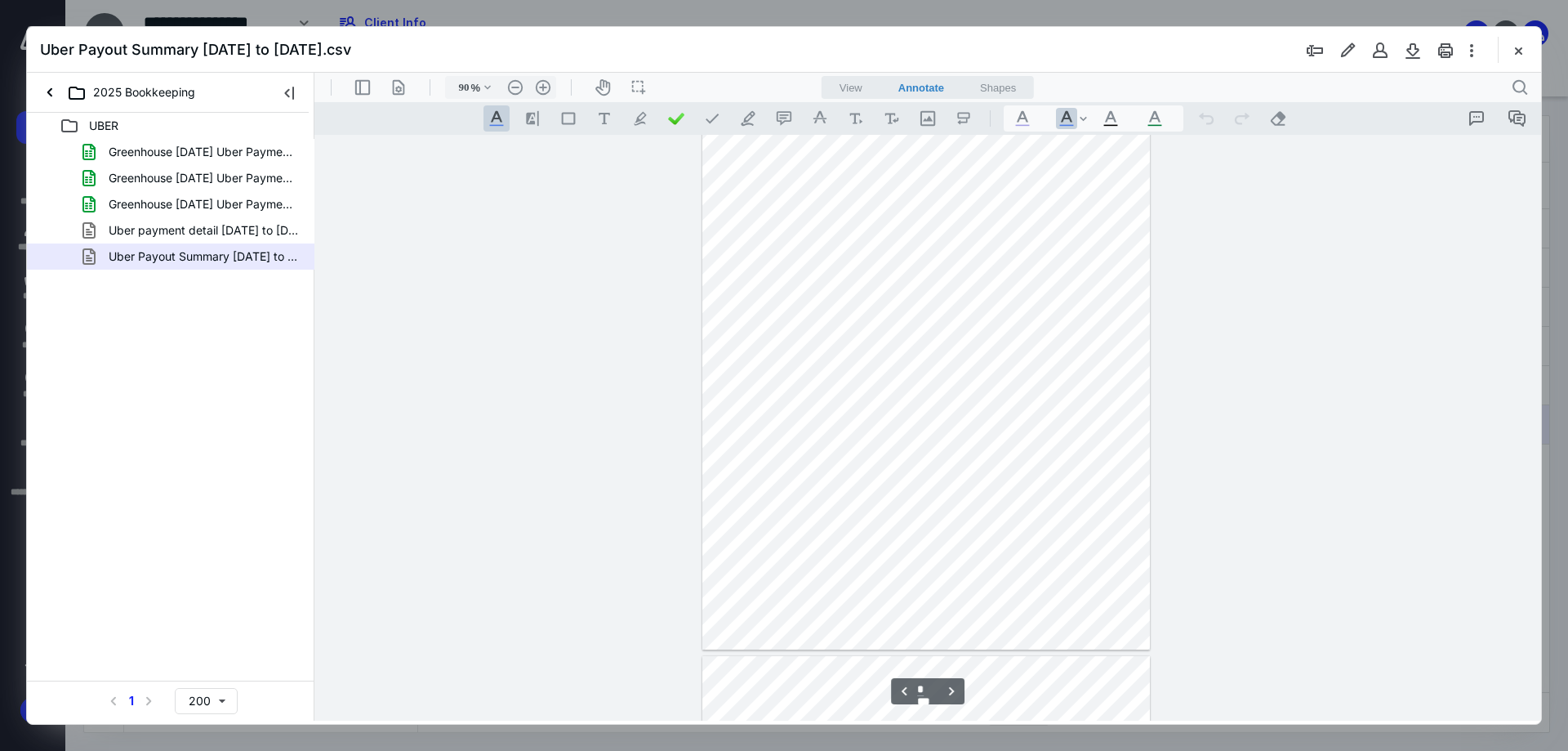 type on "*" 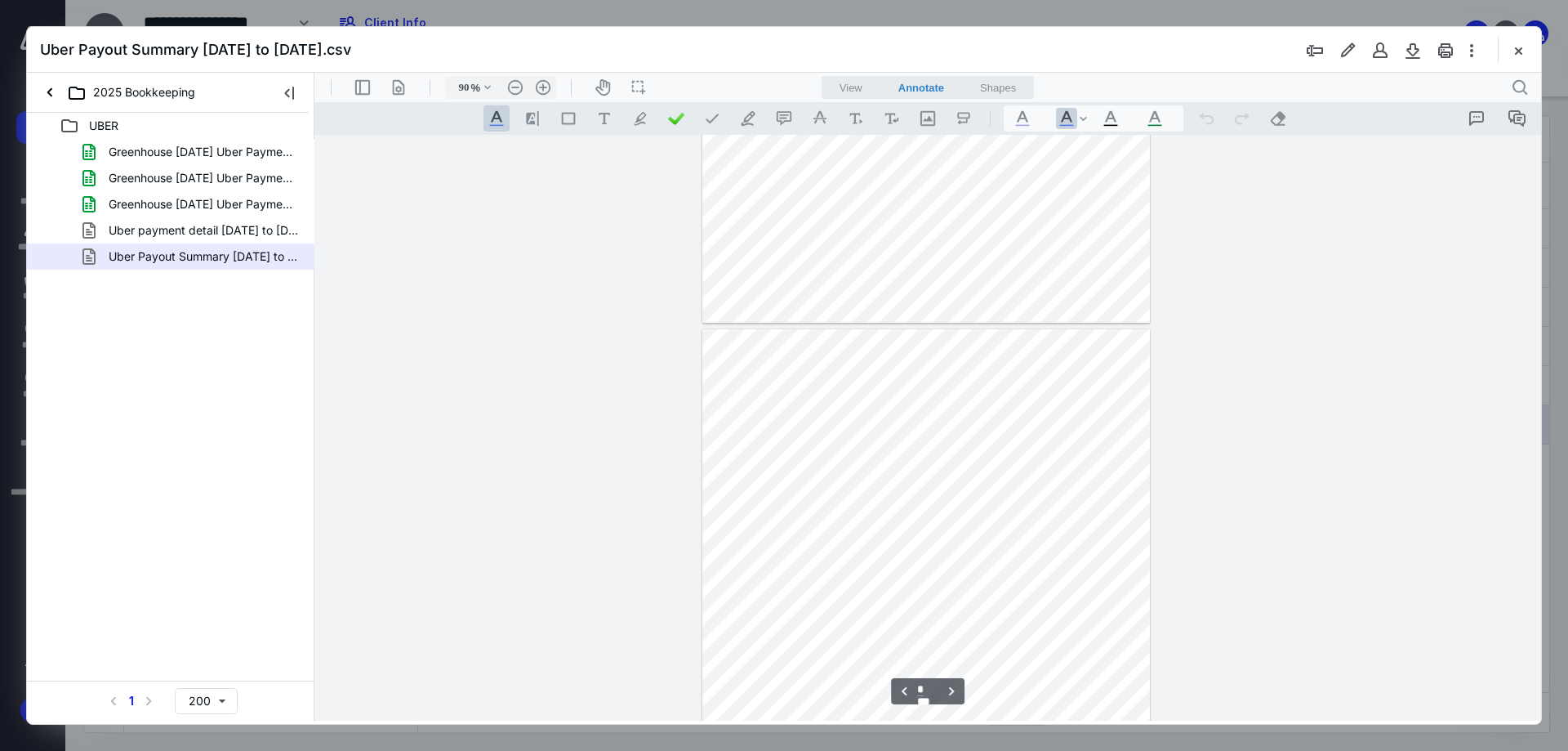 scroll, scrollTop: 1226, scrollLeft: 0, axis: vertical 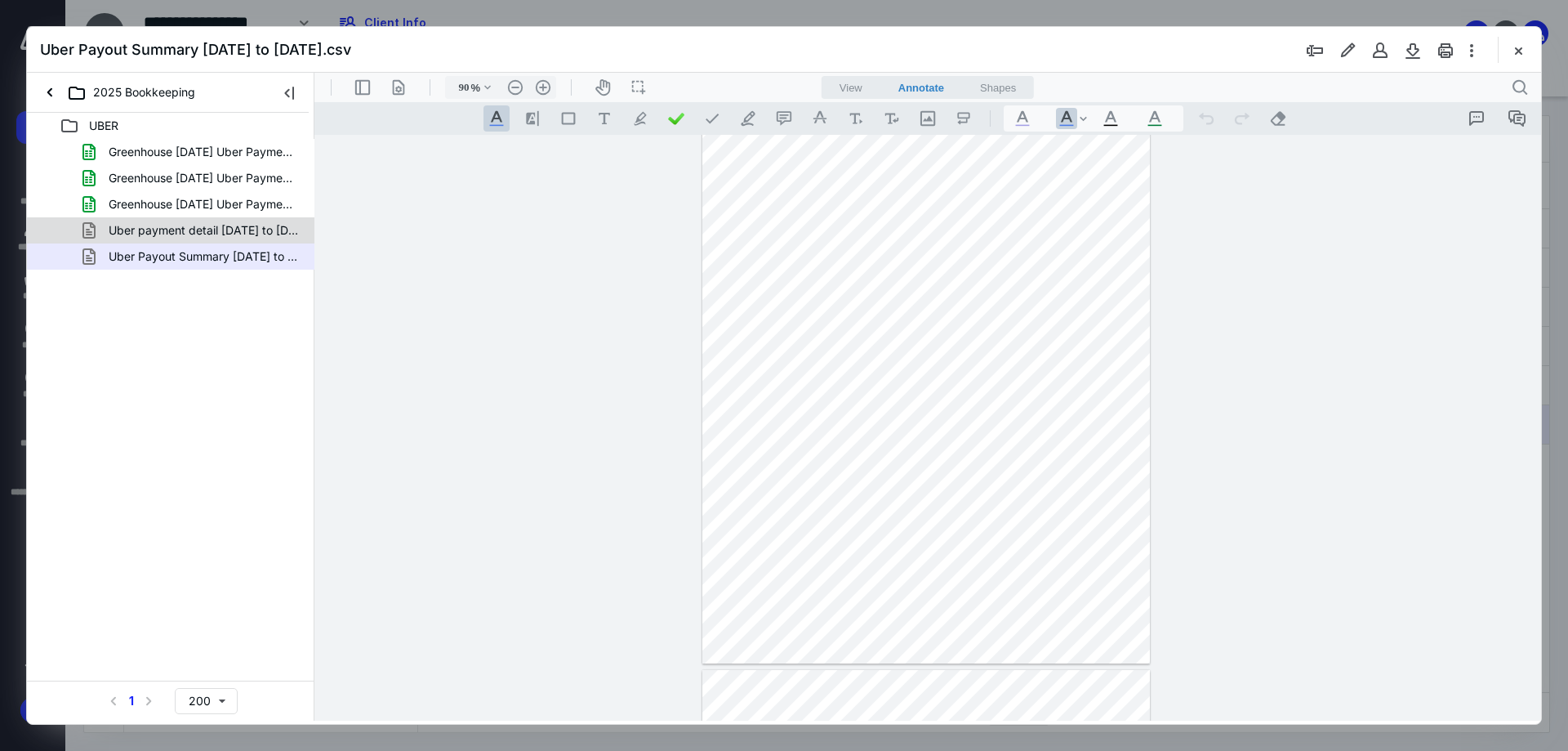 click on "Uber payment detail [DATE] to [DATE].csv" at bounding box center [203, 230] 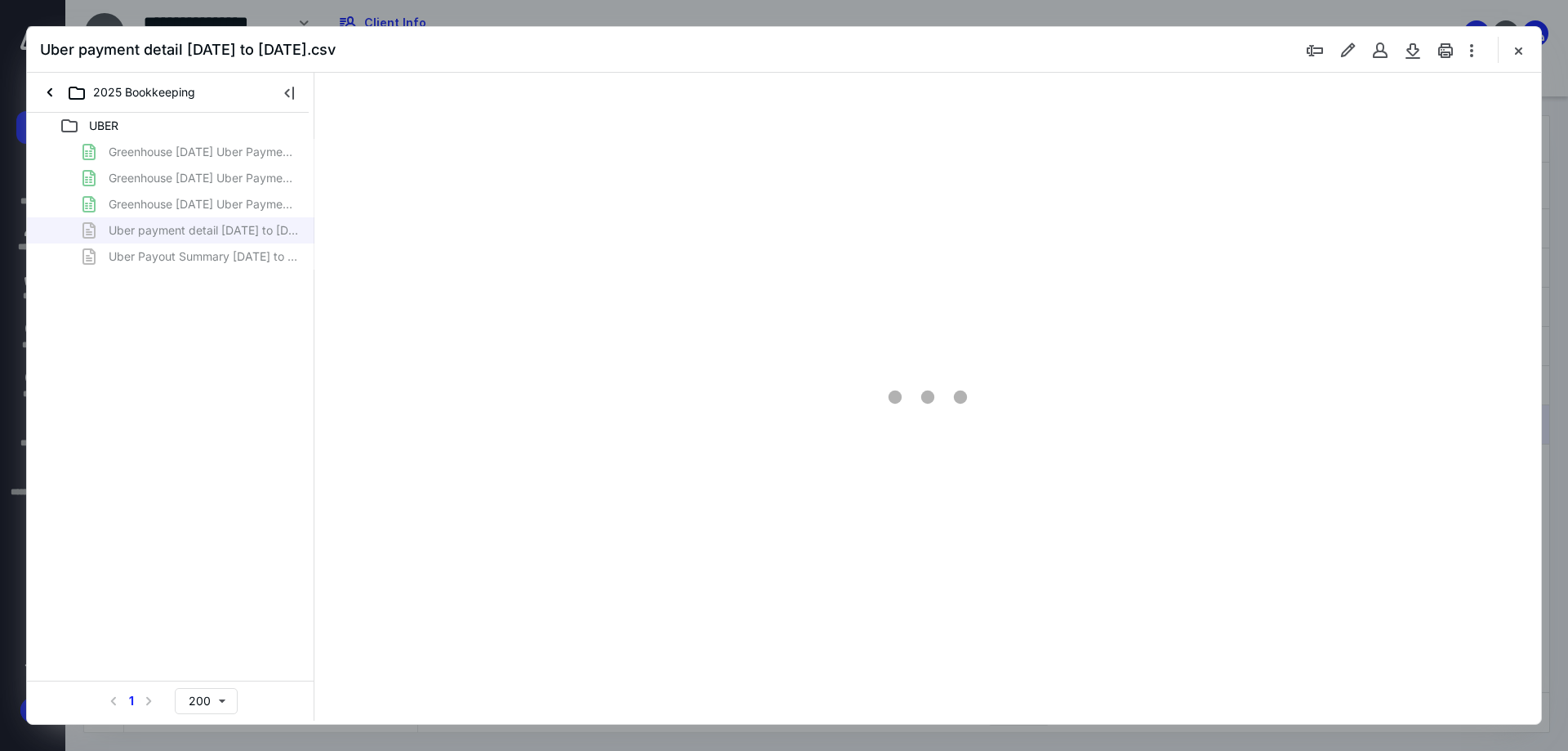 type on "90" 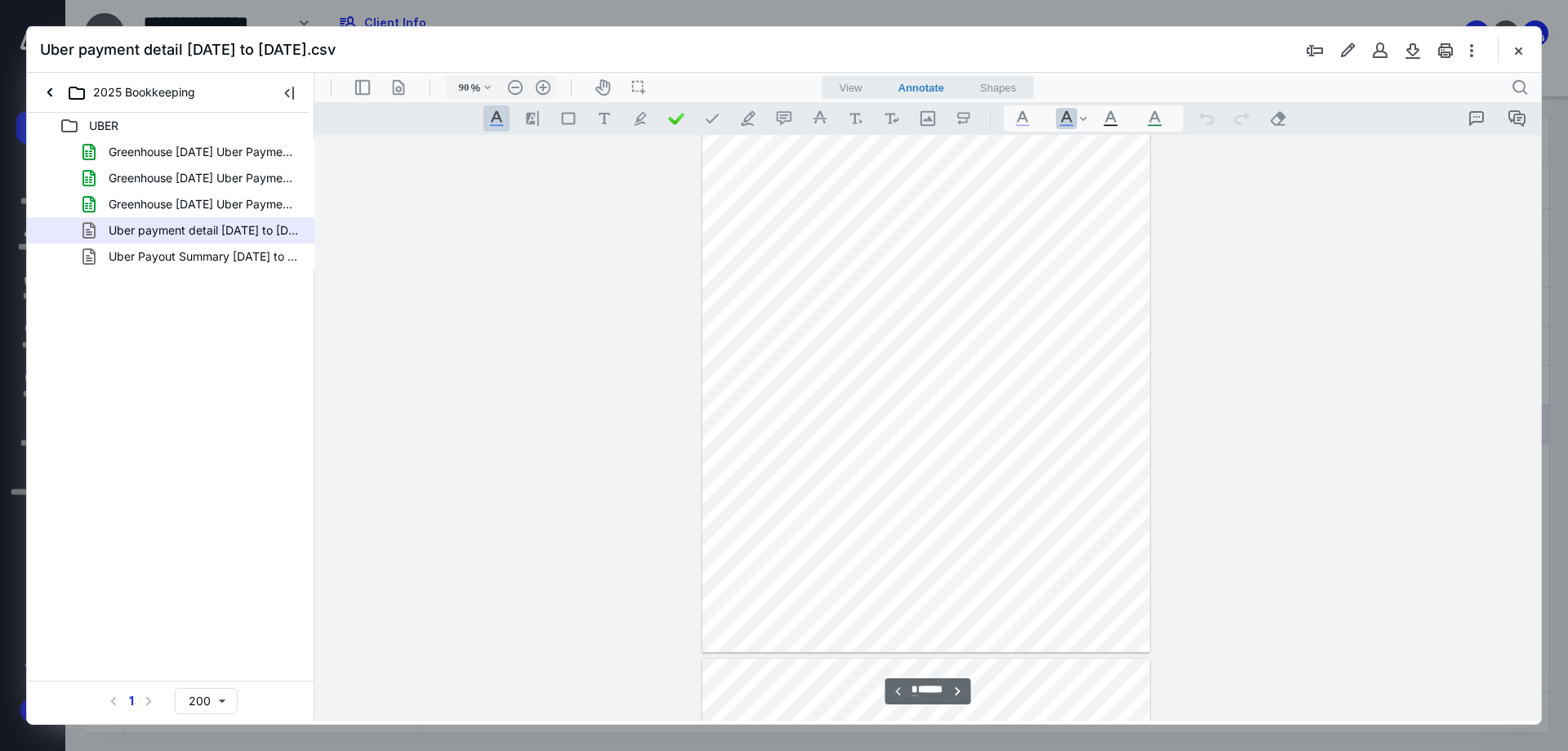 scroll, scrollTop: 0, scrollLeft: 0, axis: both 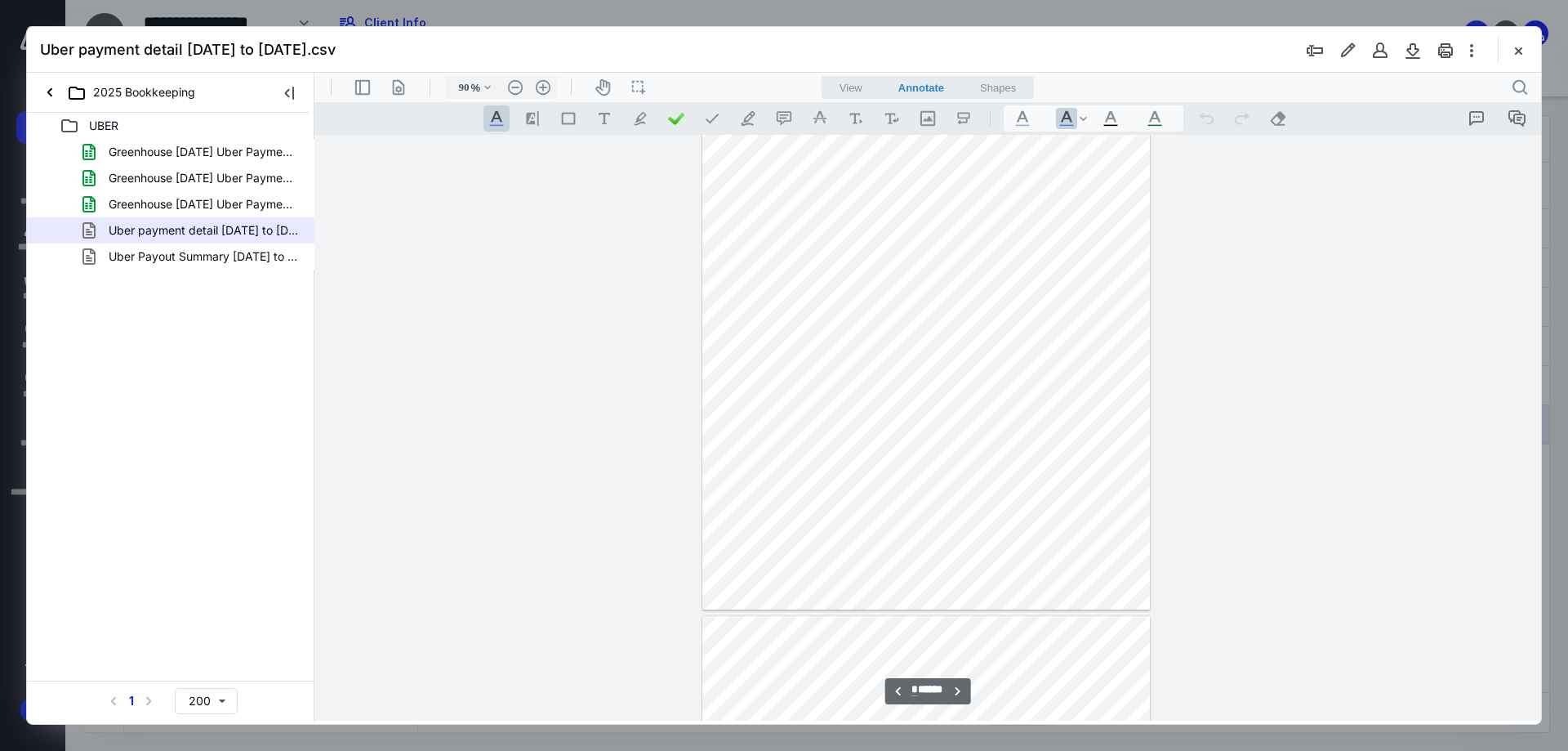 type on "*" 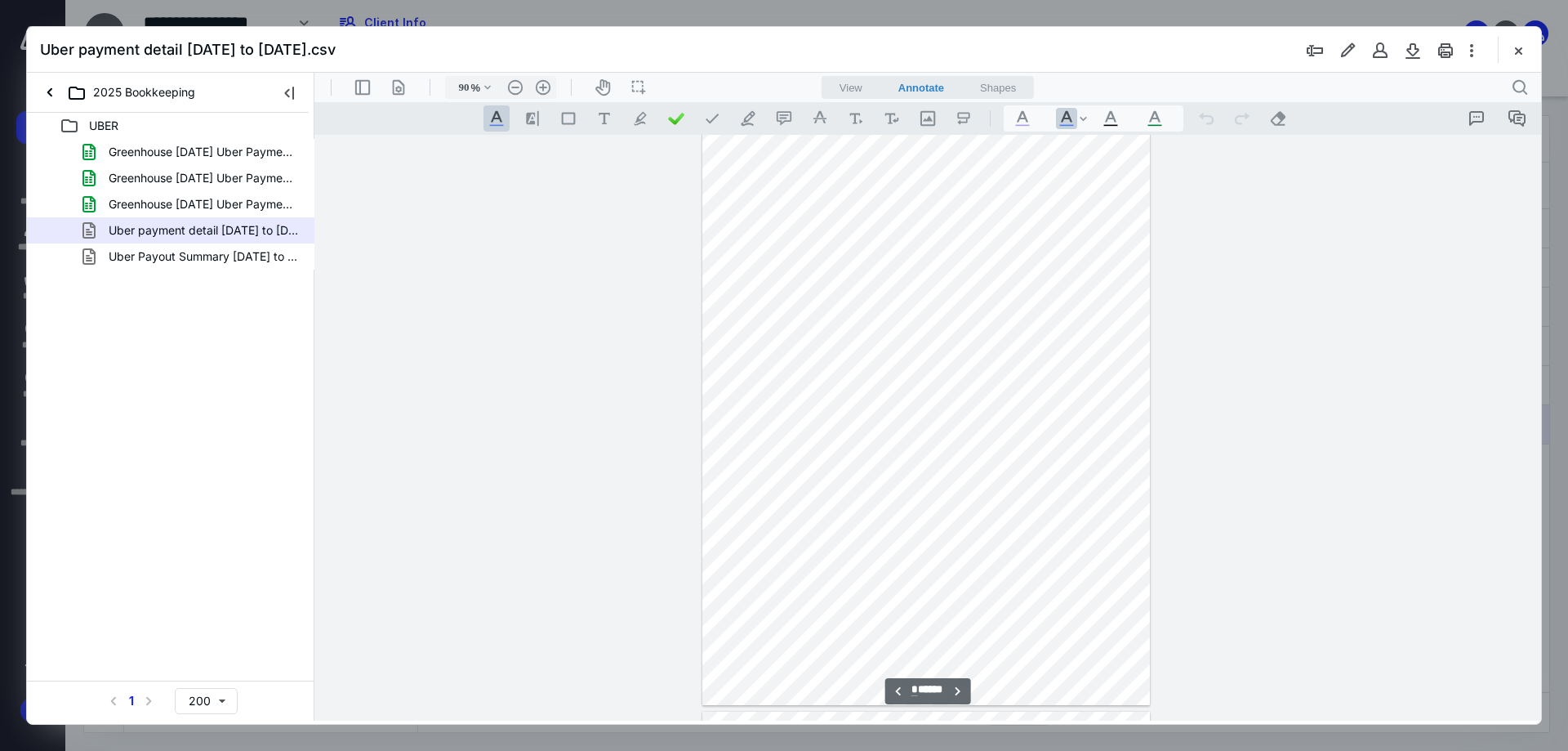 scroll, scrollTop: 3024, scrollLeft: 0, axis: vertical 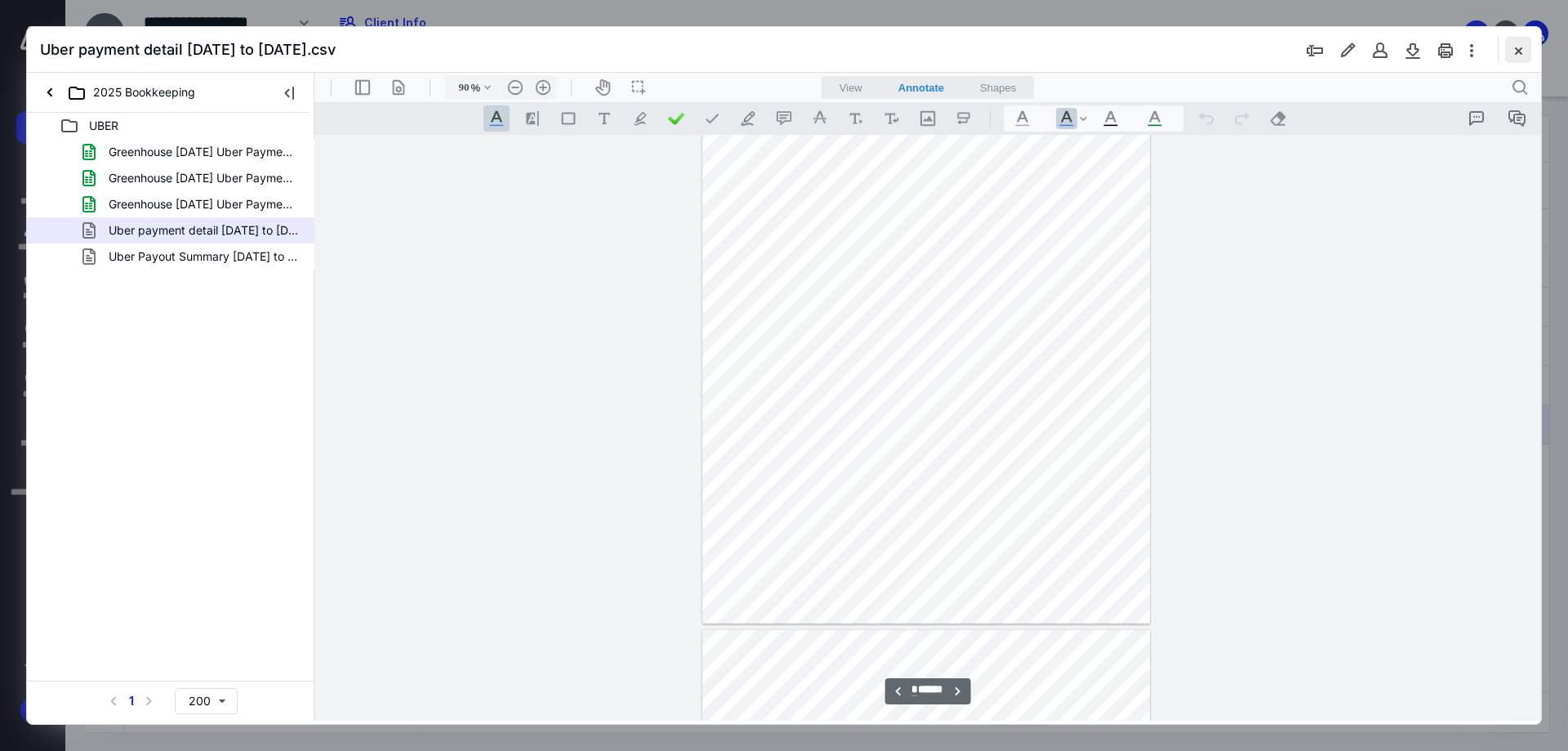 click at bounding box center [1518, 50] 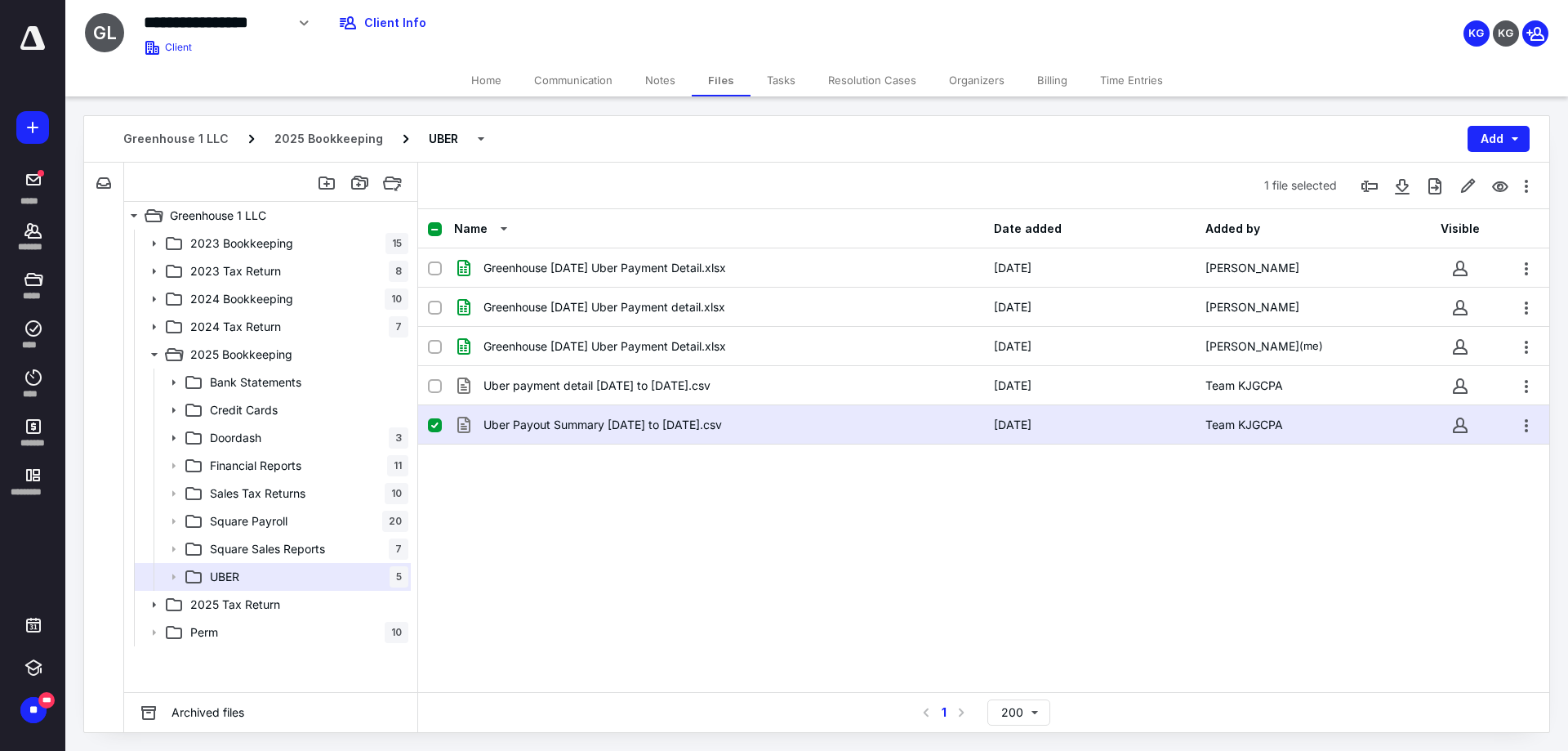 click on "Square Sales Reports" at bounding box center [267, 549] 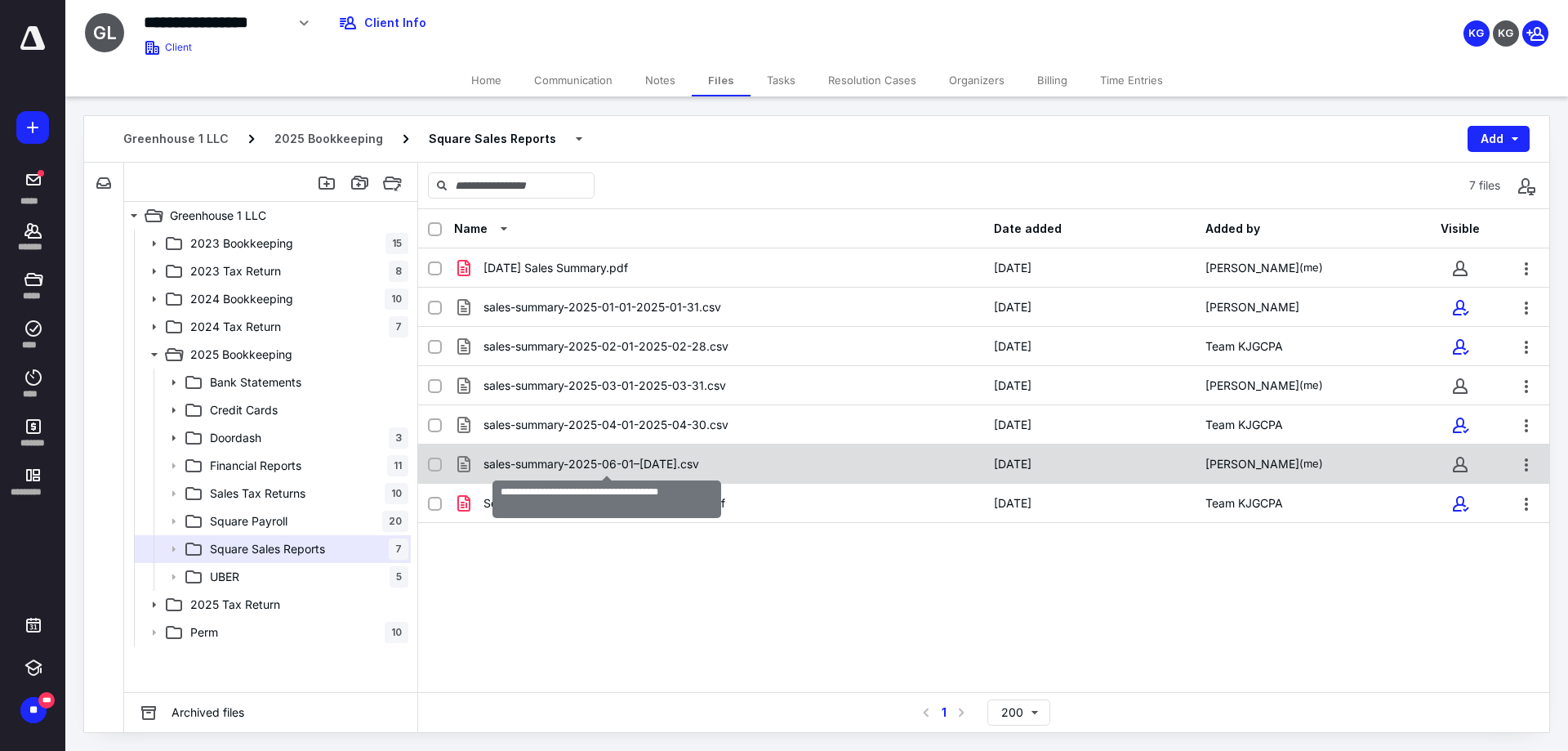 click on "sales-summary-2025-06-01–[DATE].csv" at bounding box center [591, 464] 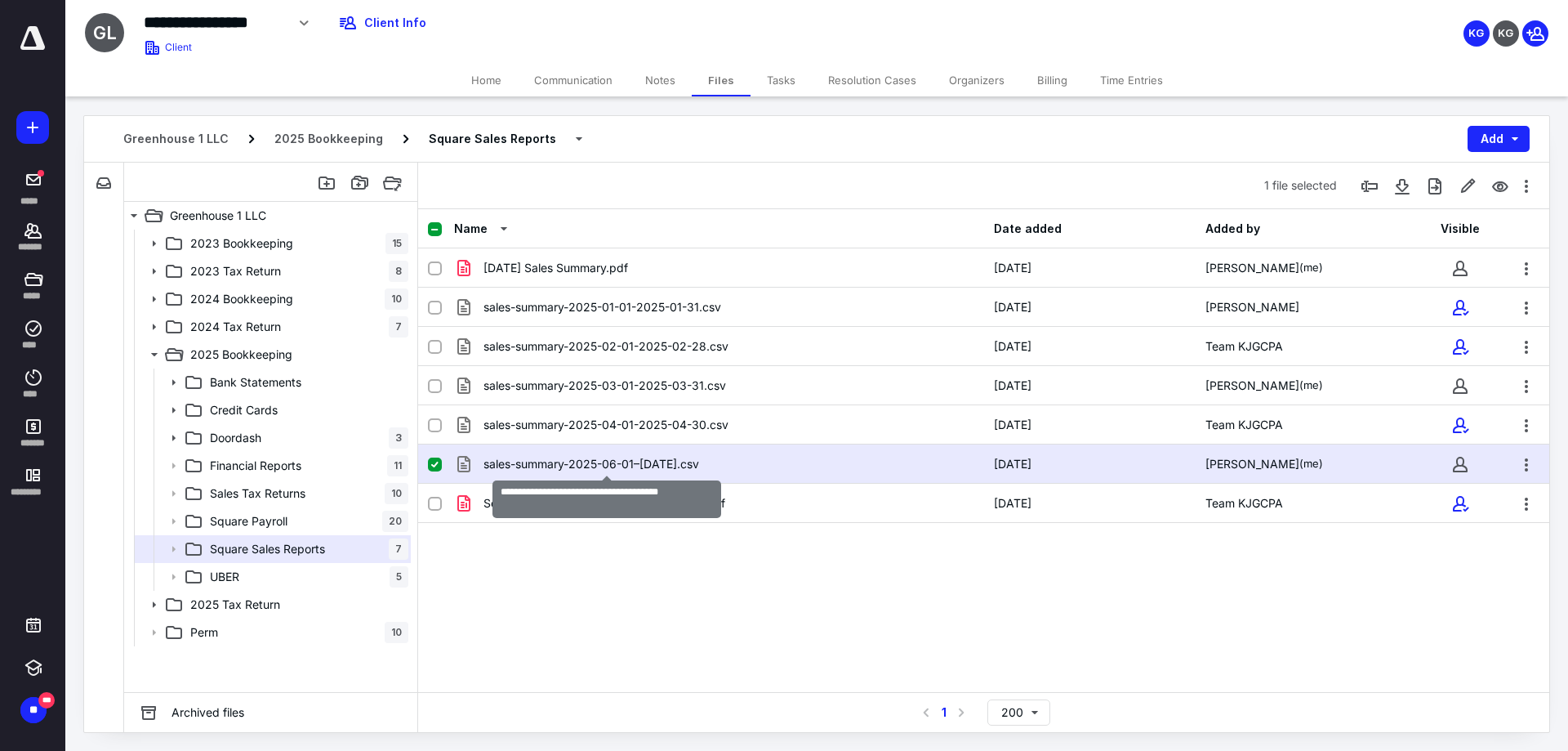 click on "sales-summary-2025-06-01–[DATE].csv" at bounding box center (591, 464) 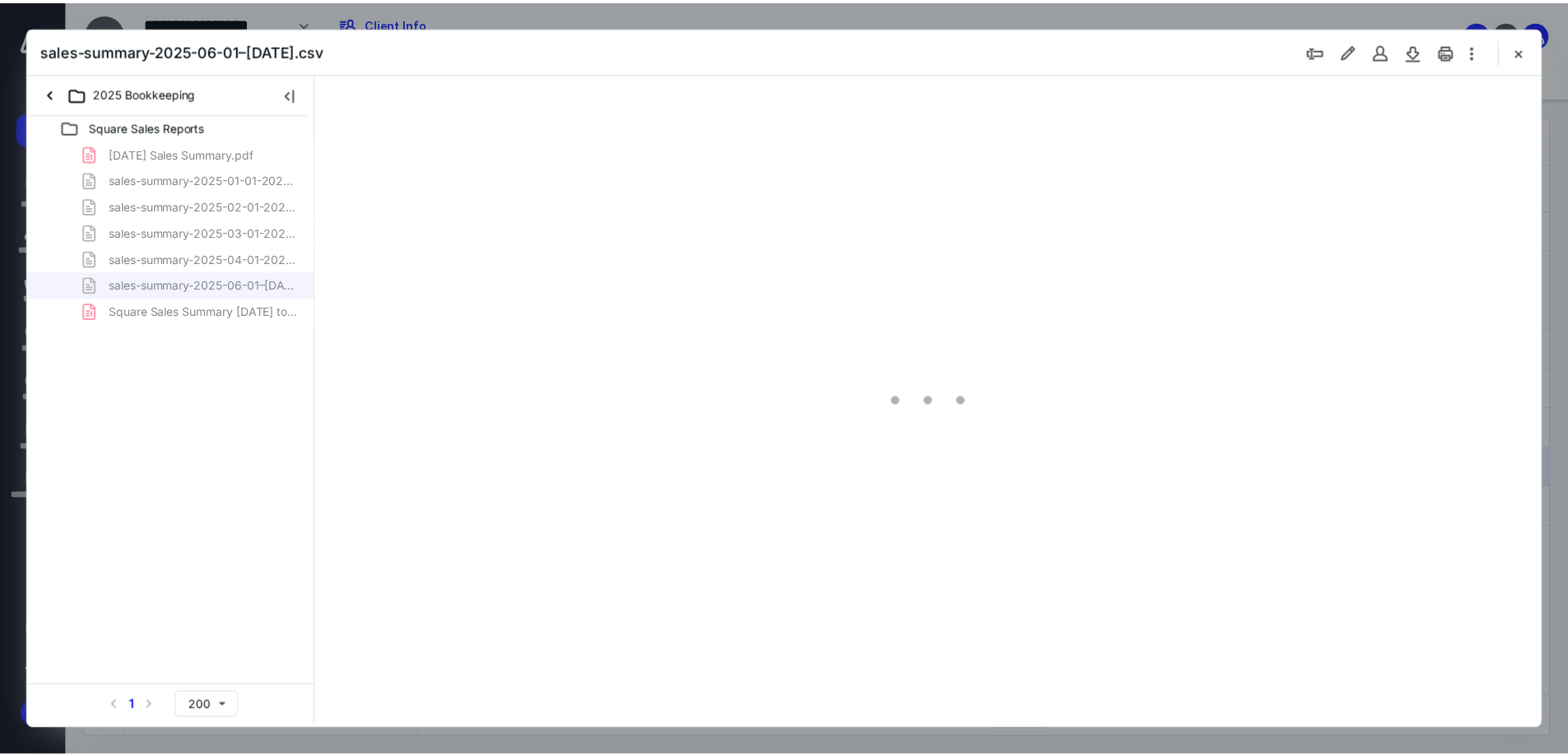 scroll, scrollTop: 0, scrollLeft: 0, axis: both 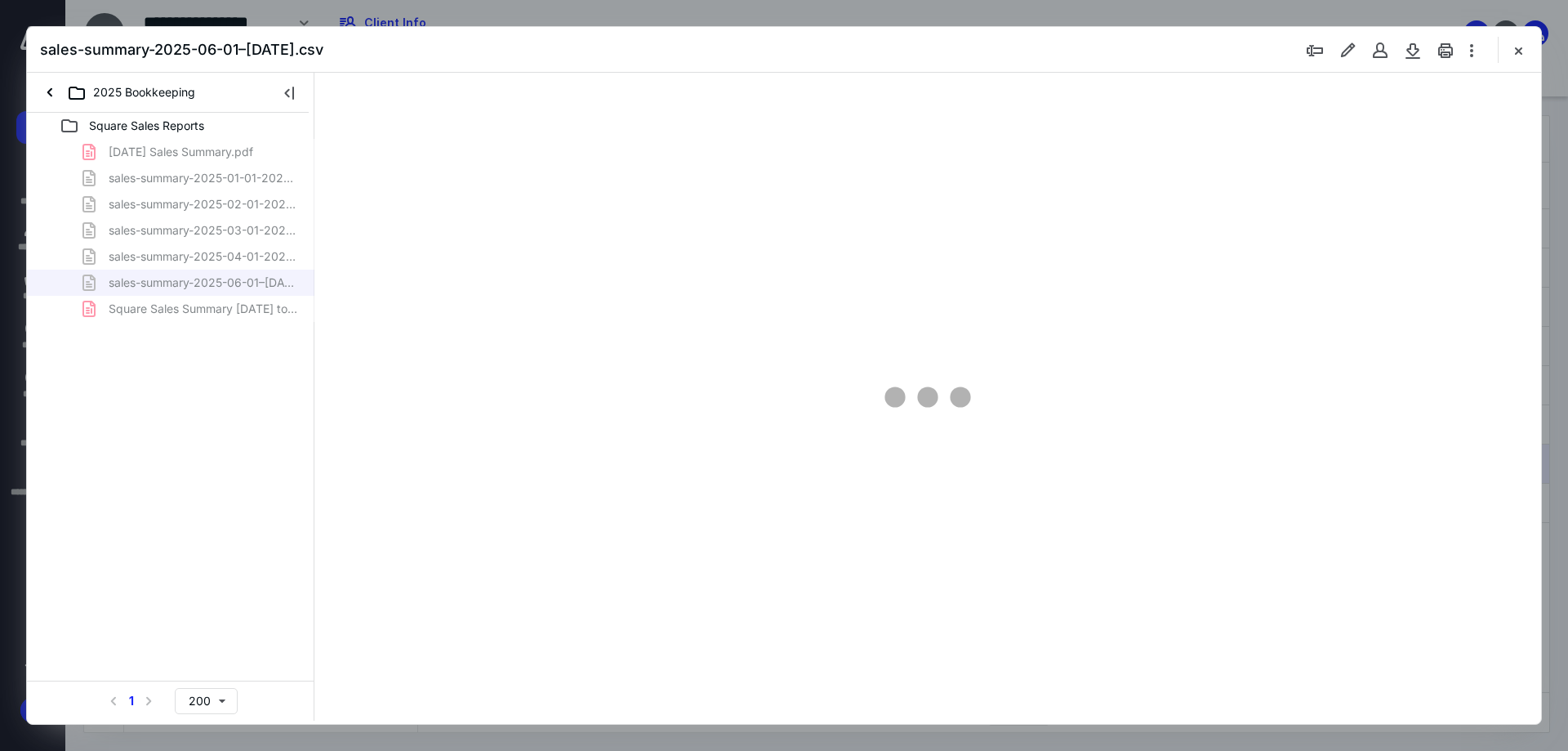 type on "90" 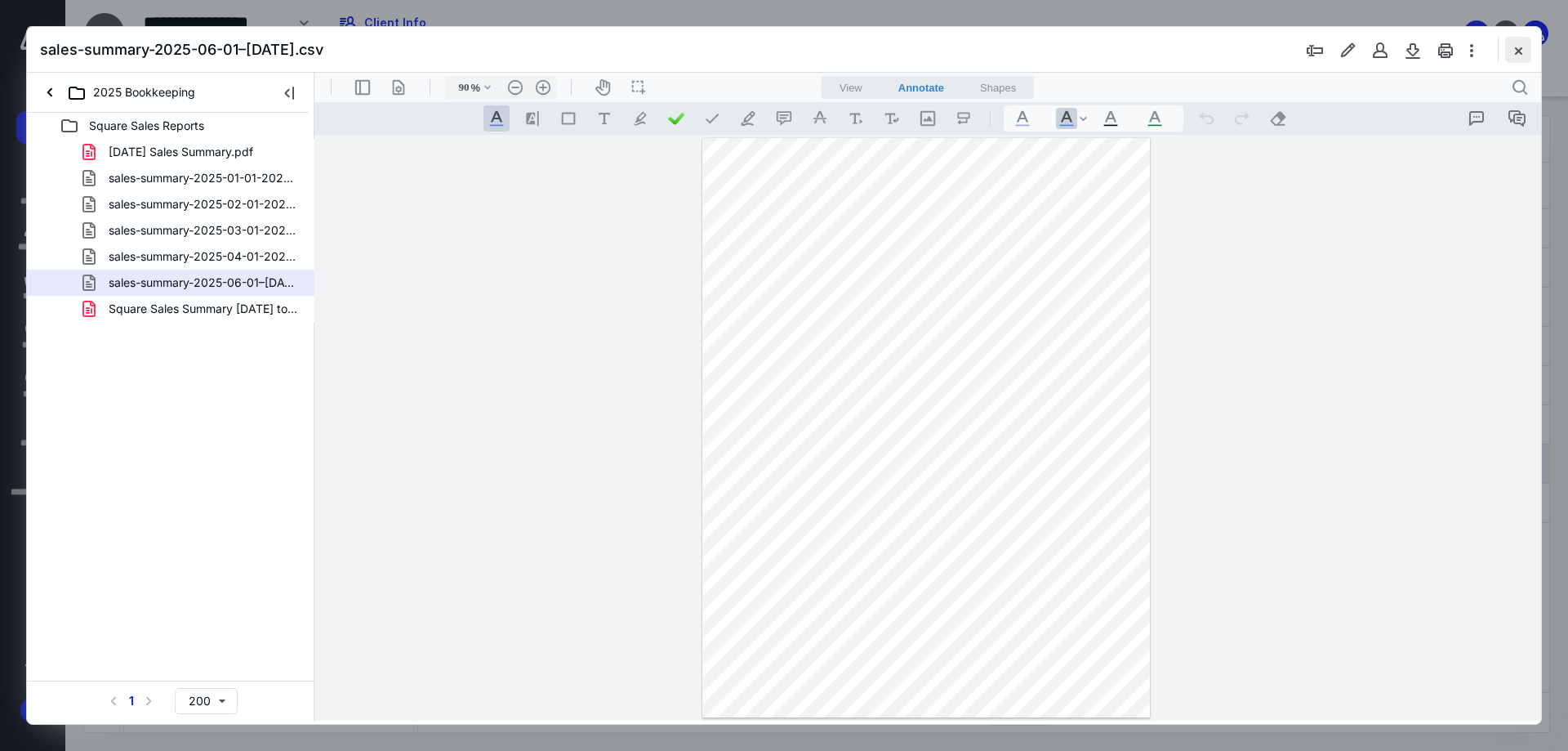 click at bounding box center (1518, 50) 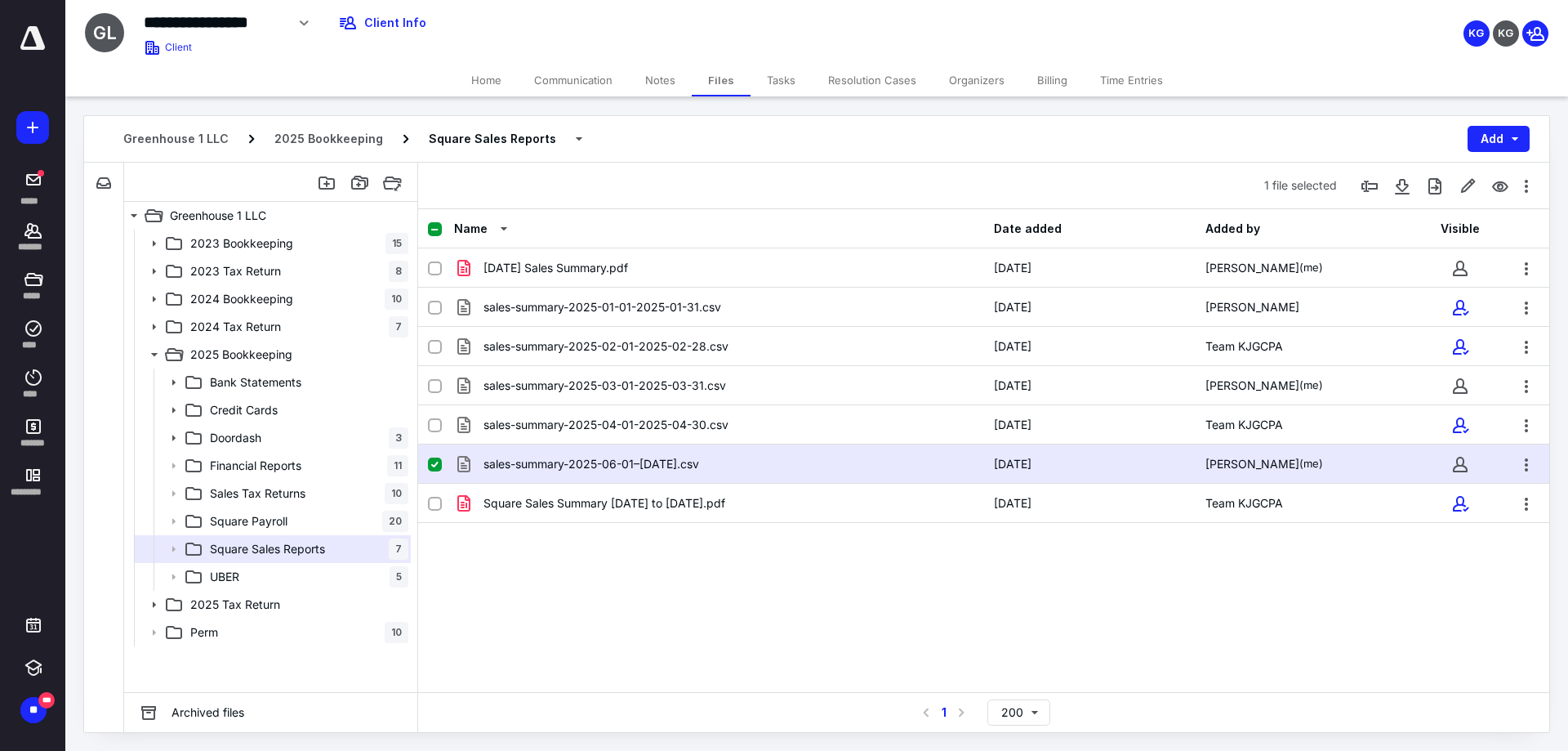 click on "Tasks" at bounding box center (781, 80) 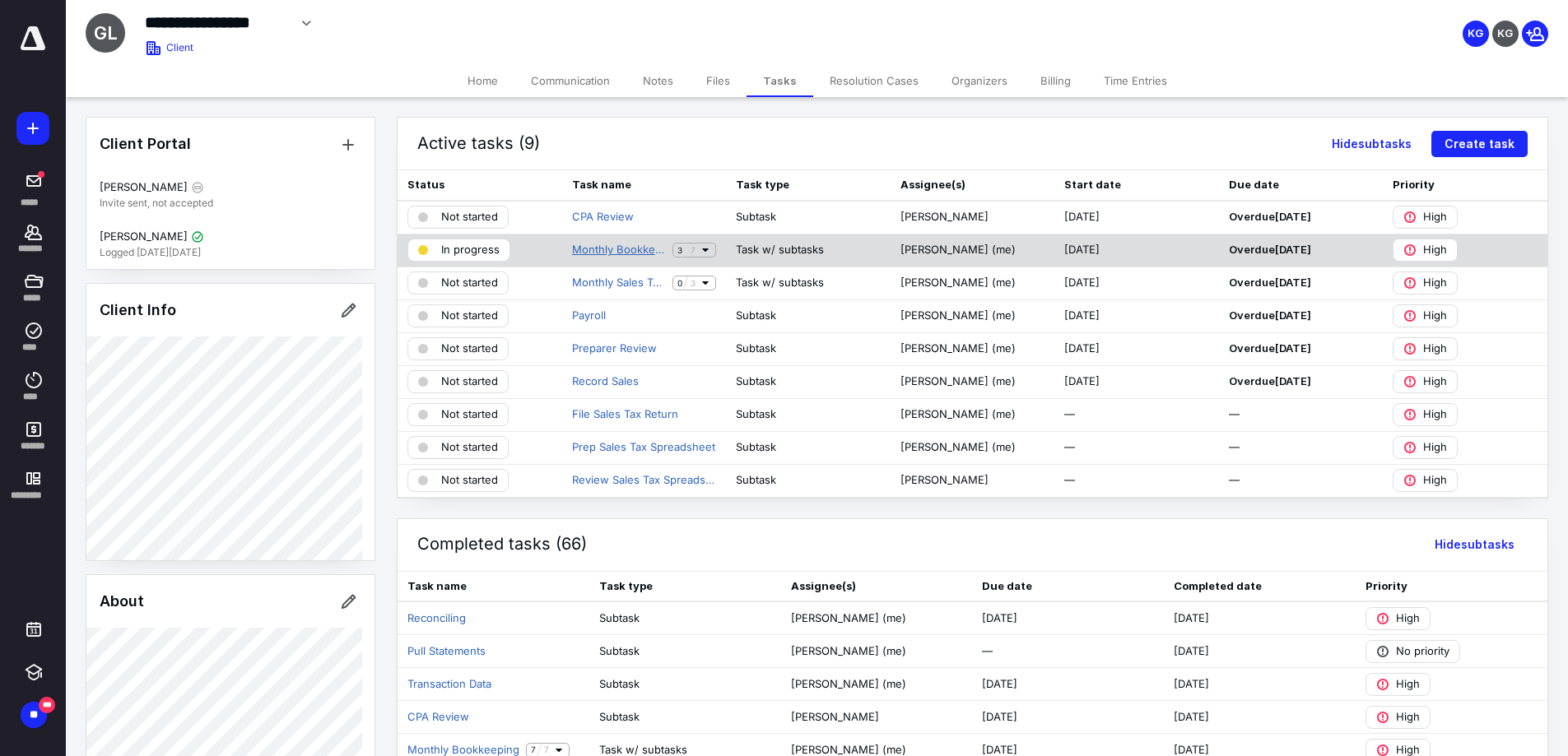 click on "Monthly Bookkeeping" at bounding box center [619, 250] 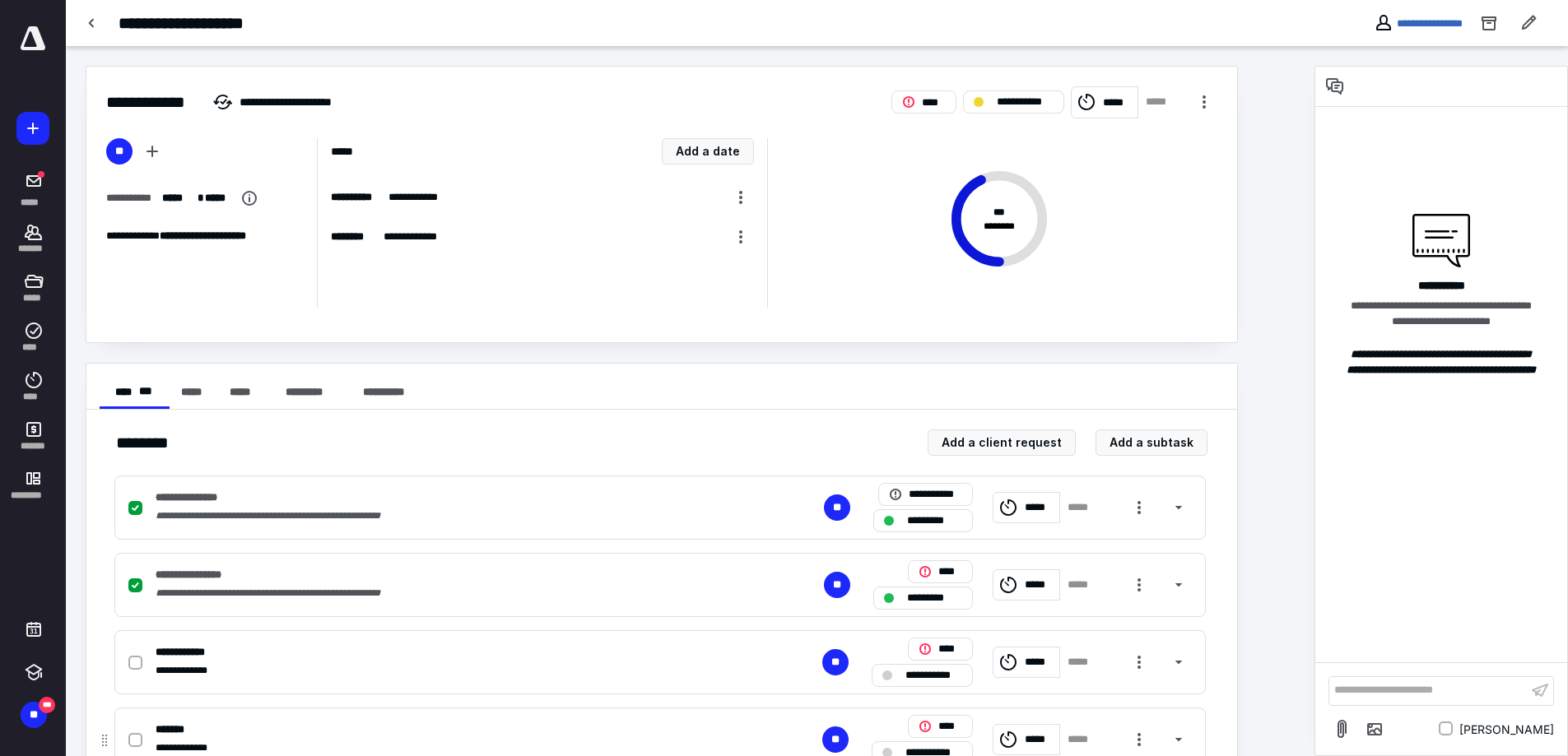 scroll, scrollTop: 165, scrollLeft: 0, axis: vertical 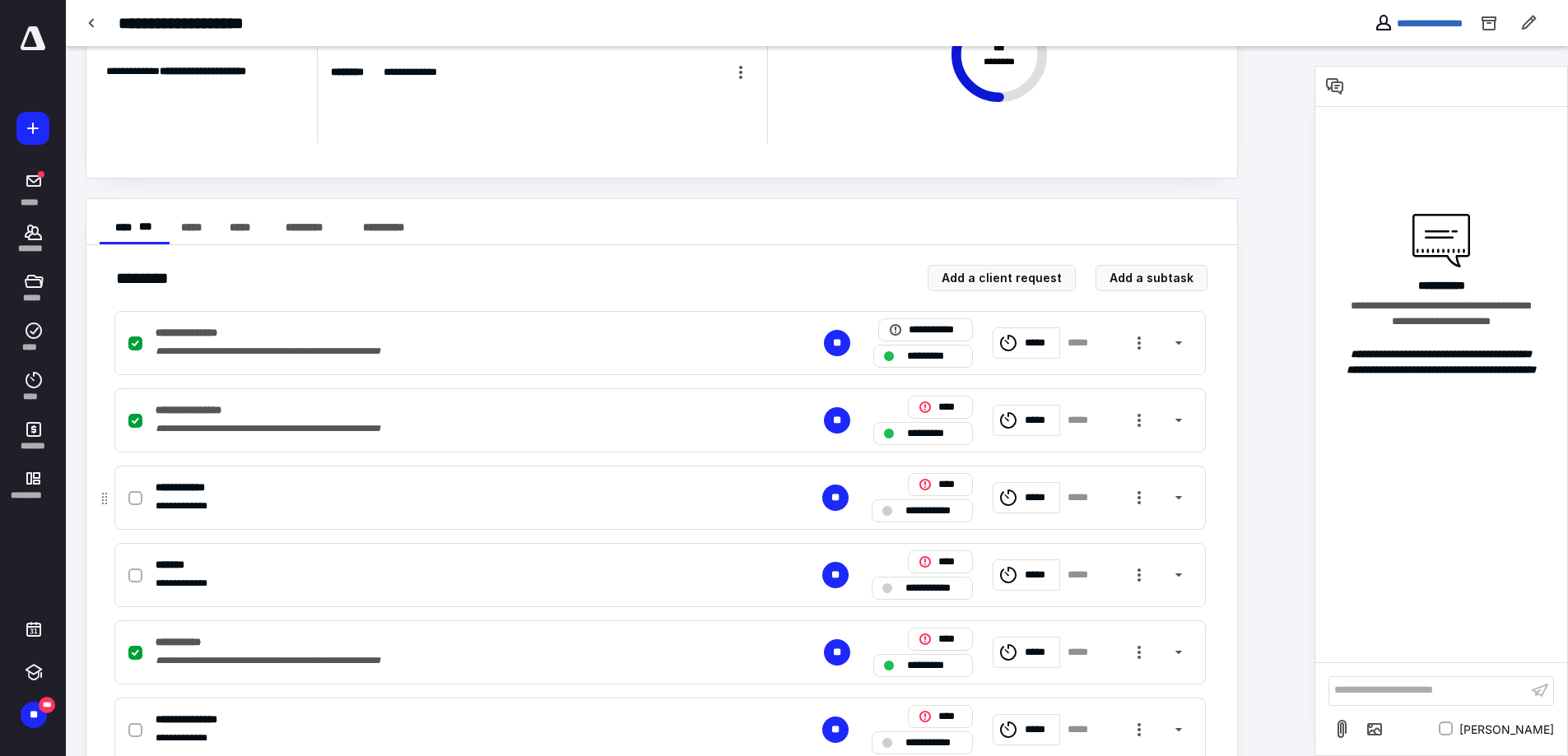 click at bounding box center (135, 499) 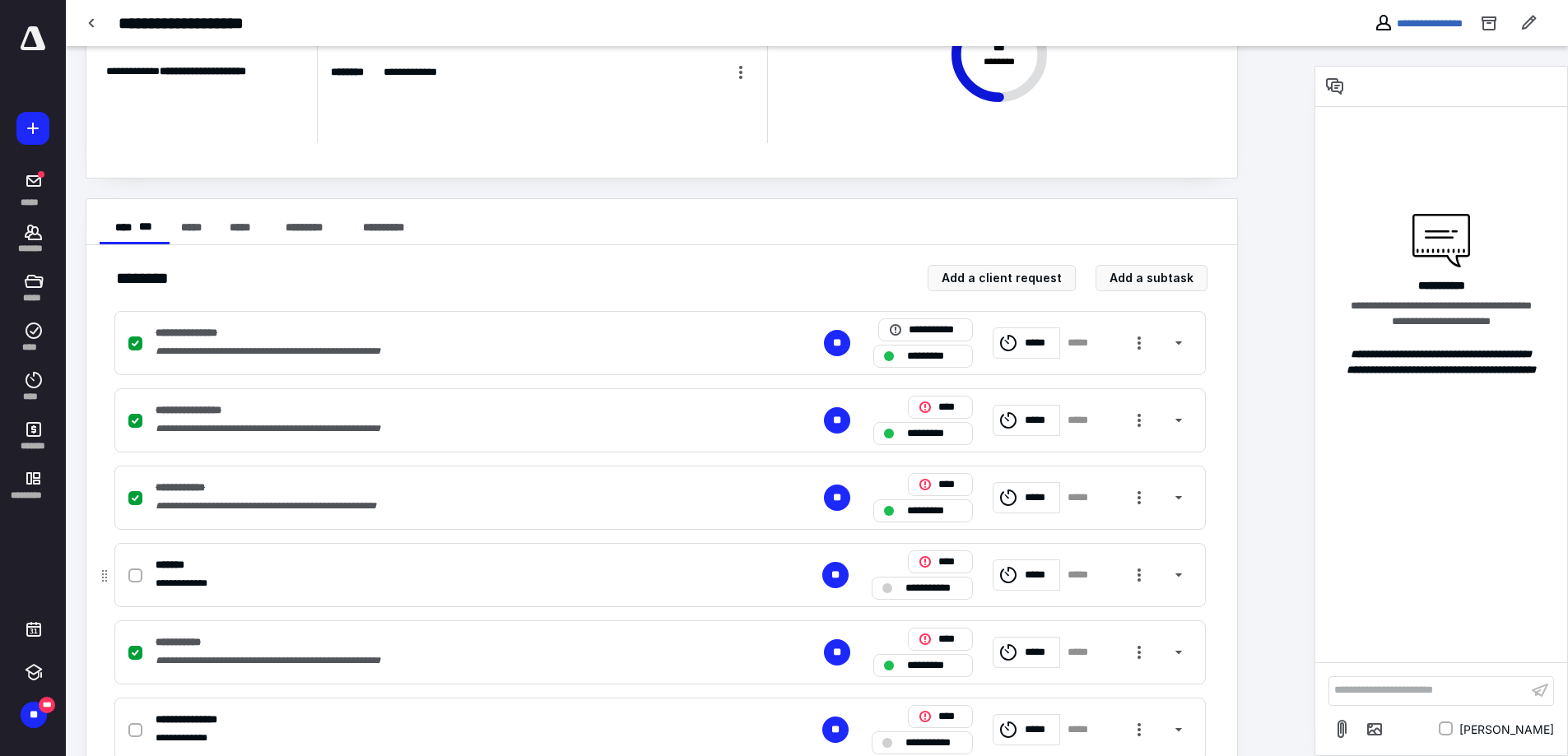 click at bounding box center [138, 575] 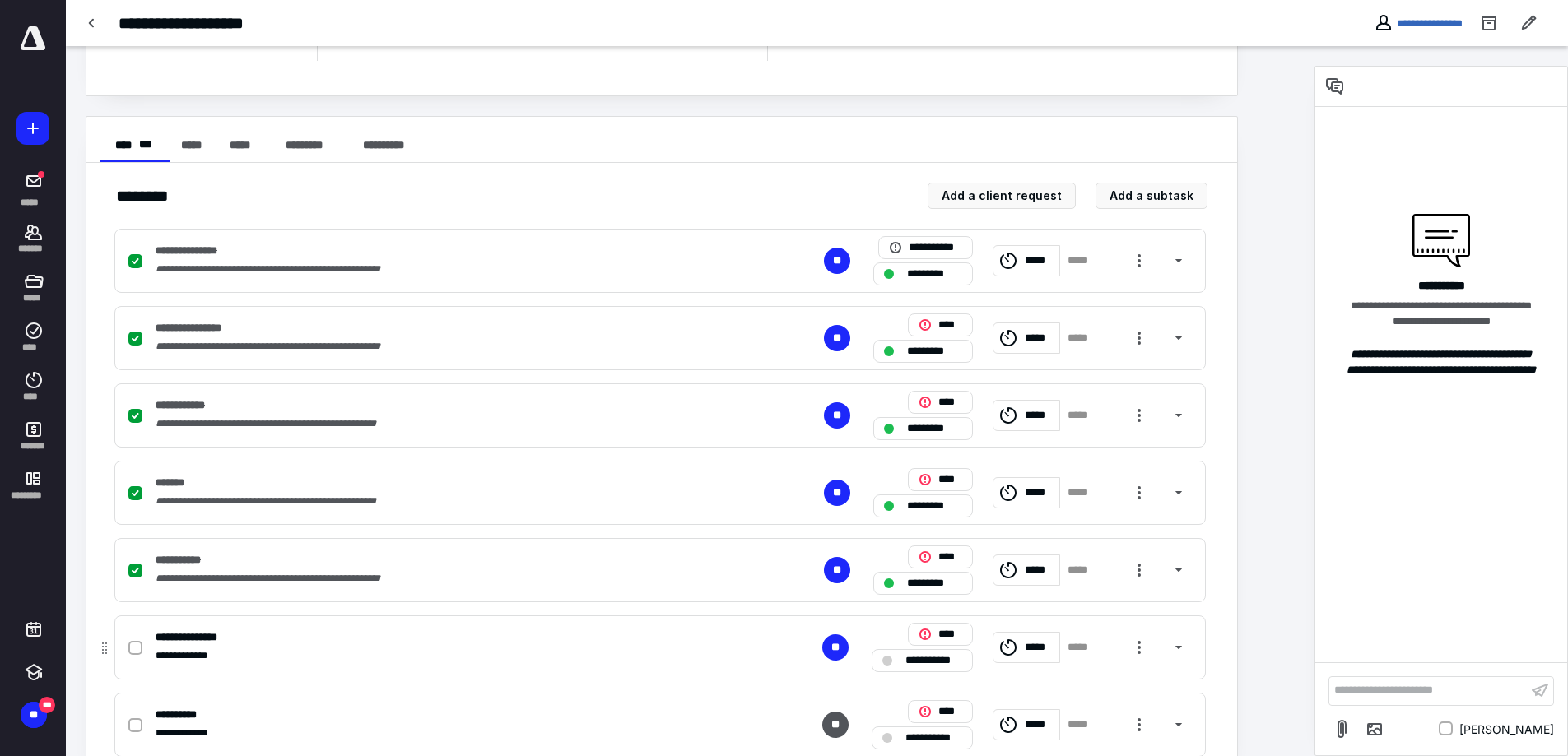 scroll, scrollTop: 288, scrollLeft: 0, axis: vertical 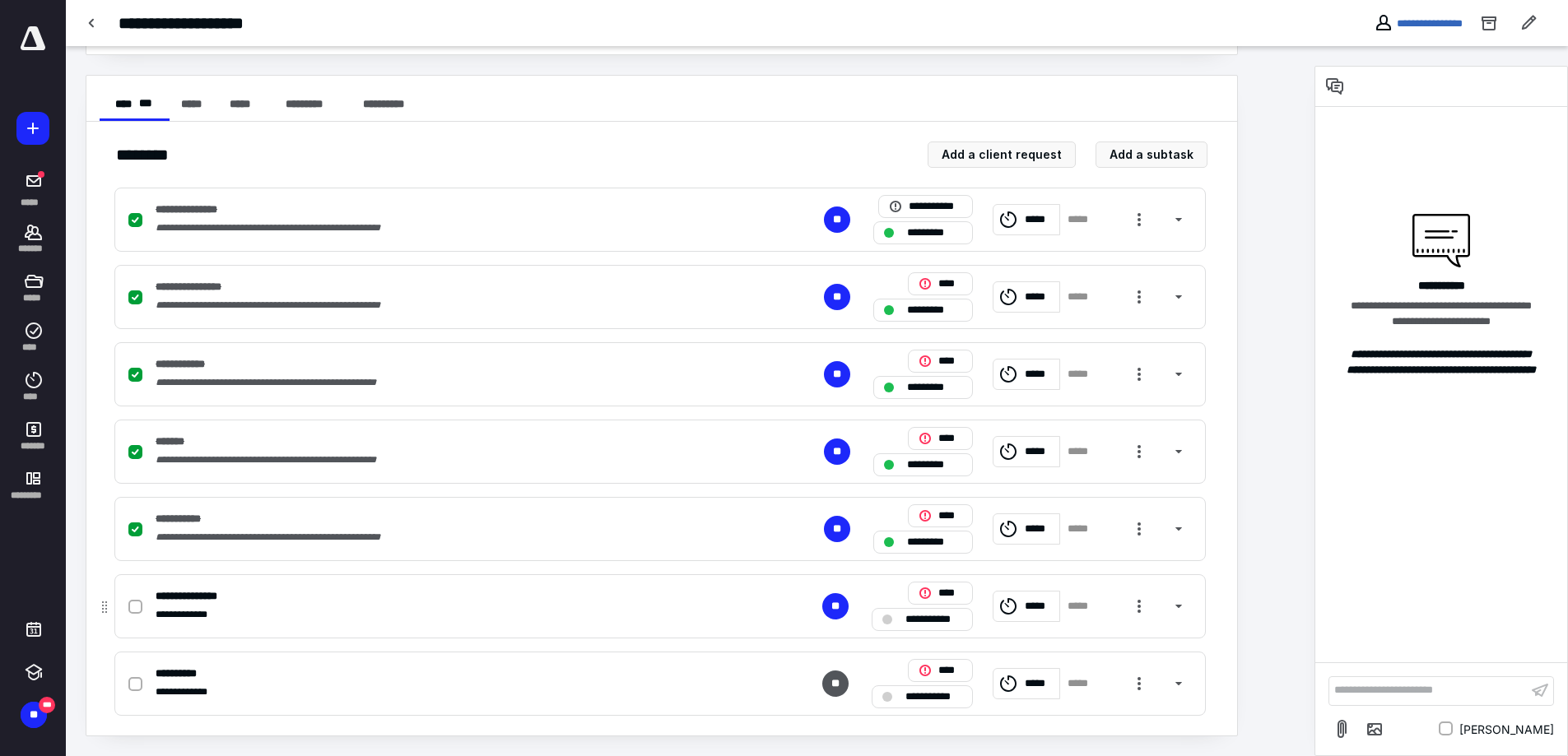click 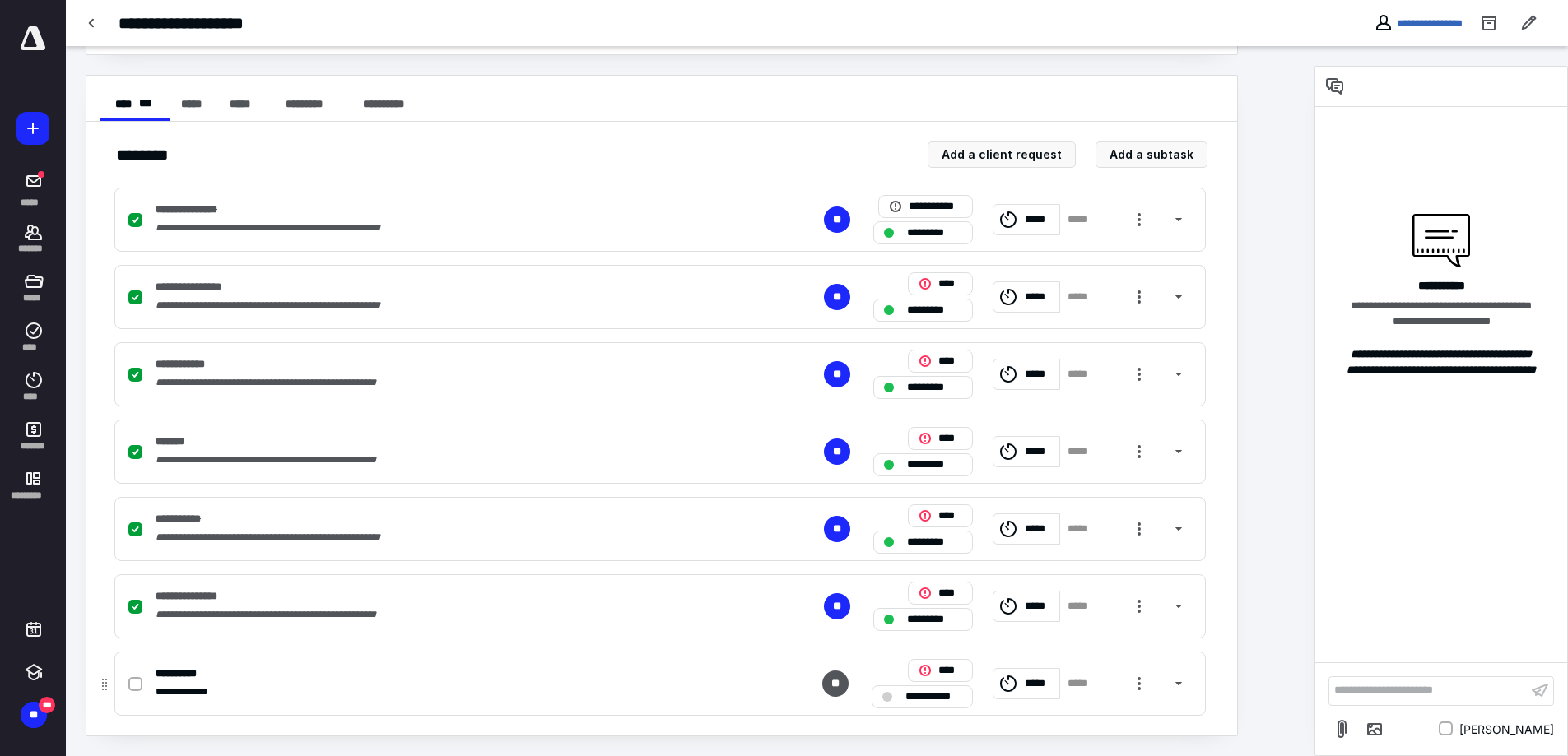 click at bounding box center [135, 684] 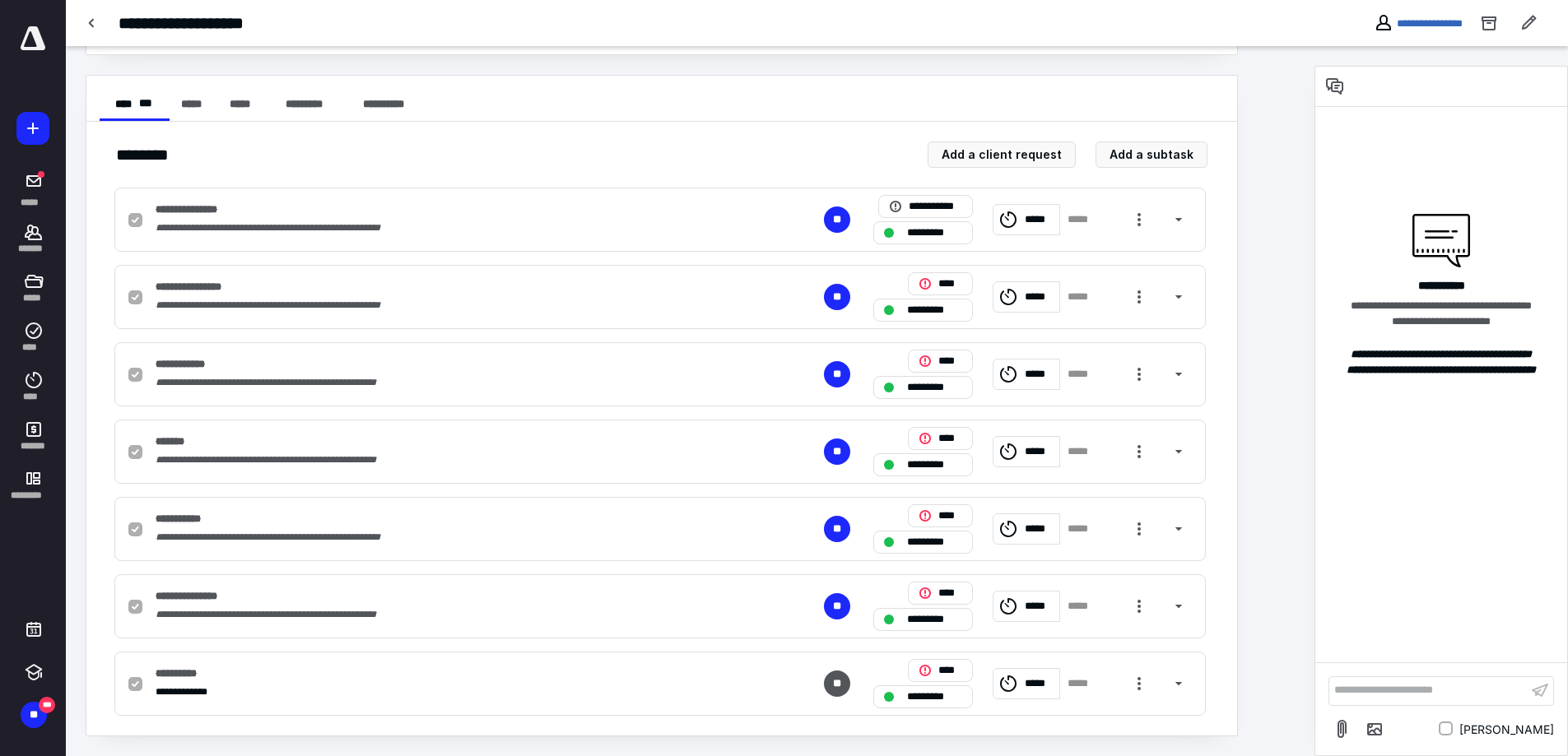 scroll, scrollTop: 0, scrollLeft: 0, axis: both 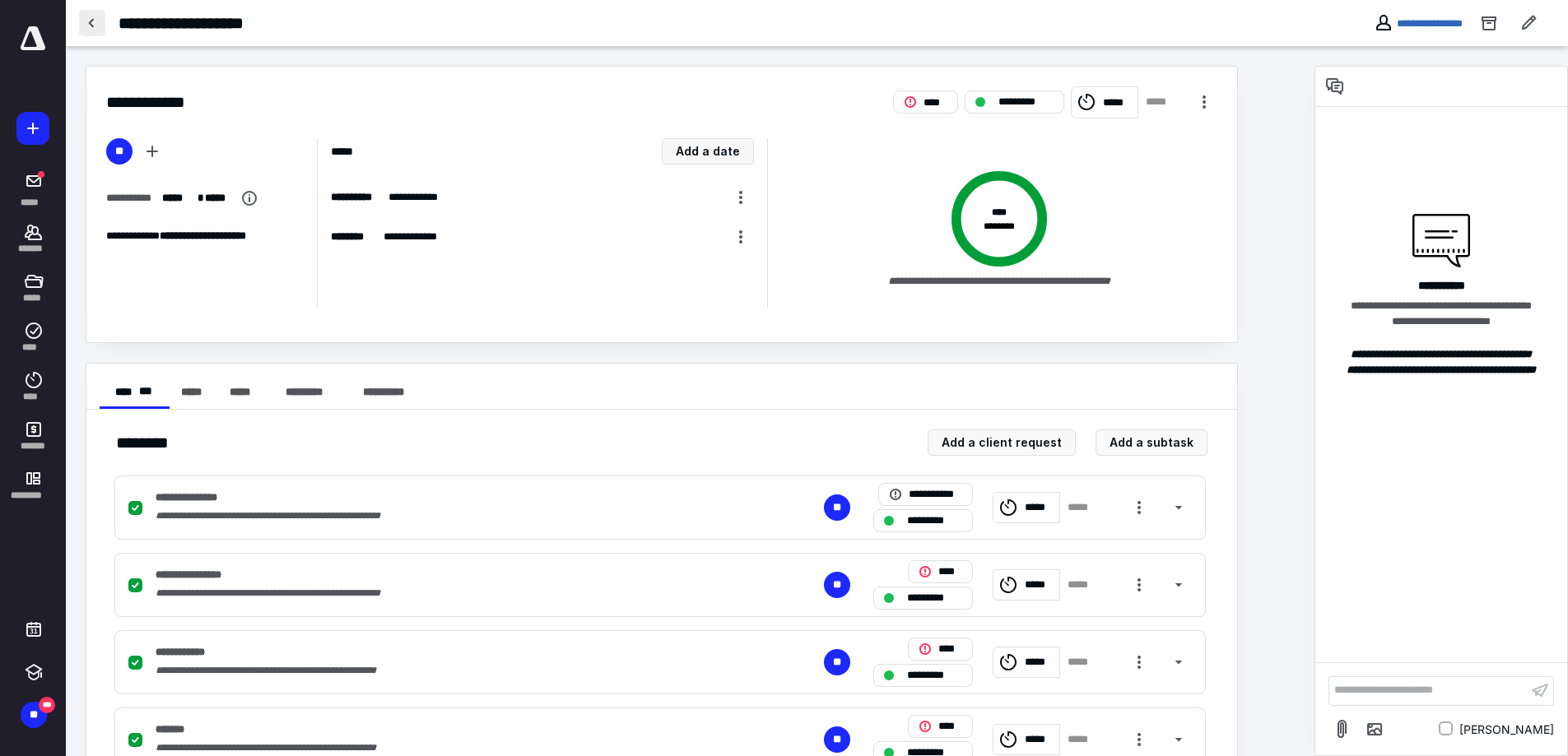 click at bounding box center (92, 23) 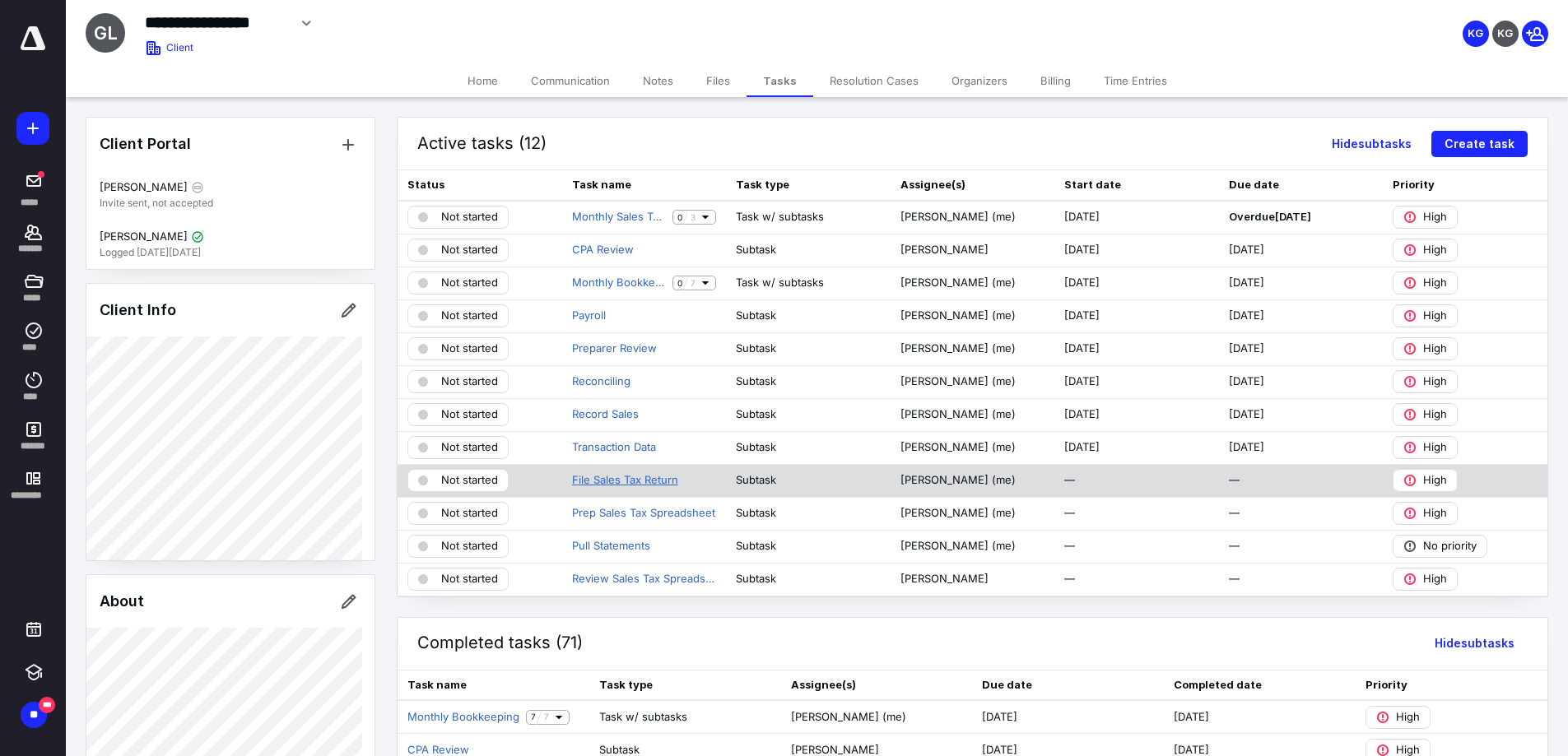 click on "File Sales Tax Return" at bounding box center [625, 480] 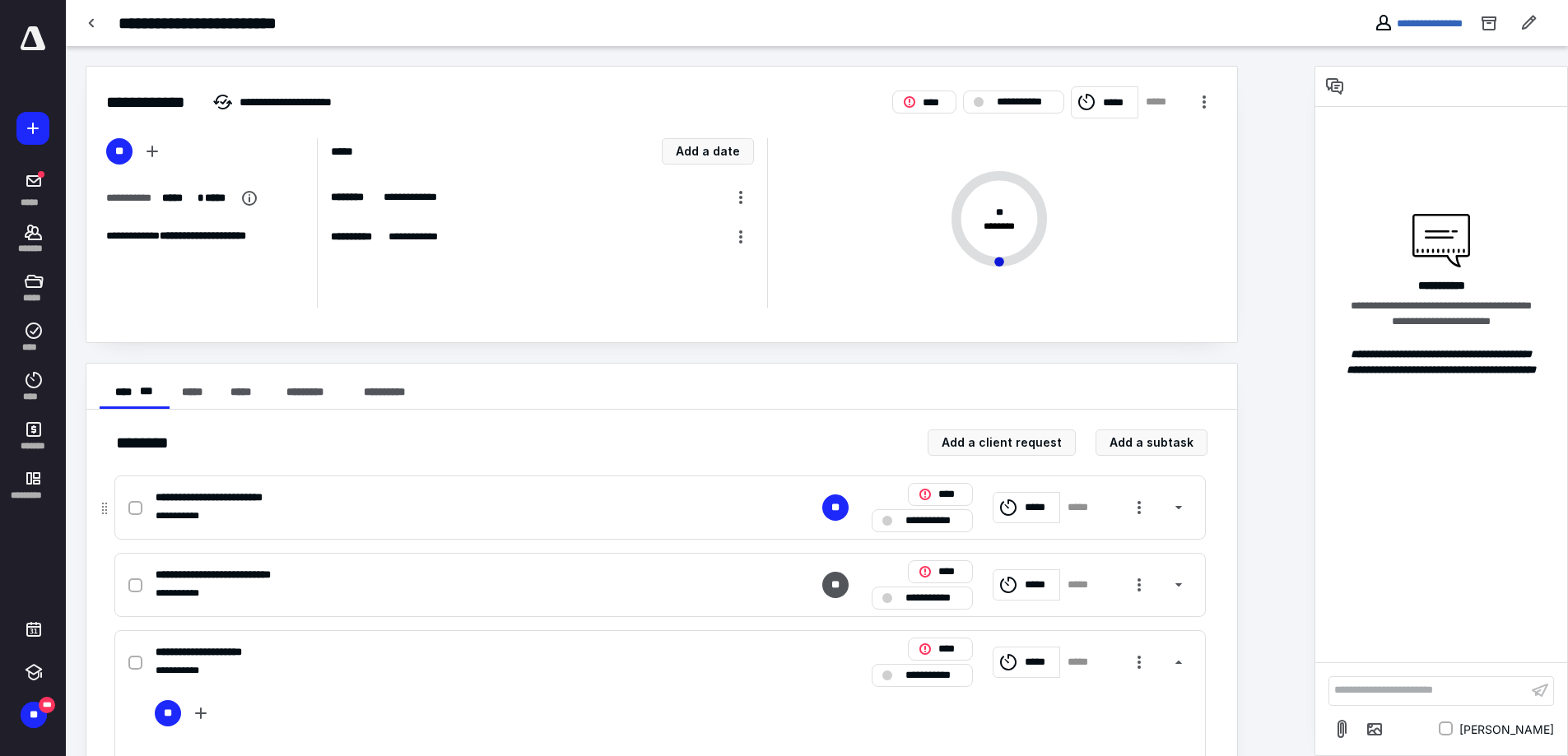 click at bounding box center (138, 508) 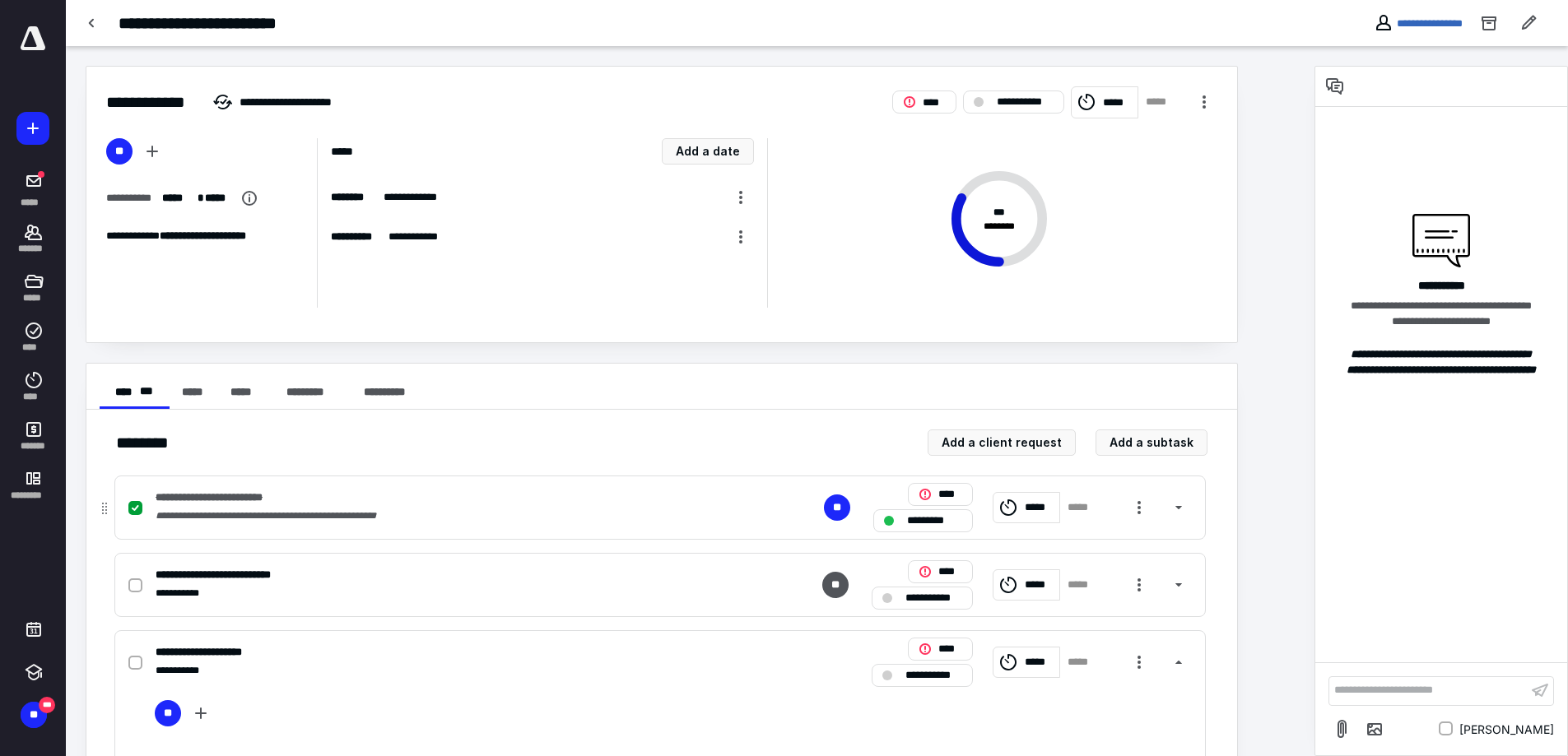 scroll, scrollTop: 114, scrollLeft: 0, axis: vertical 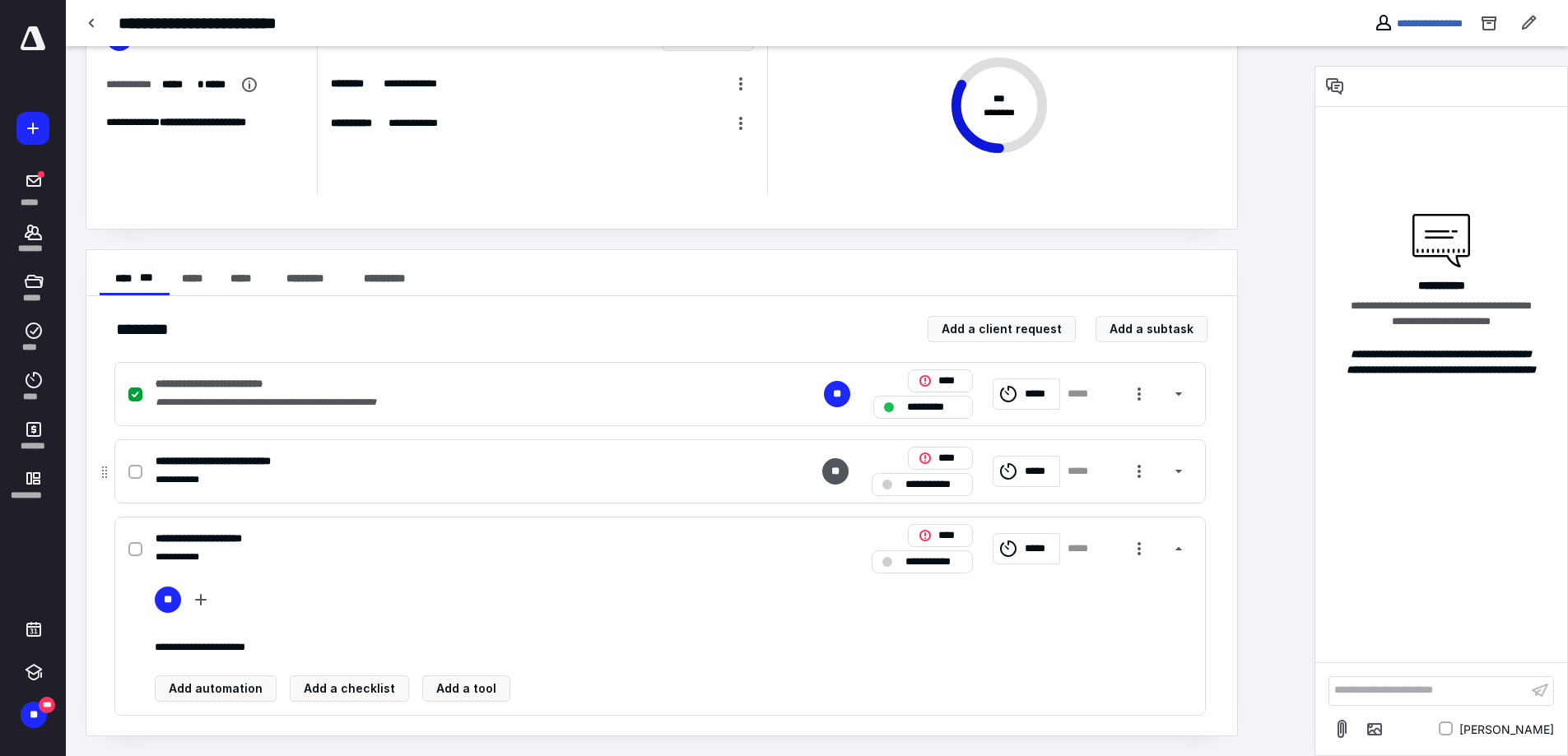 click 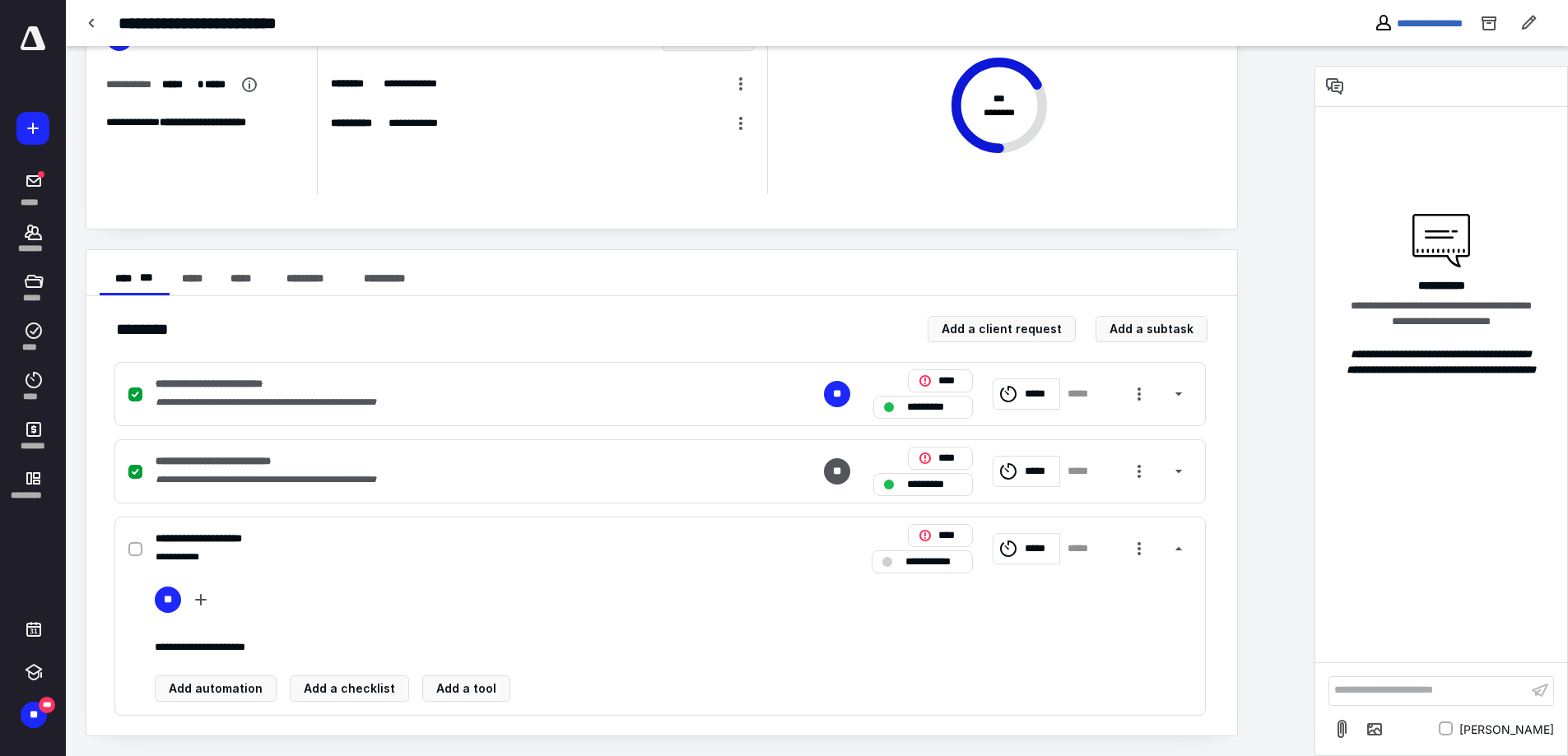 click at bounding box center [33, 39] 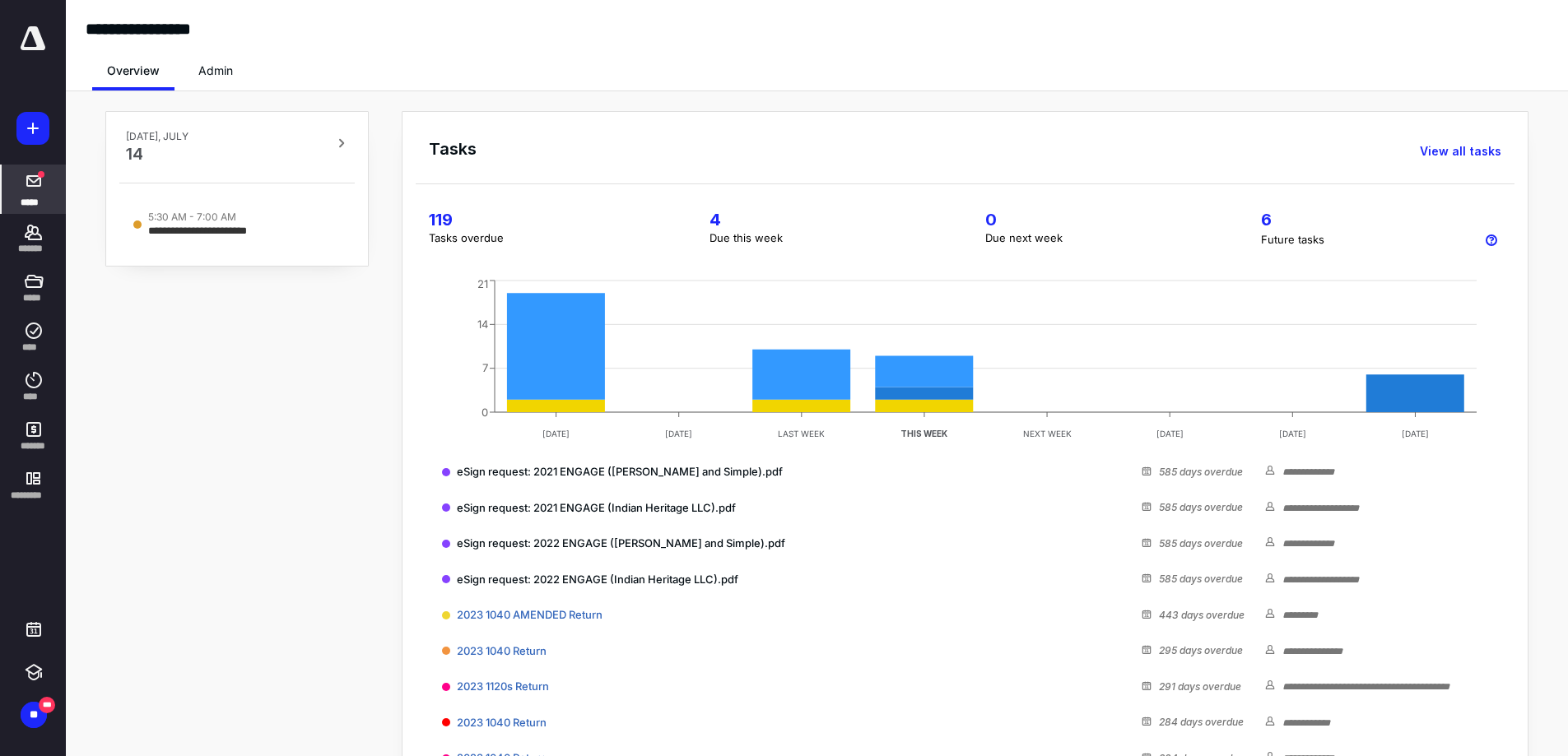 click 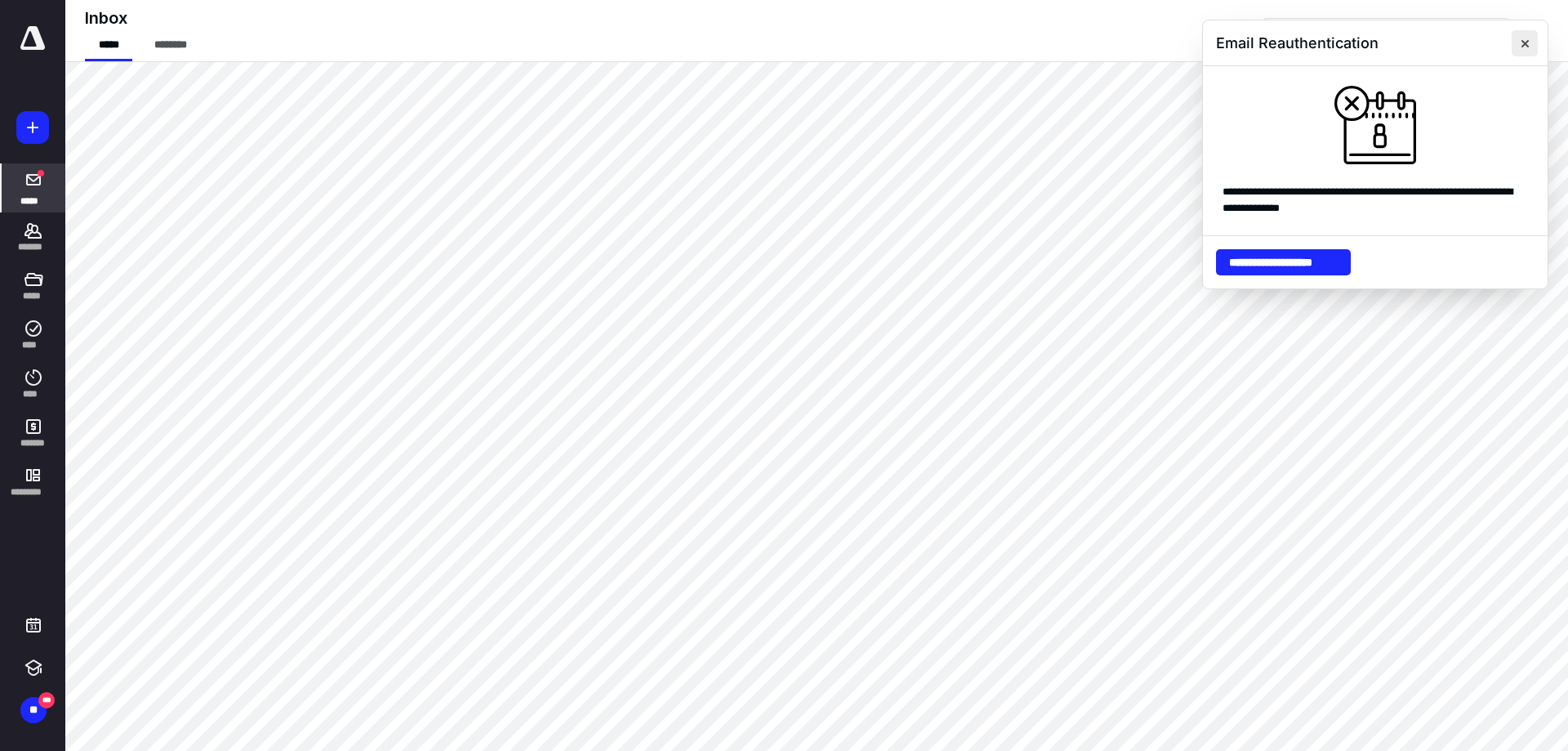 click at bounding box center [1525, 43] 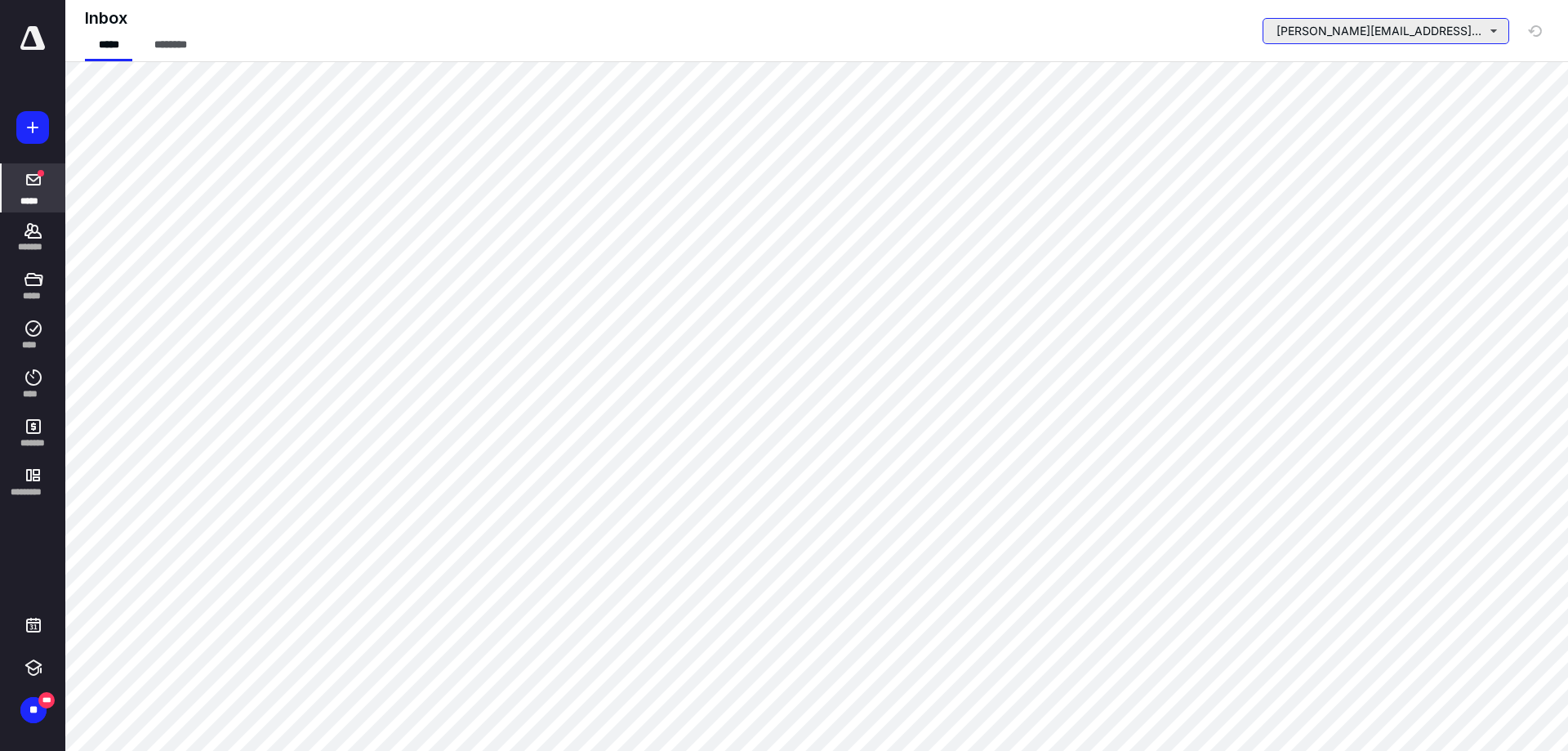 click on "[PERSON_NAME][EMAIL_ADDRESS][DOMAIN_NAME]" at bounding box center [1386, 31] 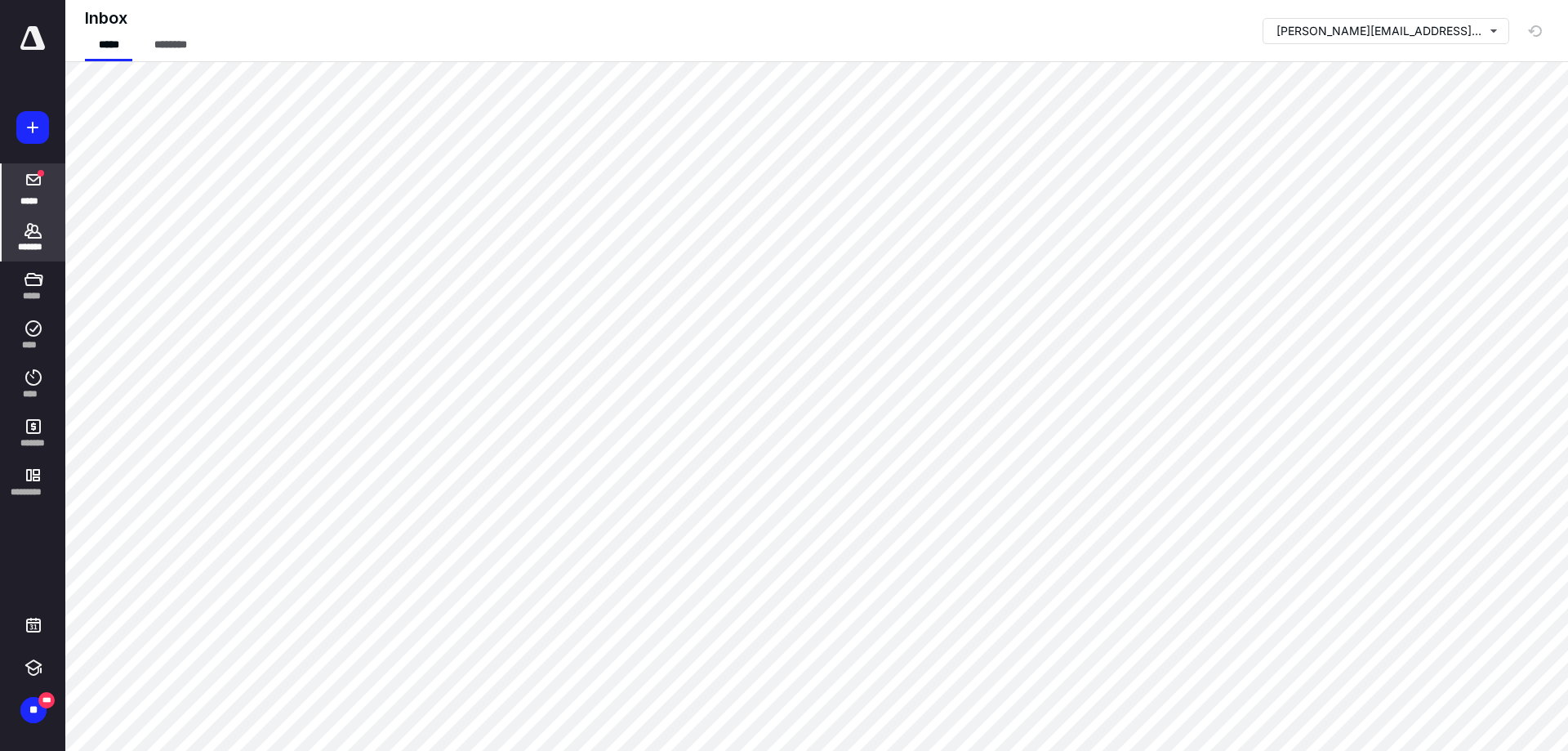 click on "*******" at bounding box center (33, 237) 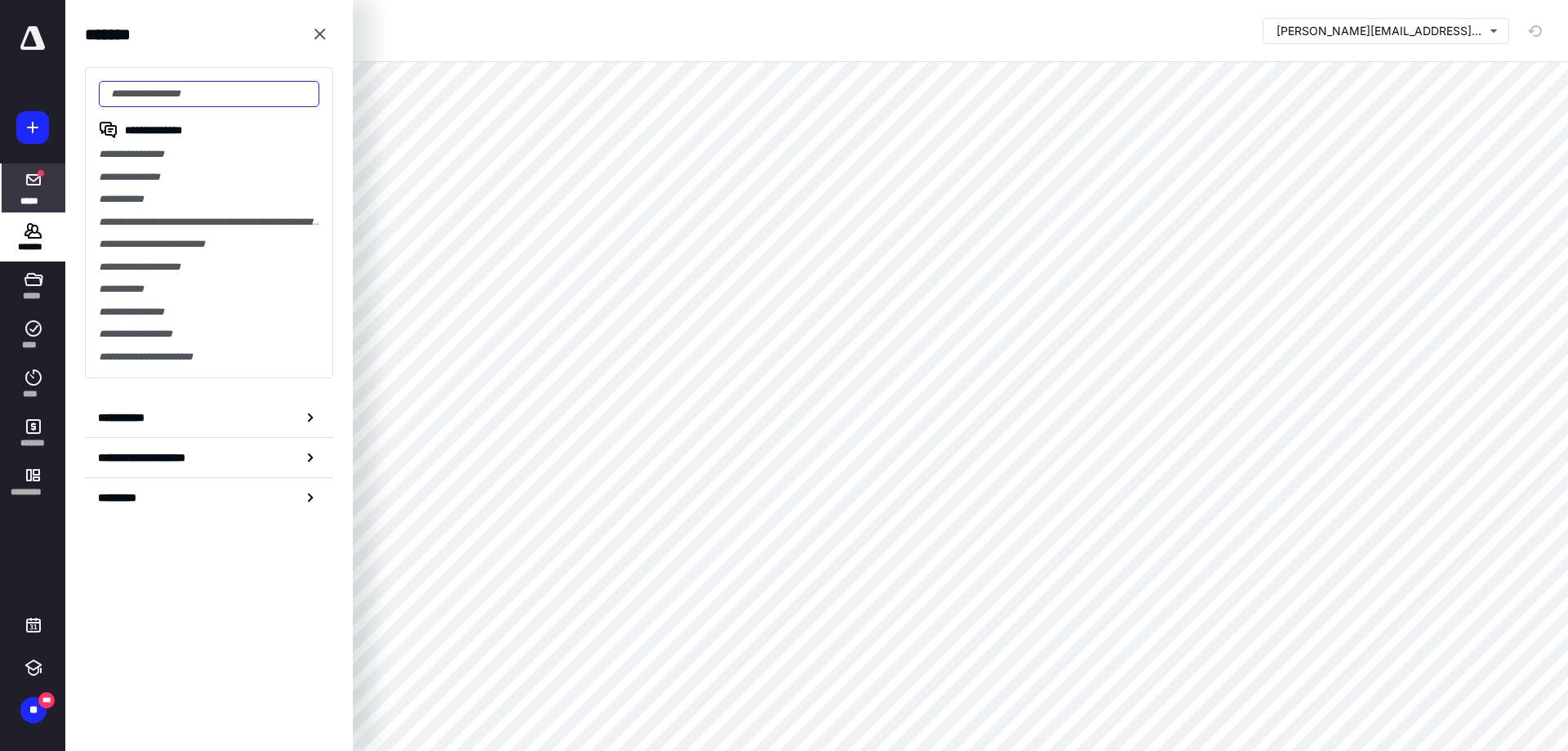 click at bounding box center (209, 94) 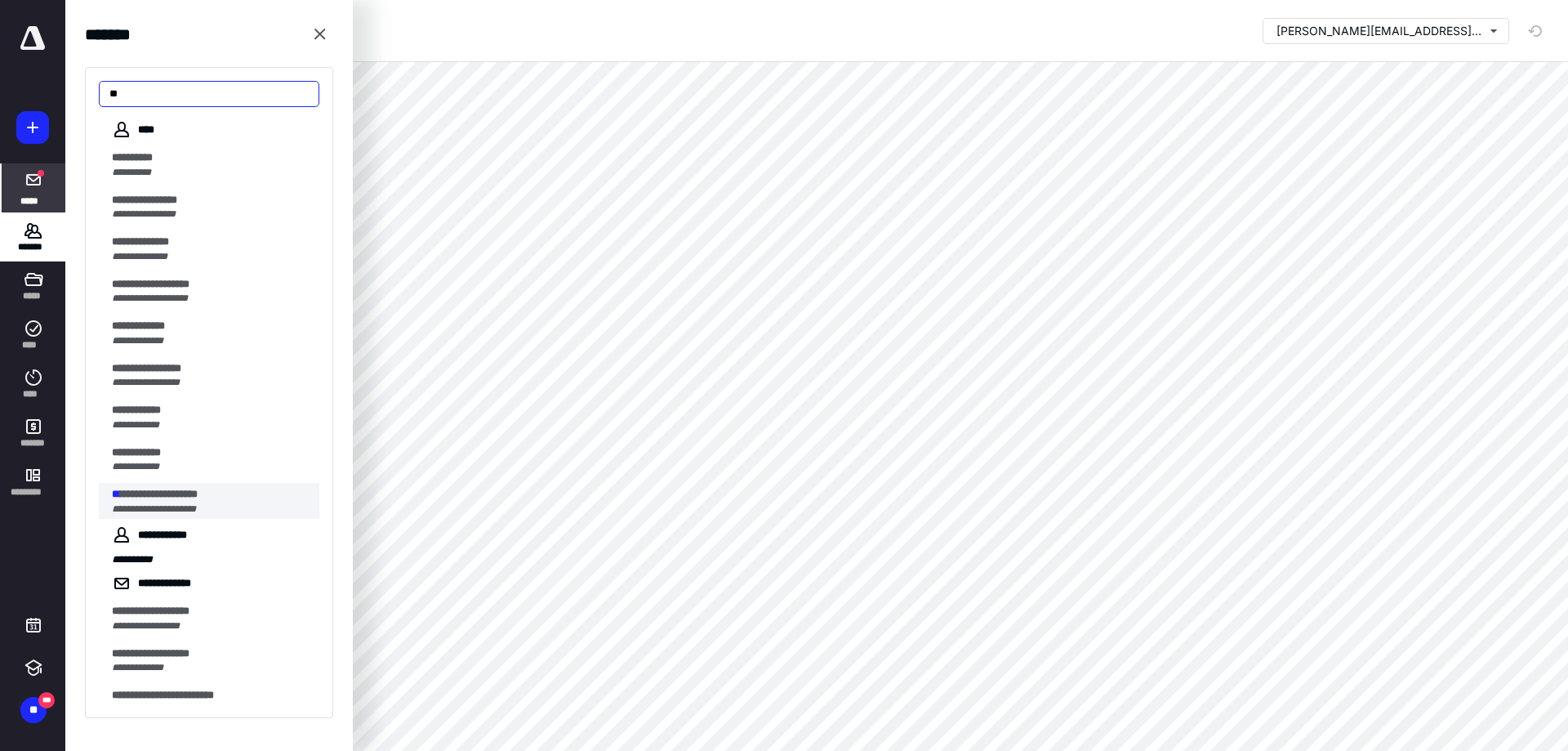 type on "**" 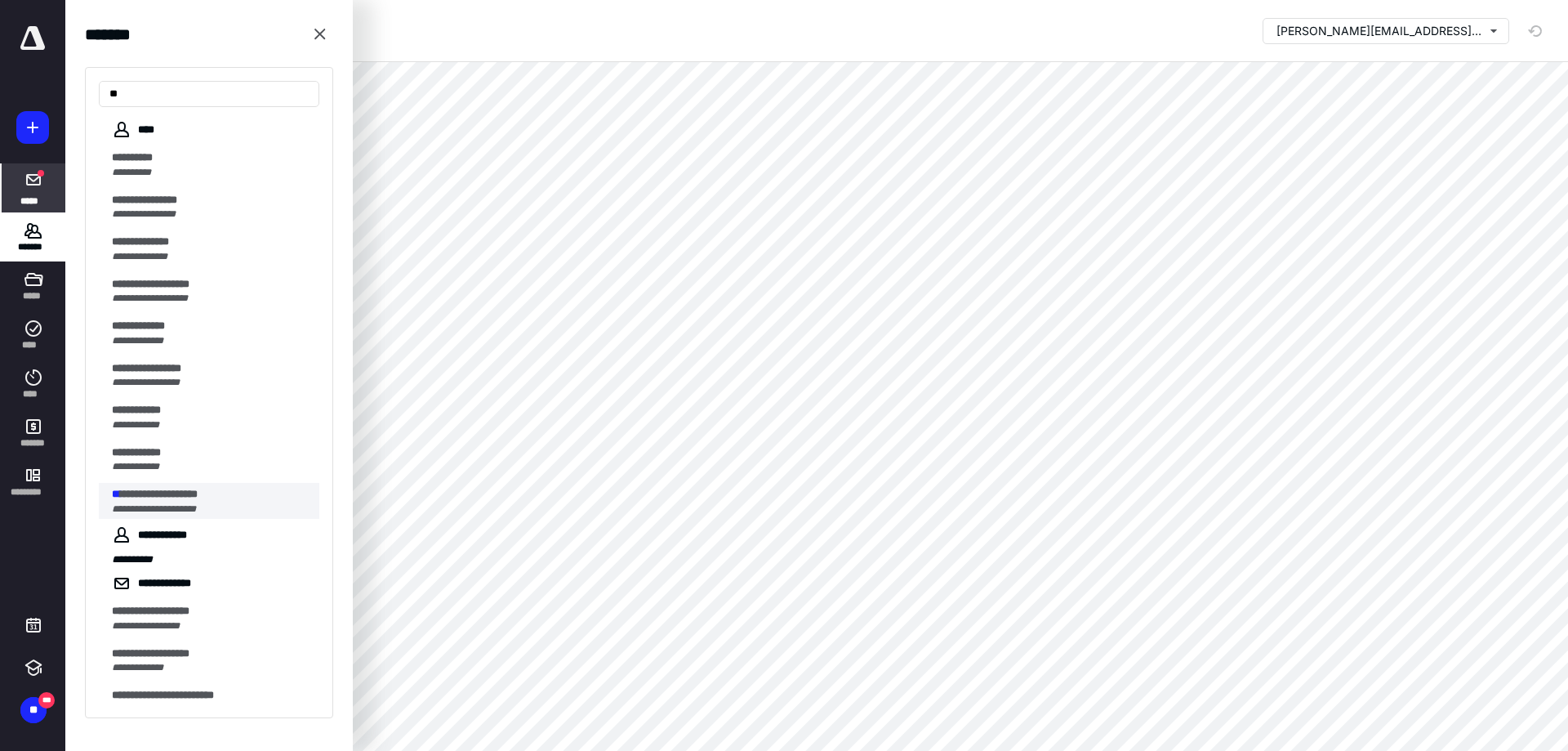 click on "**********" at bounding box center [211, 509] 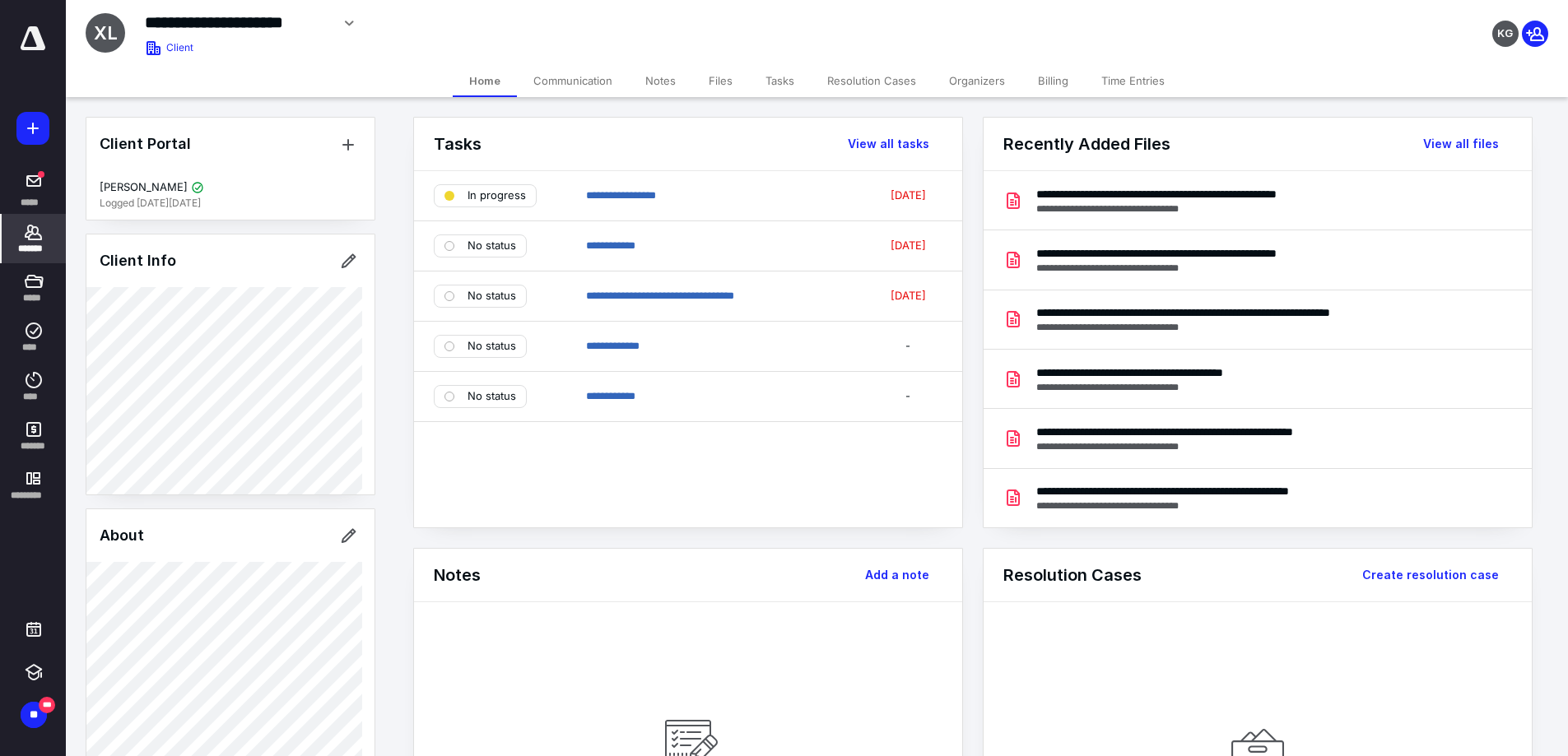 click on "Tasks" at bounding box center [779, 81] 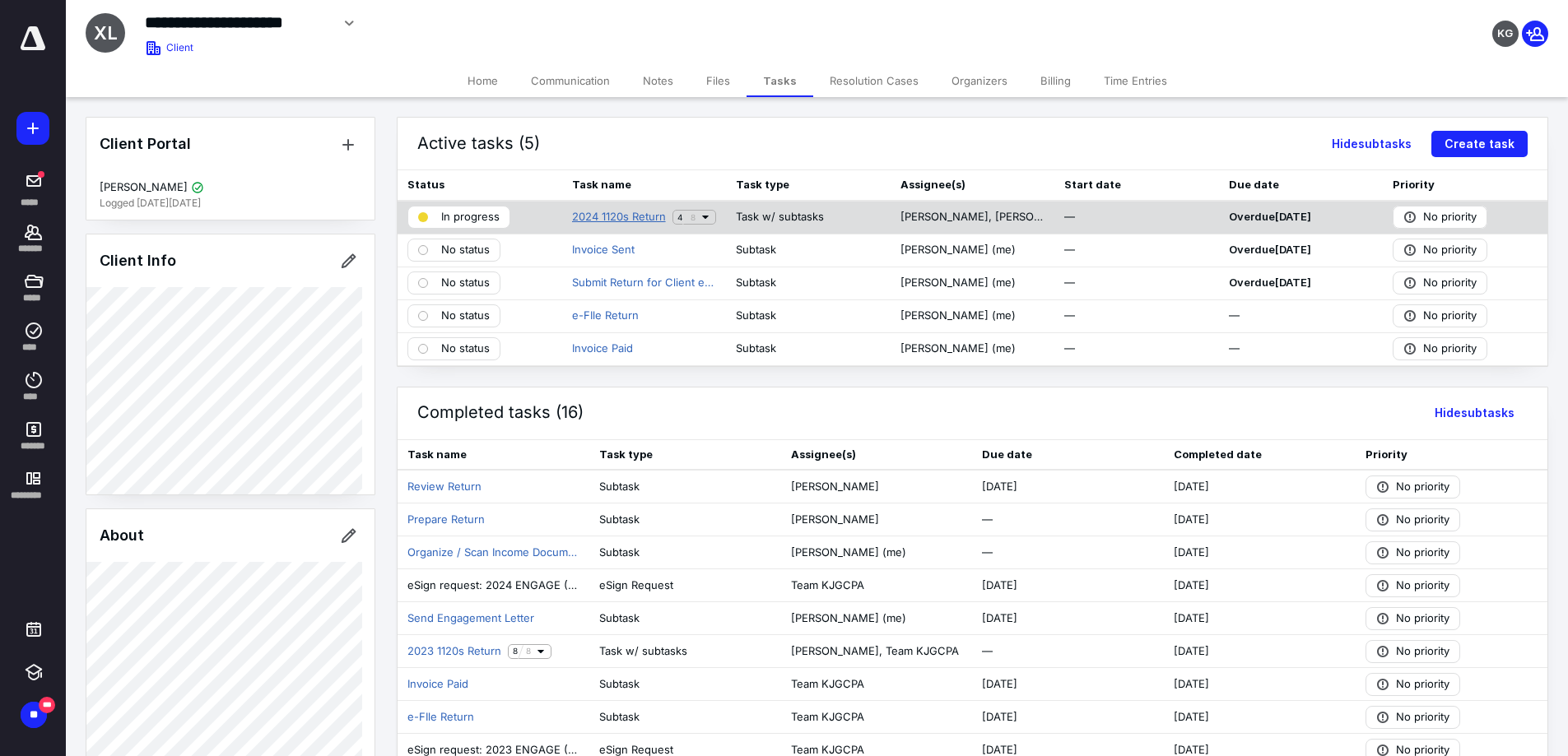 click on "2024 1120s Return" at bounding box center [619, 217] 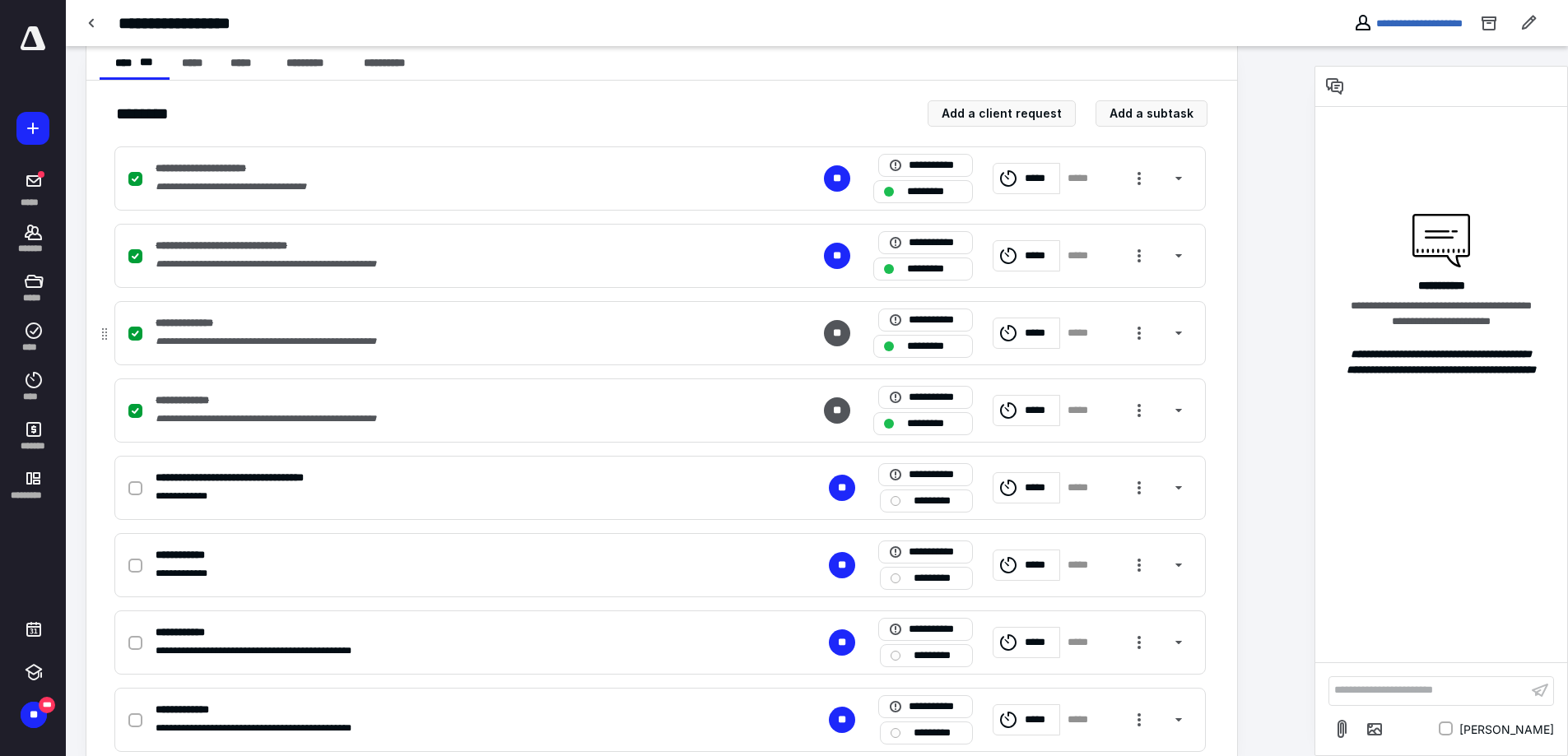 scroll, scrollTop: 365, scrollLeft: 0, axis: vertical 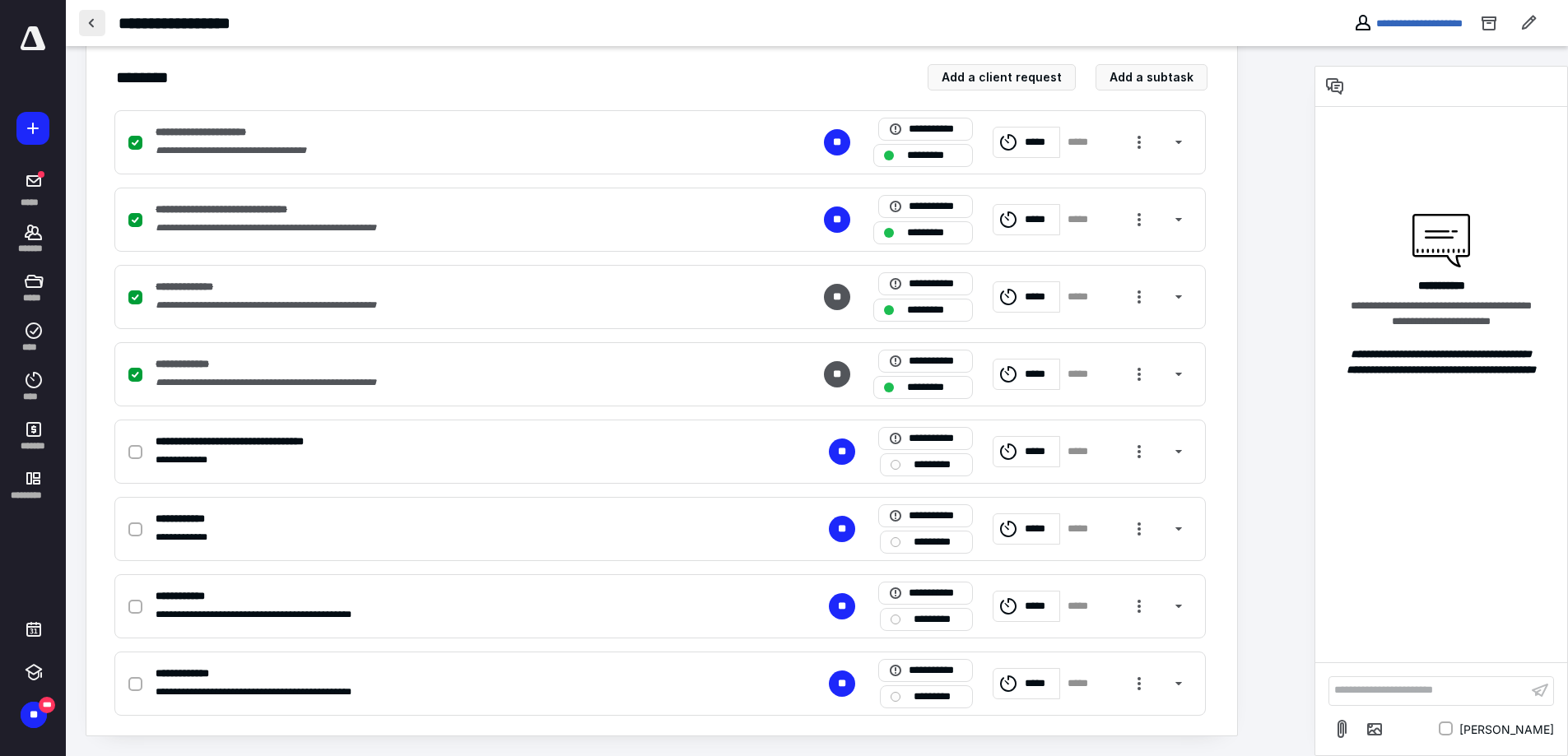 click at bounding box center (92, 23) 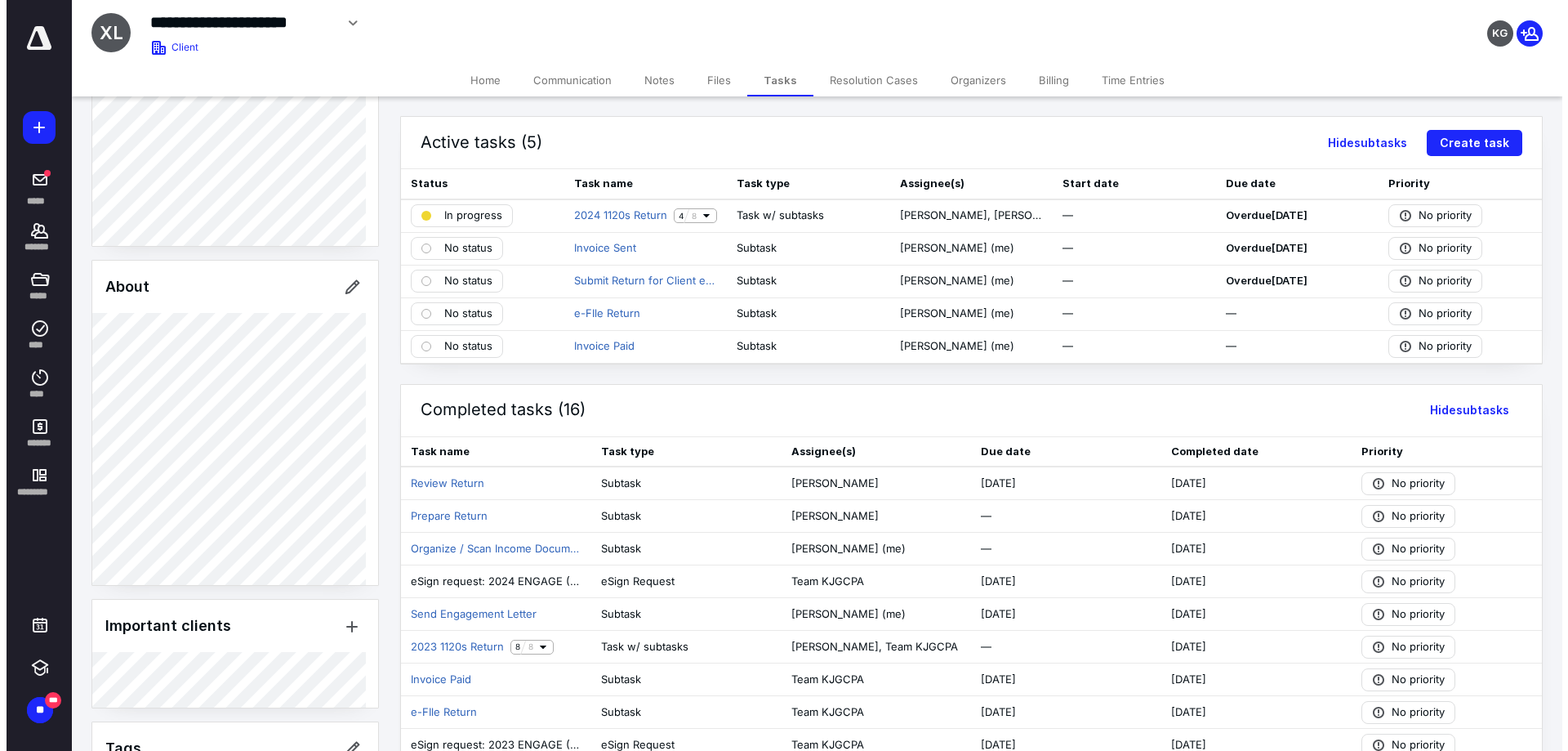 scroll, scrollTop: 339, scrollLeft: 0, axis: vertical 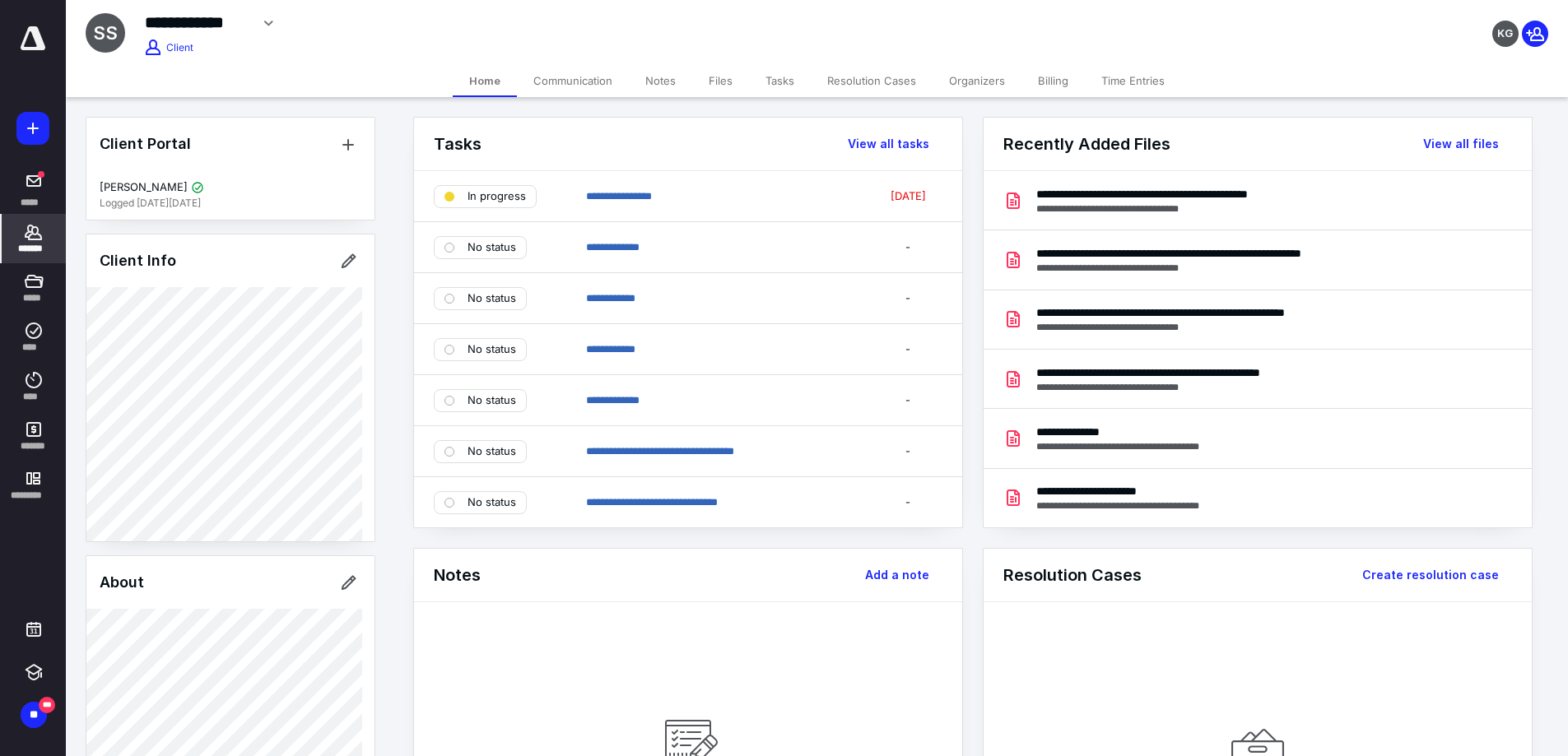 click on "**********" at bounding box center [600, 23] 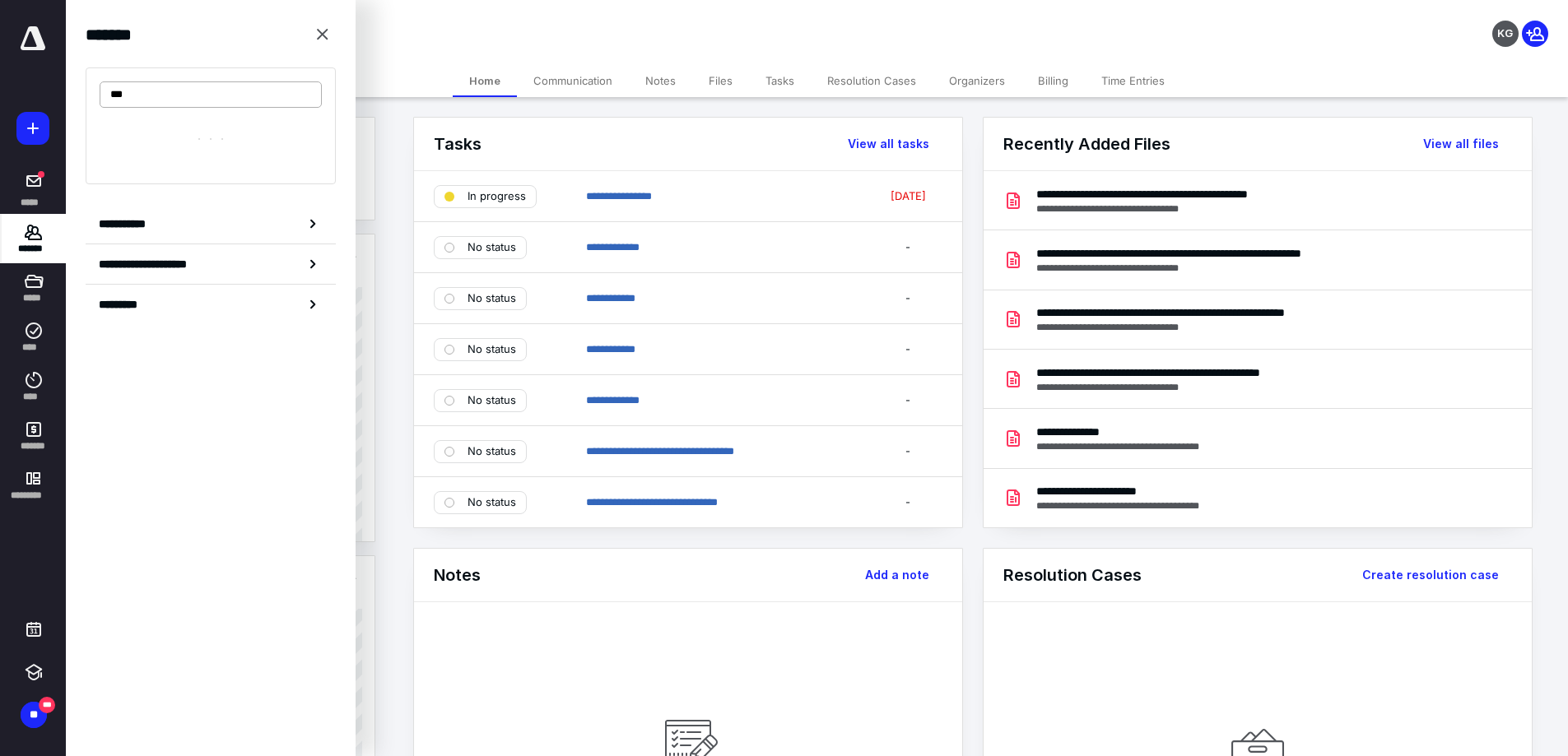 type on "****" 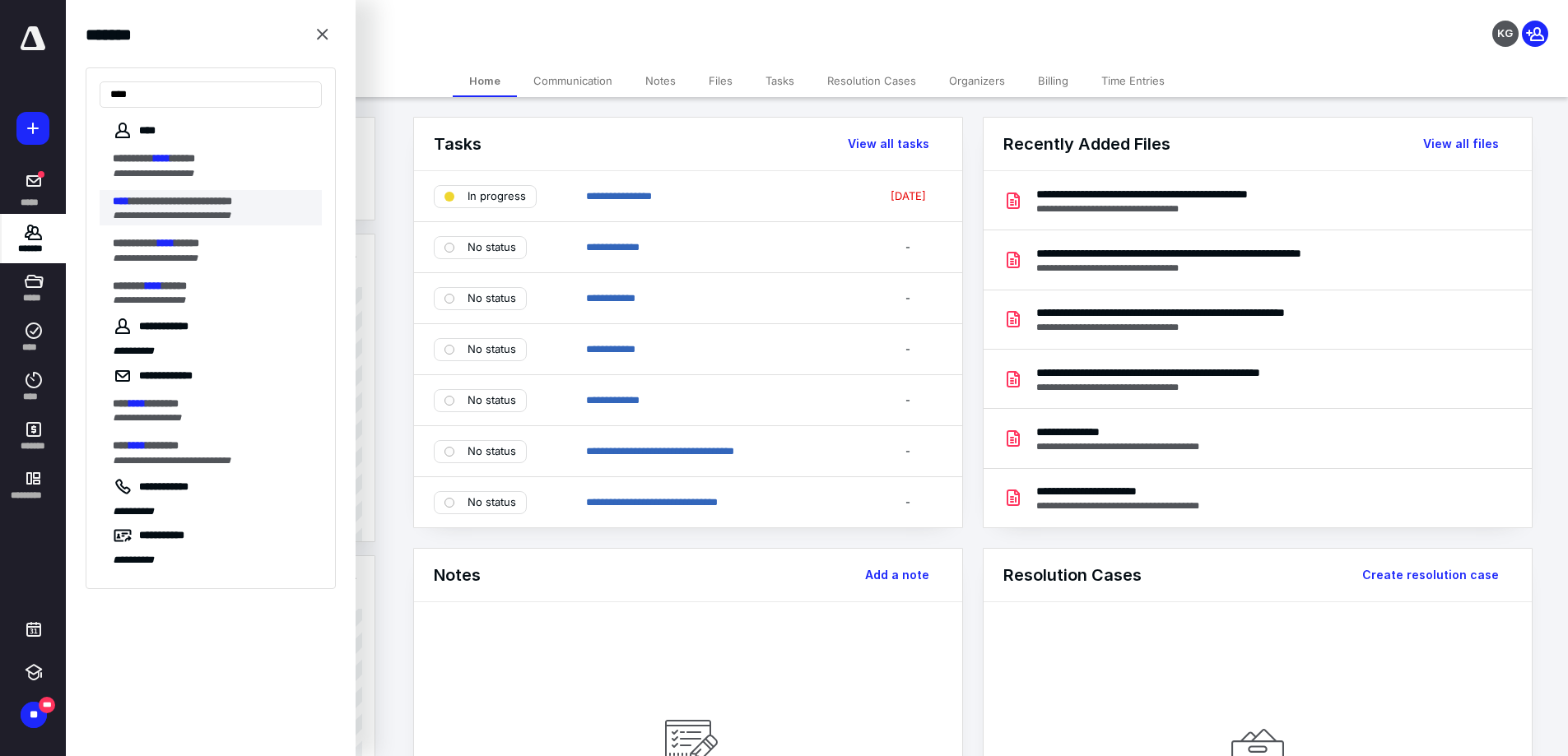 click on "**********" at bounding box center (171, 216) 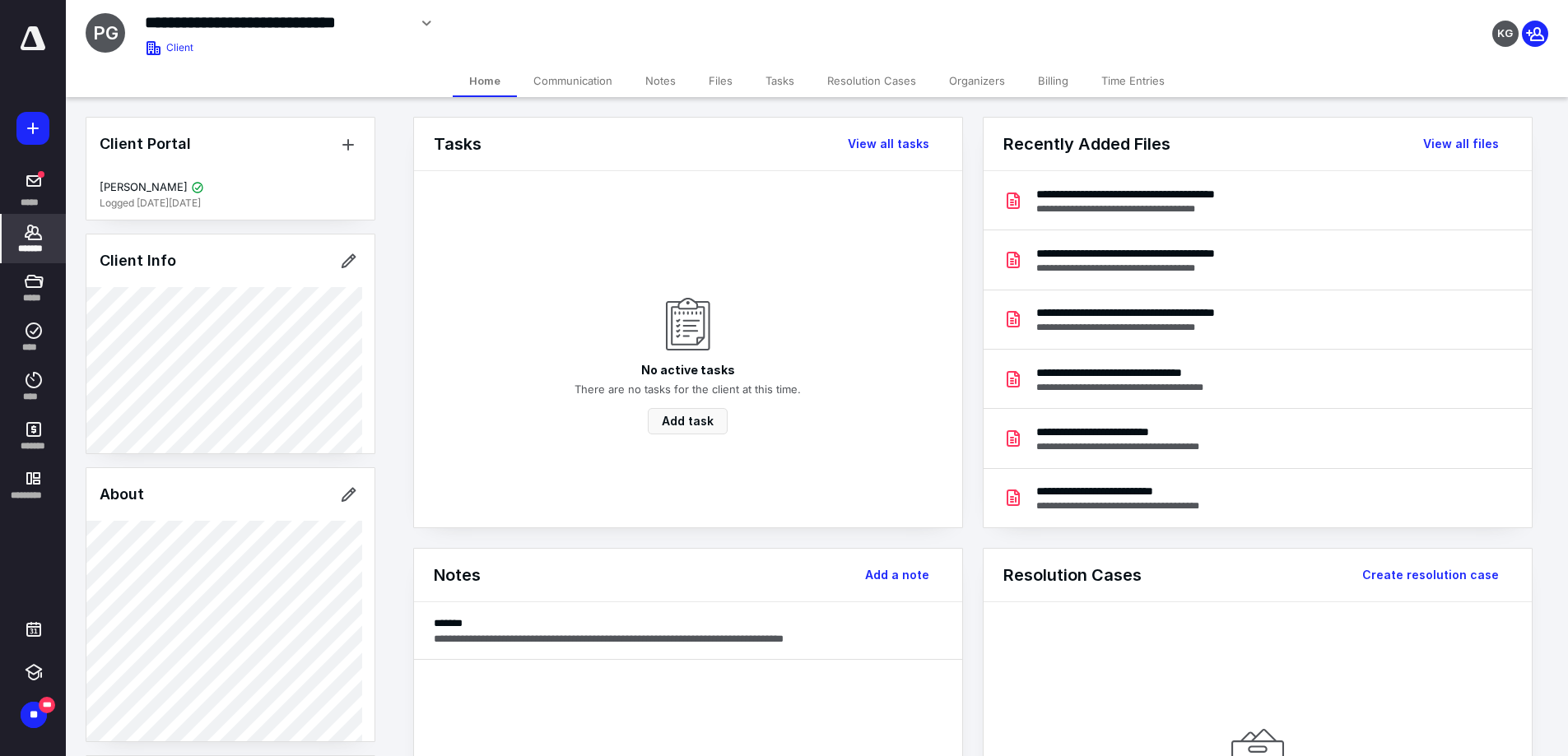 click on "Files" at bounding box center (720, 81) 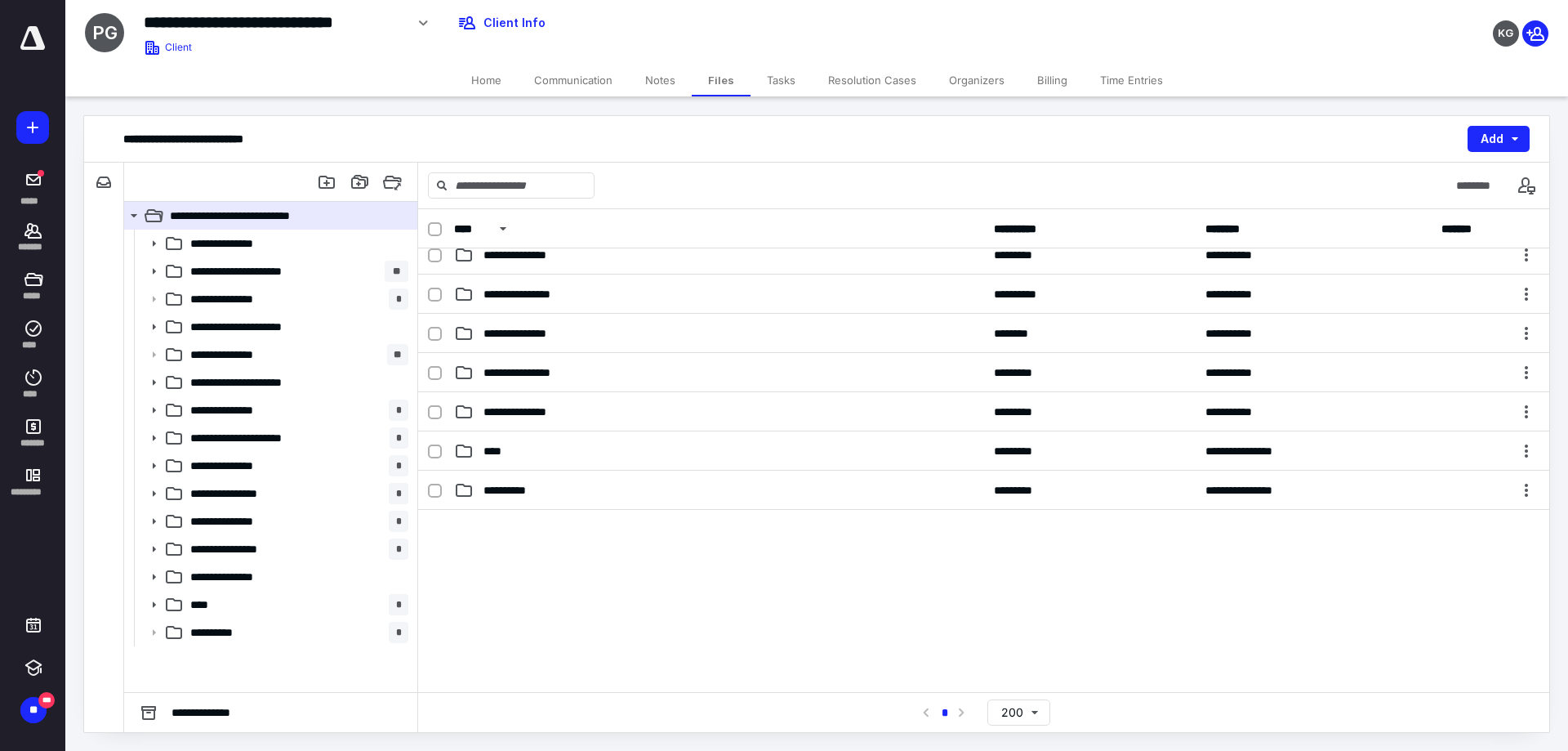 scroll, scrollTop: 390, scrollLeft: 0, axis: vertical 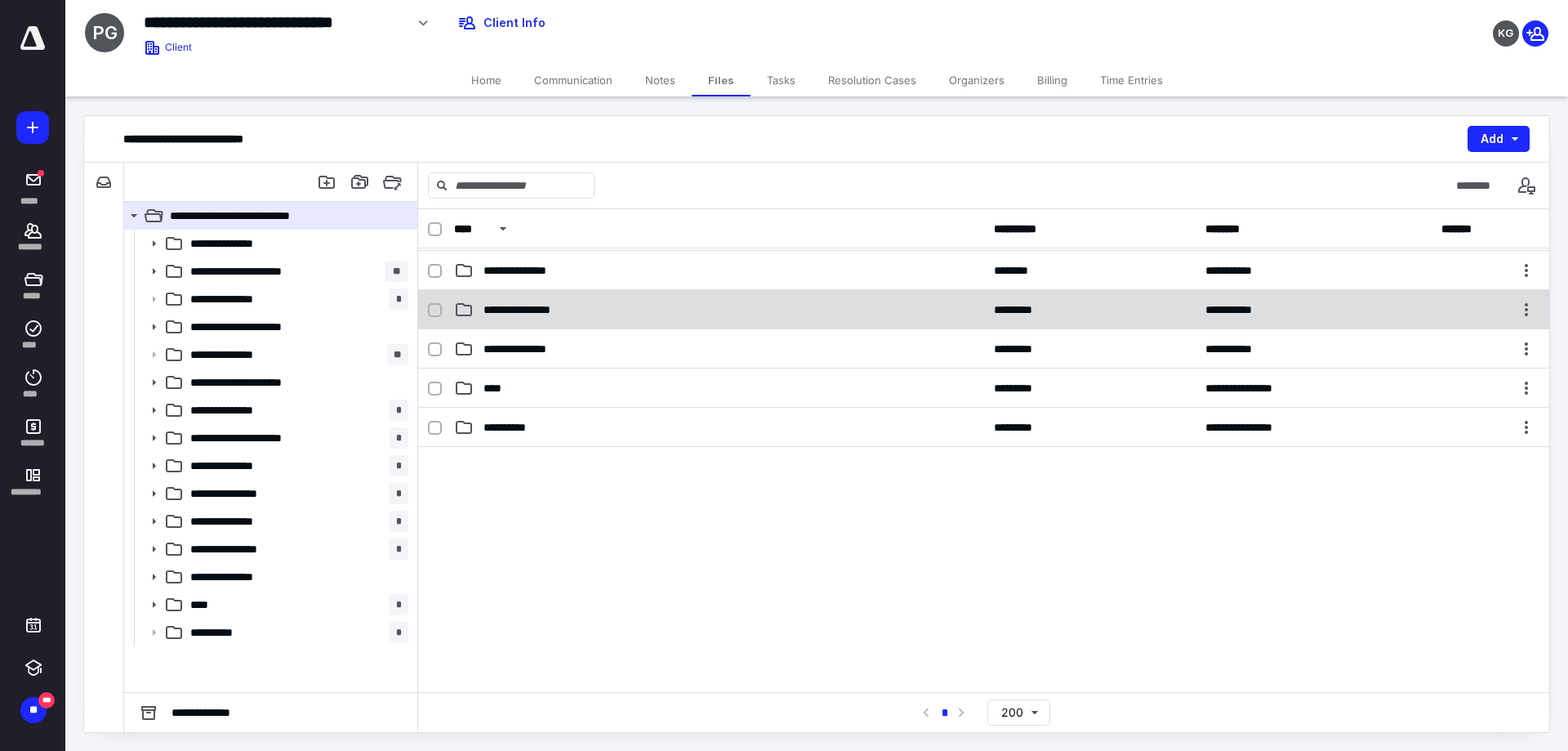 click on "**********" at bounding box center [534, 310] 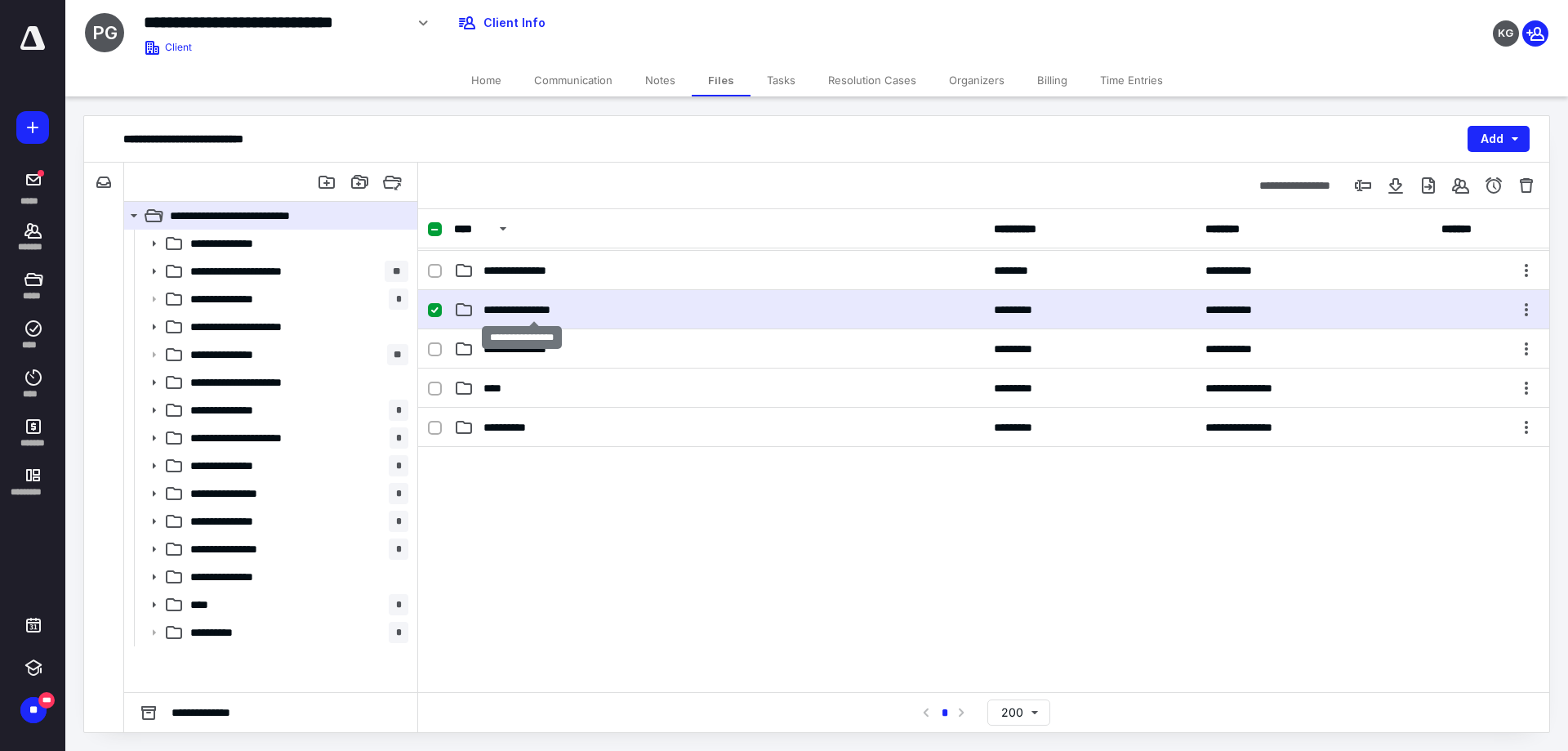 click on "**********" at bounding box center [534, 310] 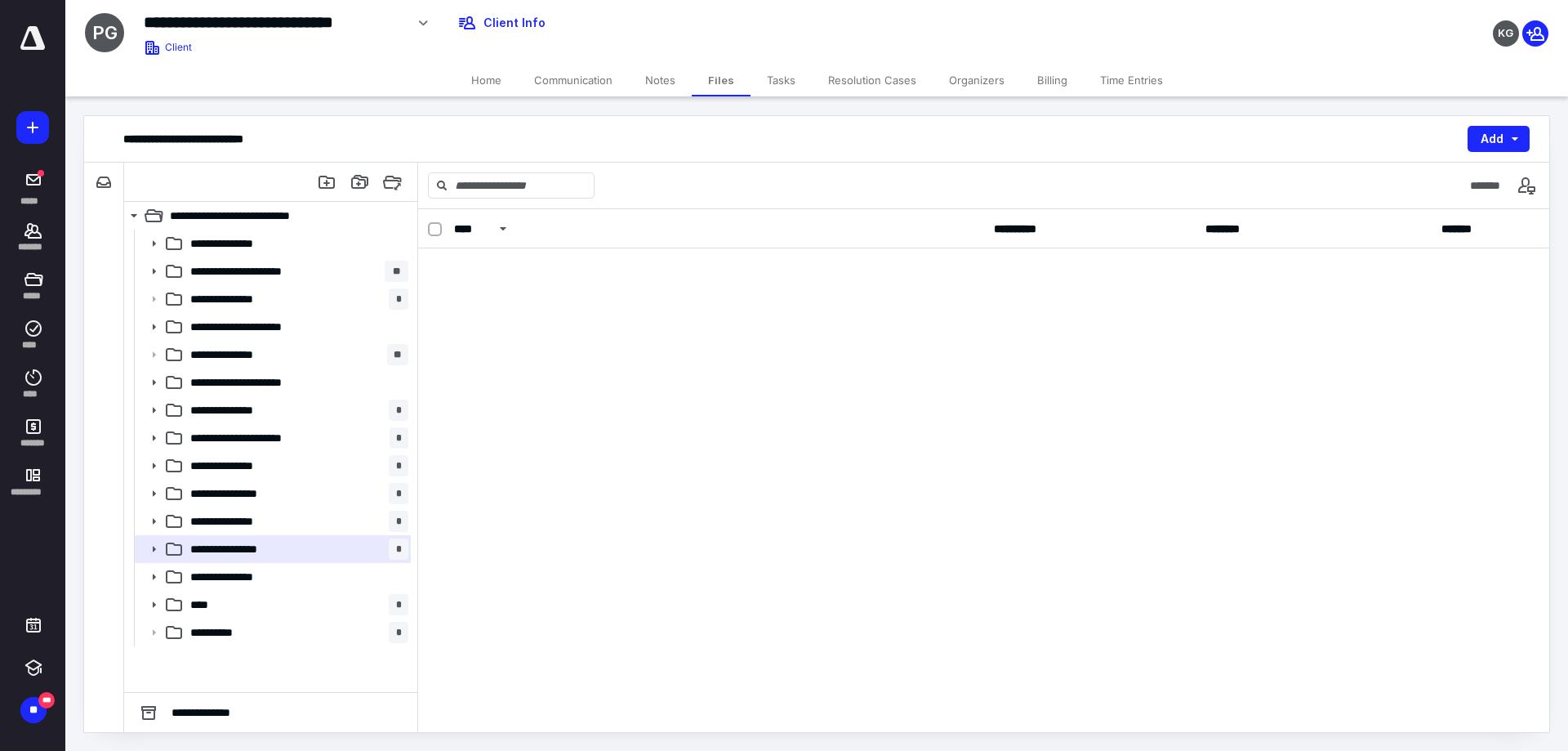 scroll, scrollTop: 0, scrollLeft: 0, axis: both 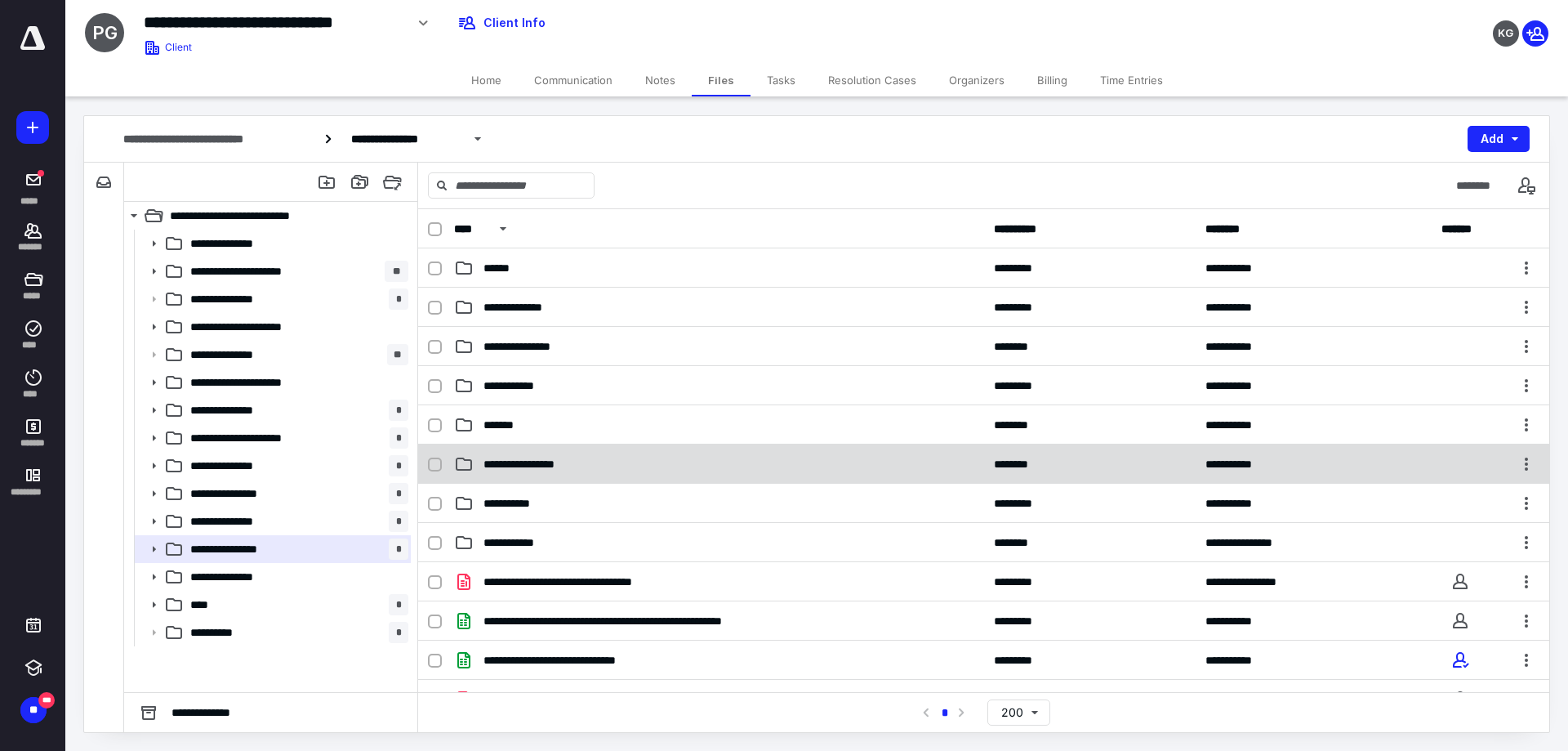 click on "**********" at bounding box center (538, 464) 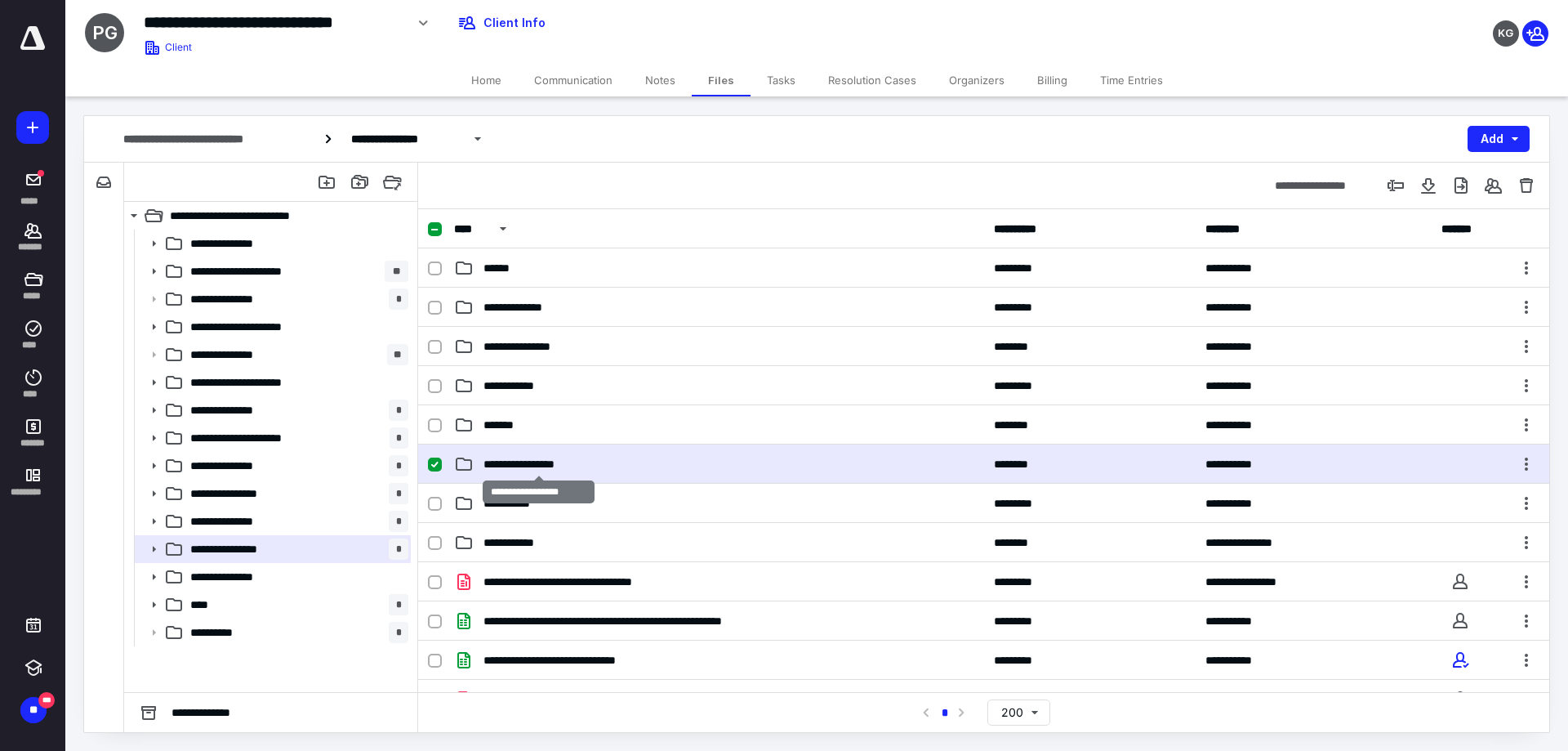 click on "**********" at bounding box center (538, 464) 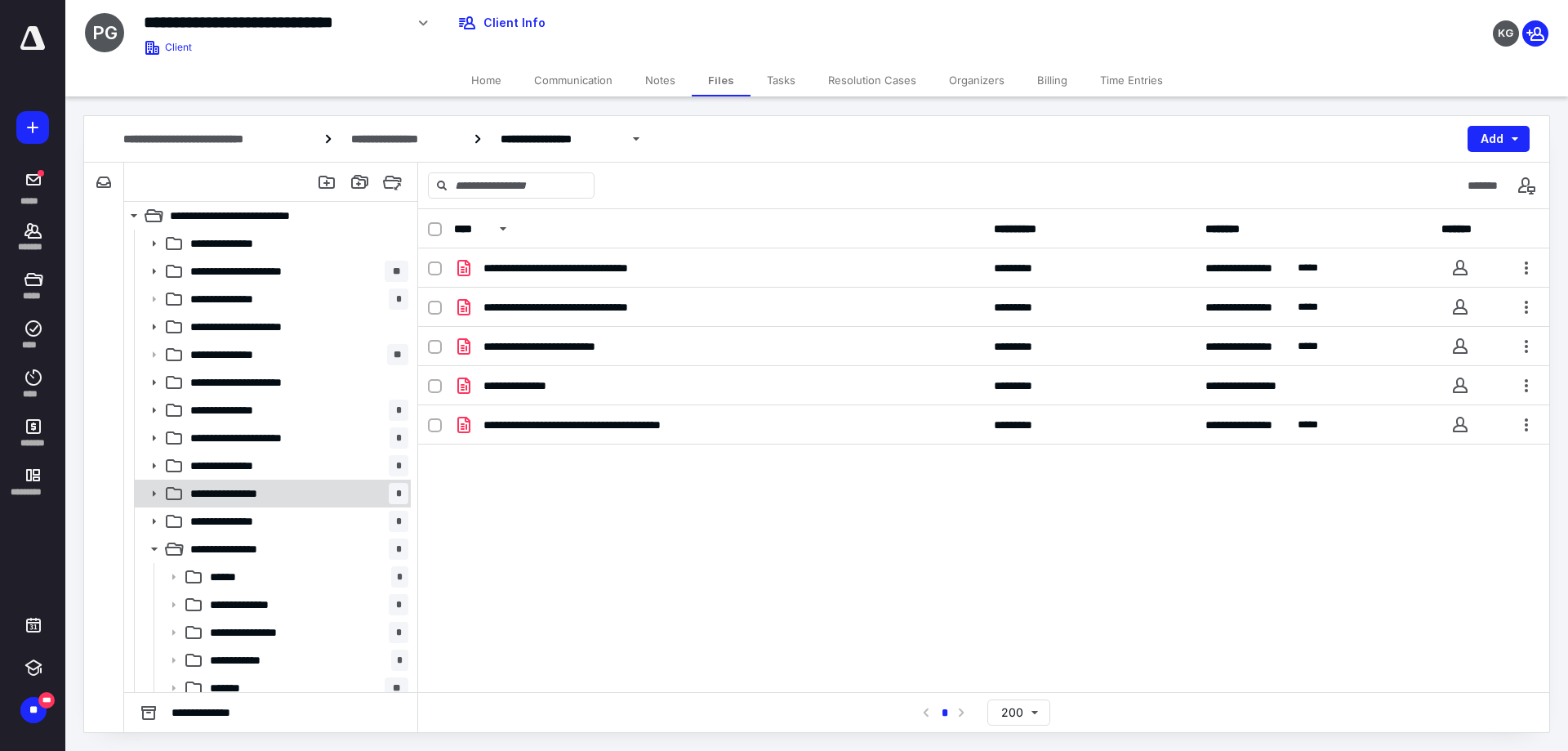 scroll, scrollTop: 163, scrollLeft: 0, axis: vertical 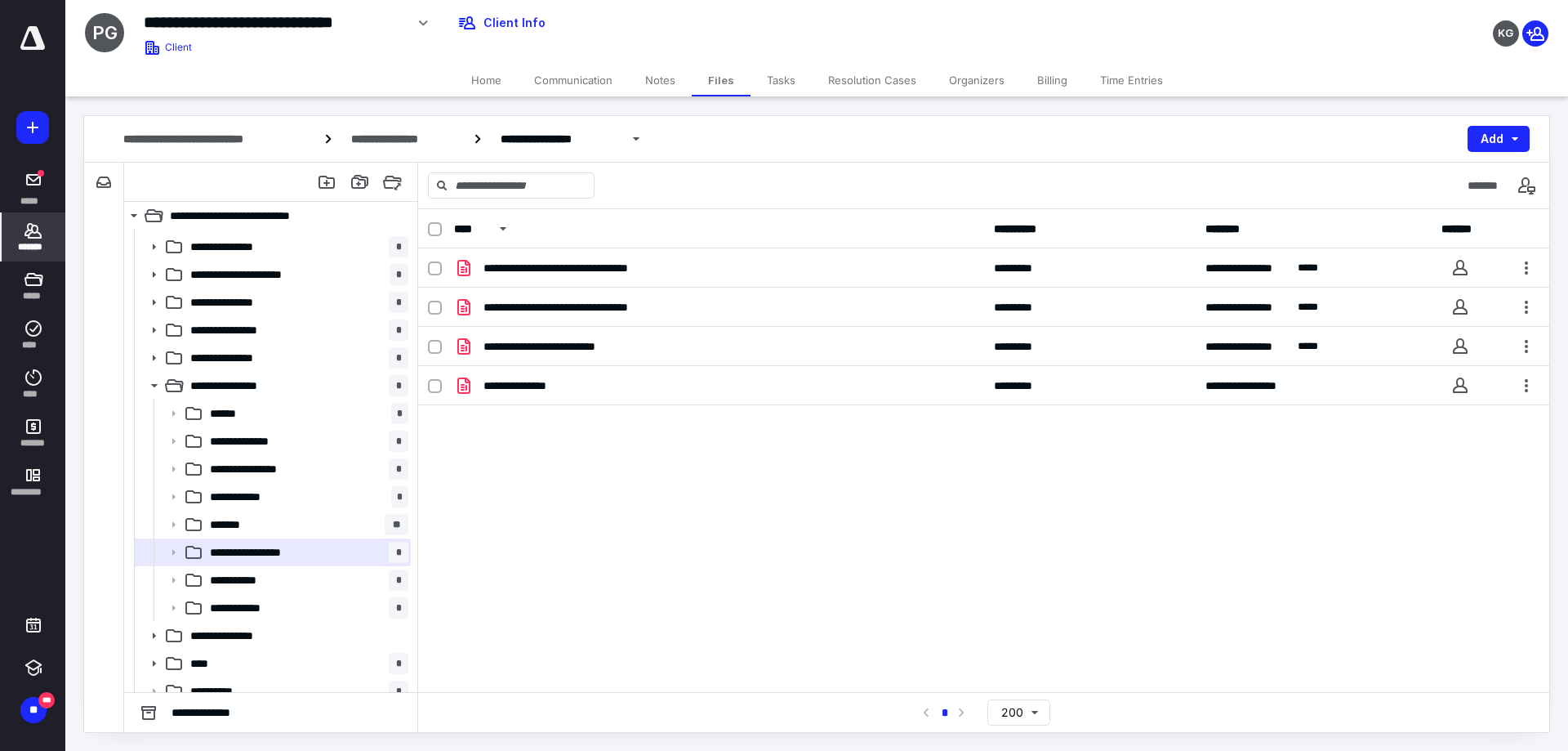 click 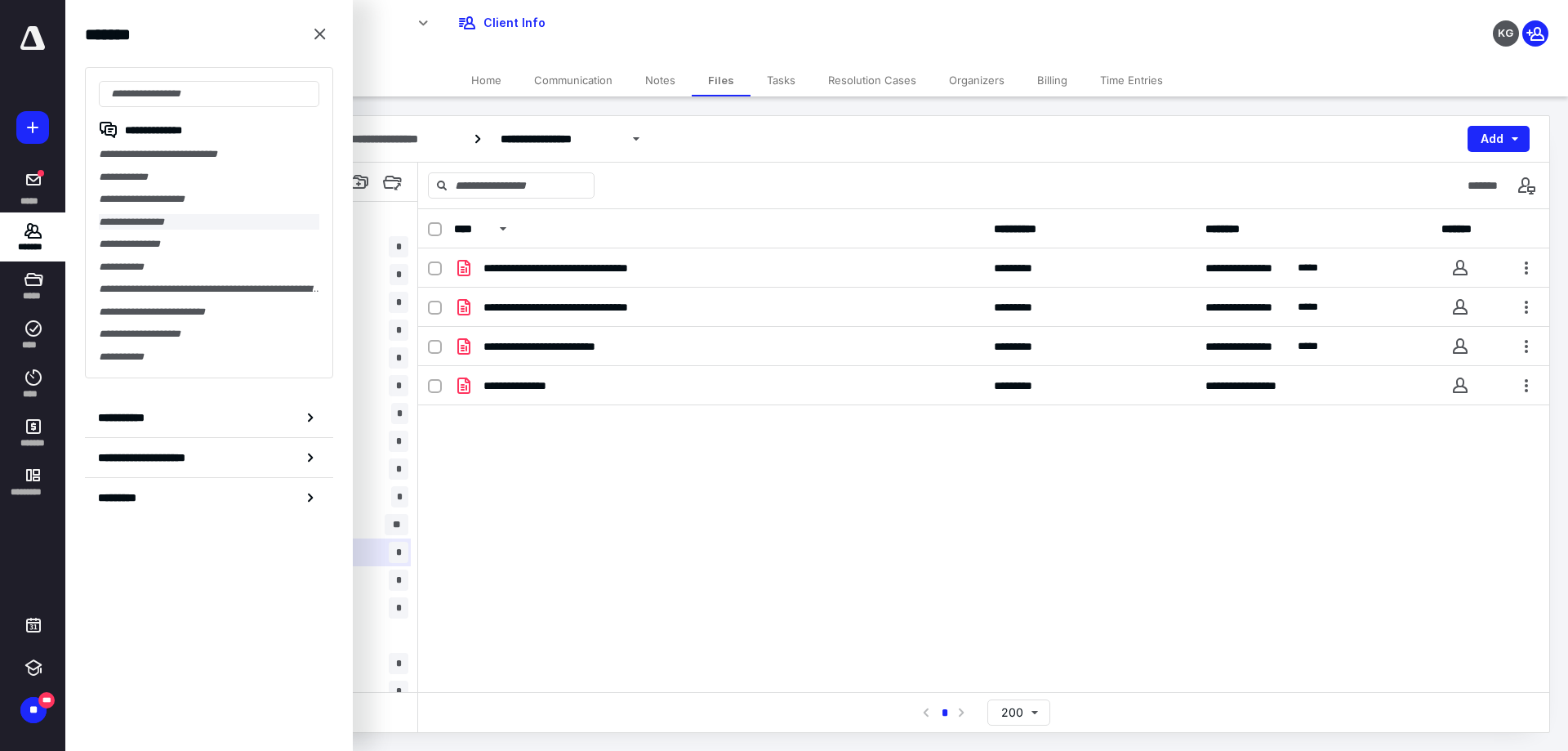 click on "**********" at bounding box center [209, 222] 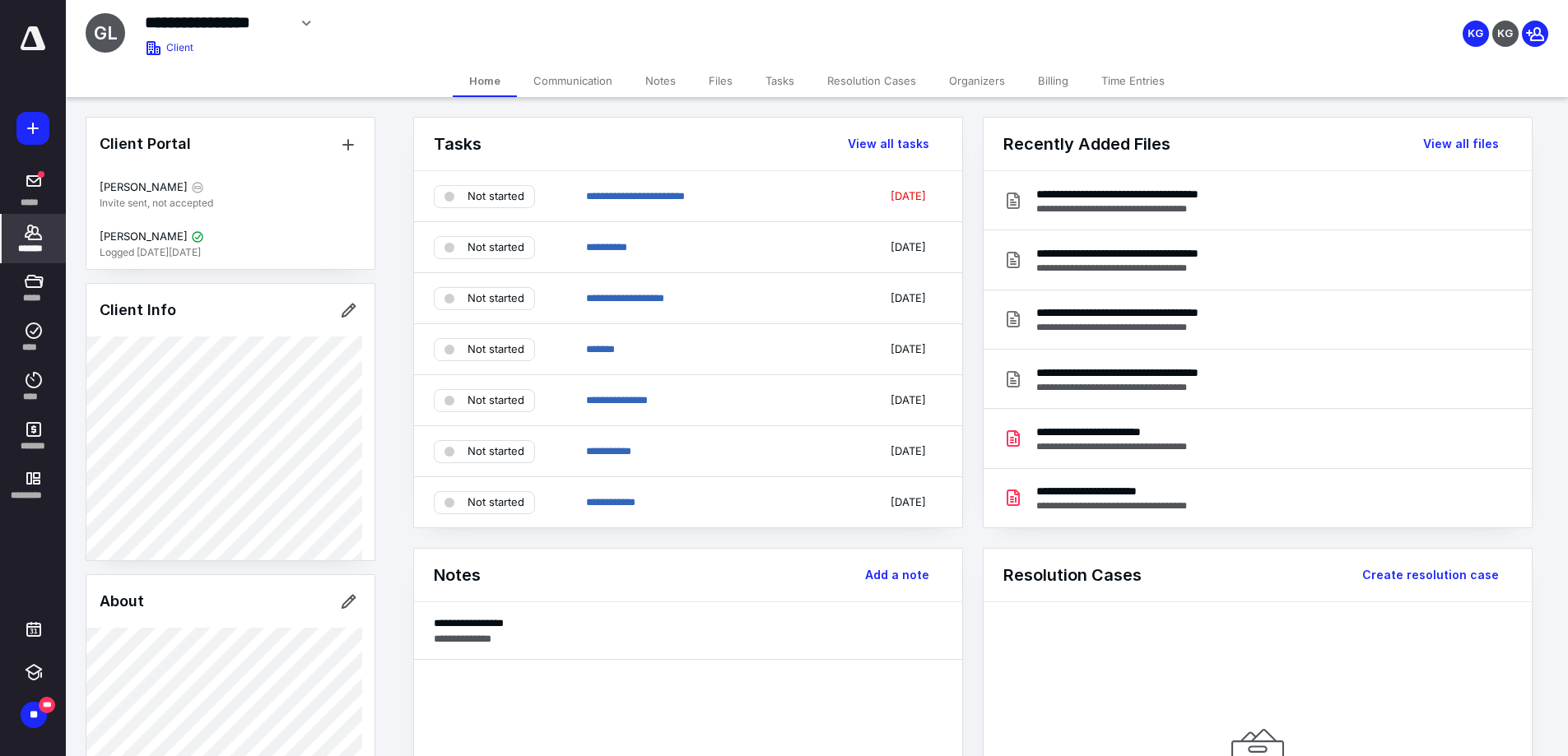 click on "Files" at bounding box center [720, 81] 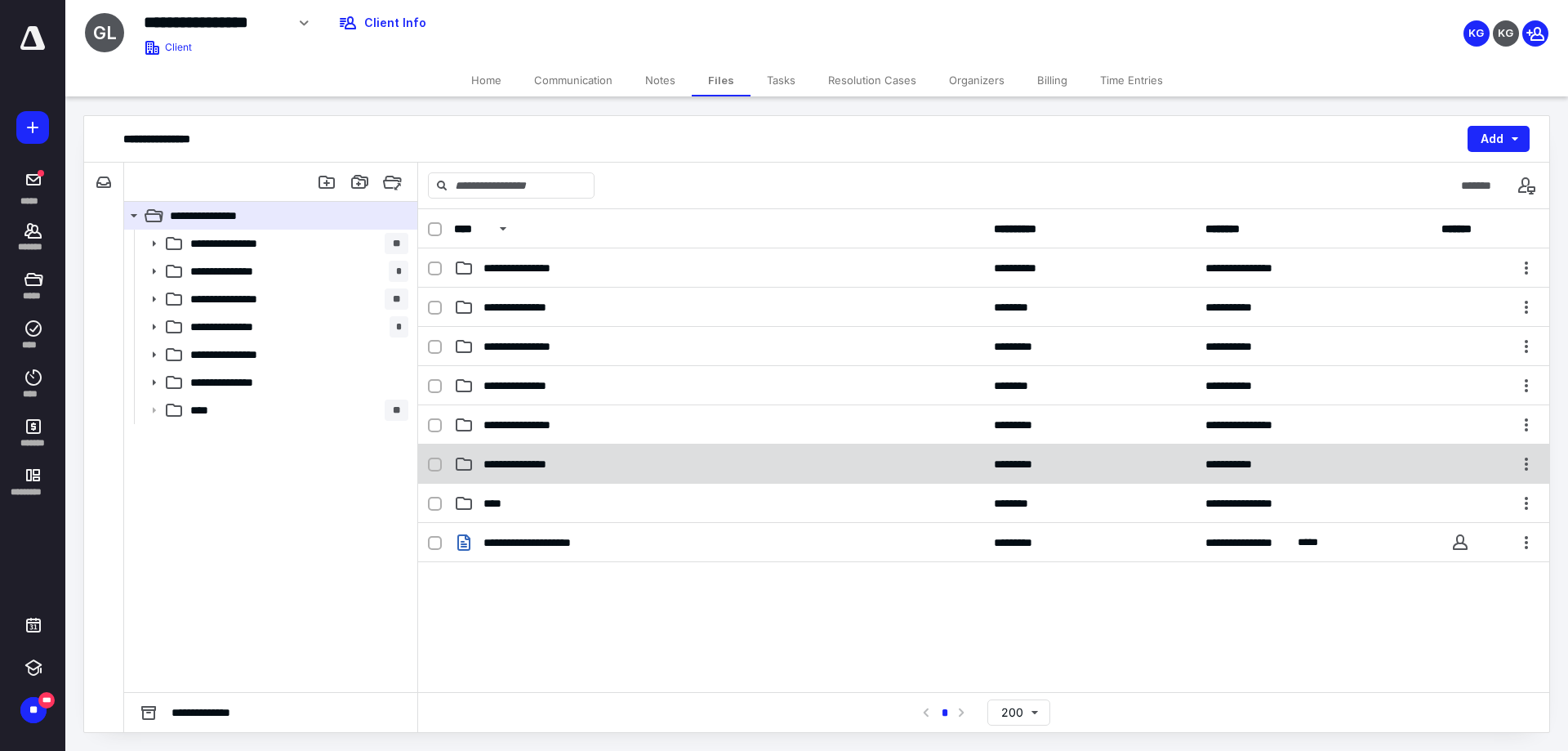 click on "**********" at bounding box center (528, 464) 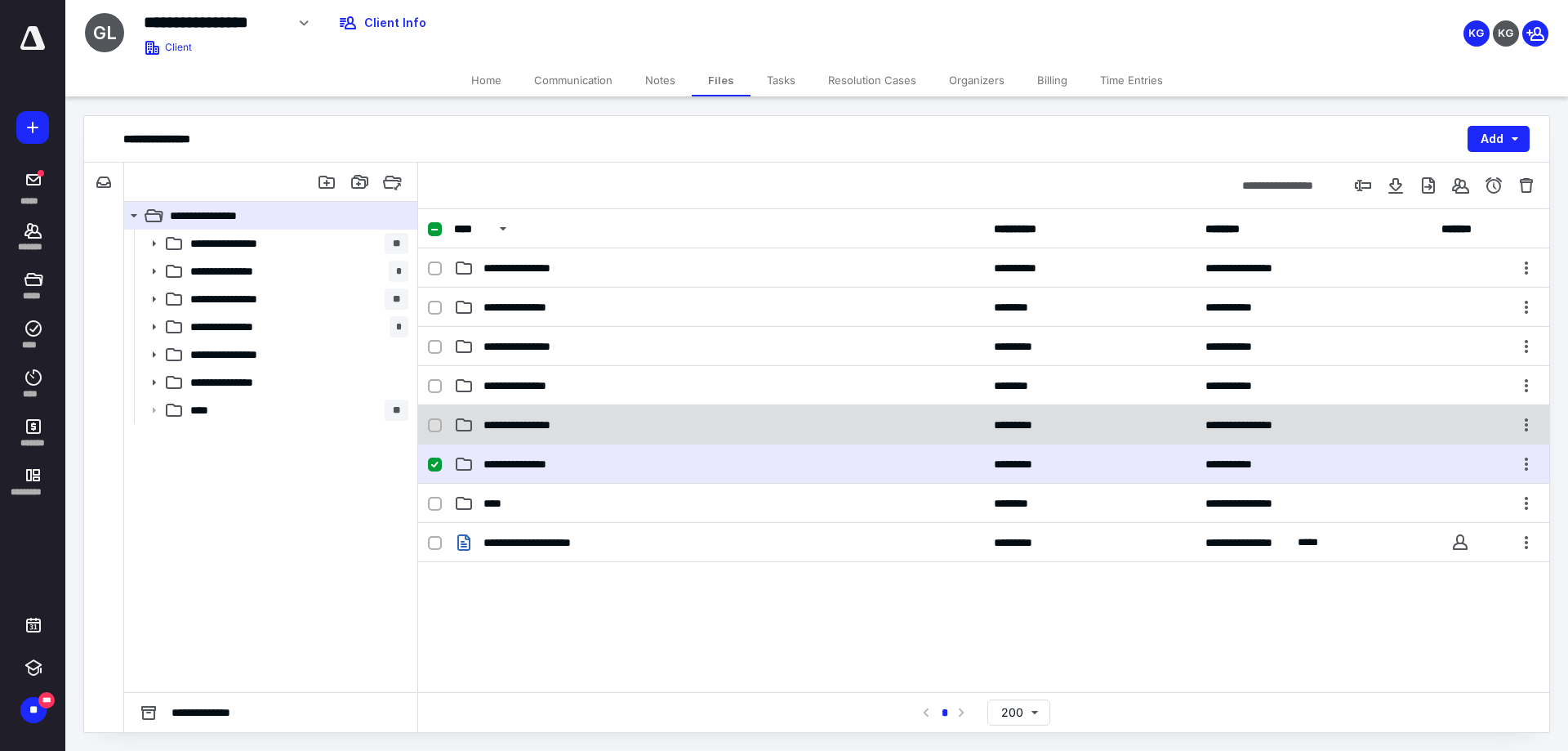 click on "**********" at bounding box center [983, 425] 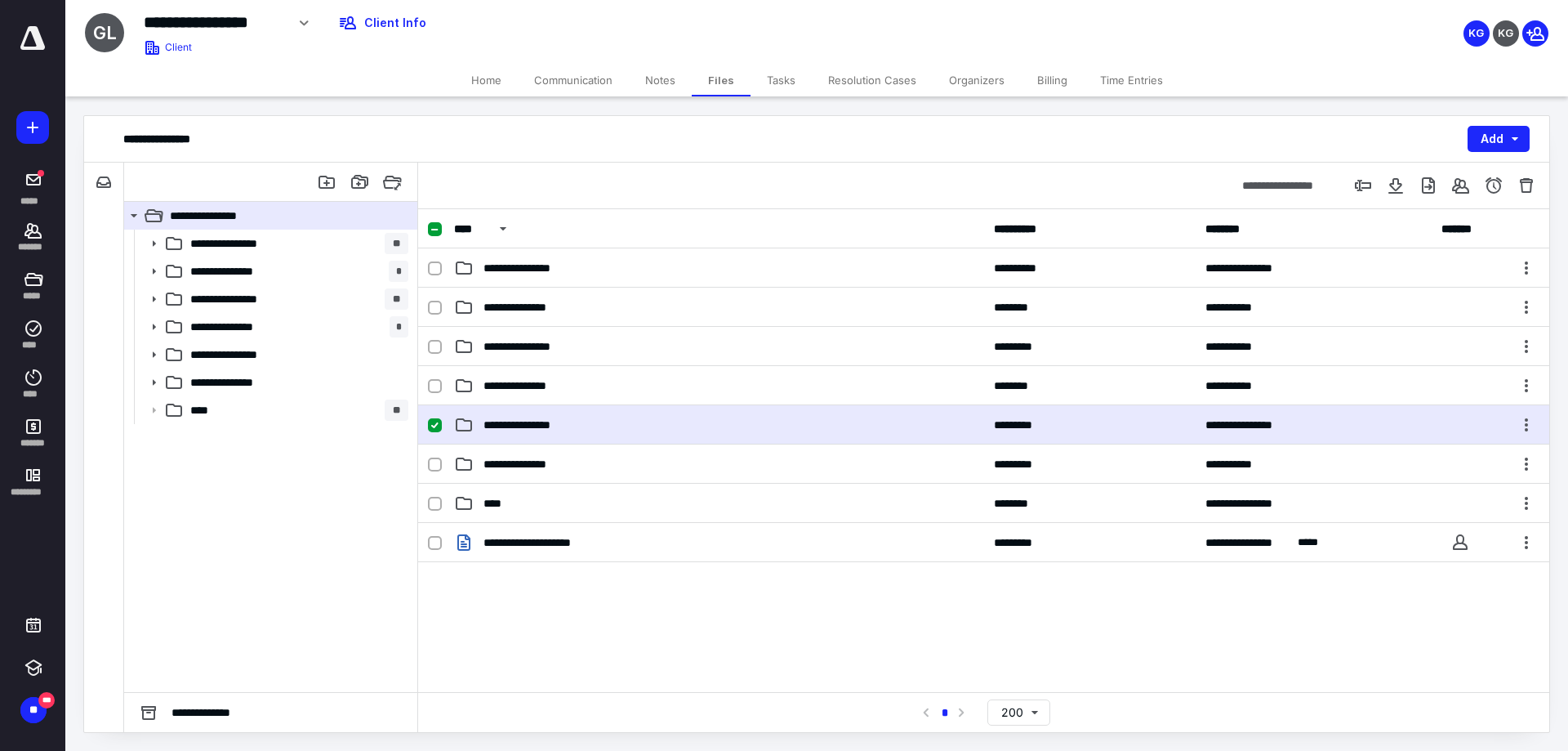 click on "**********" at bounding box center [983, 425] 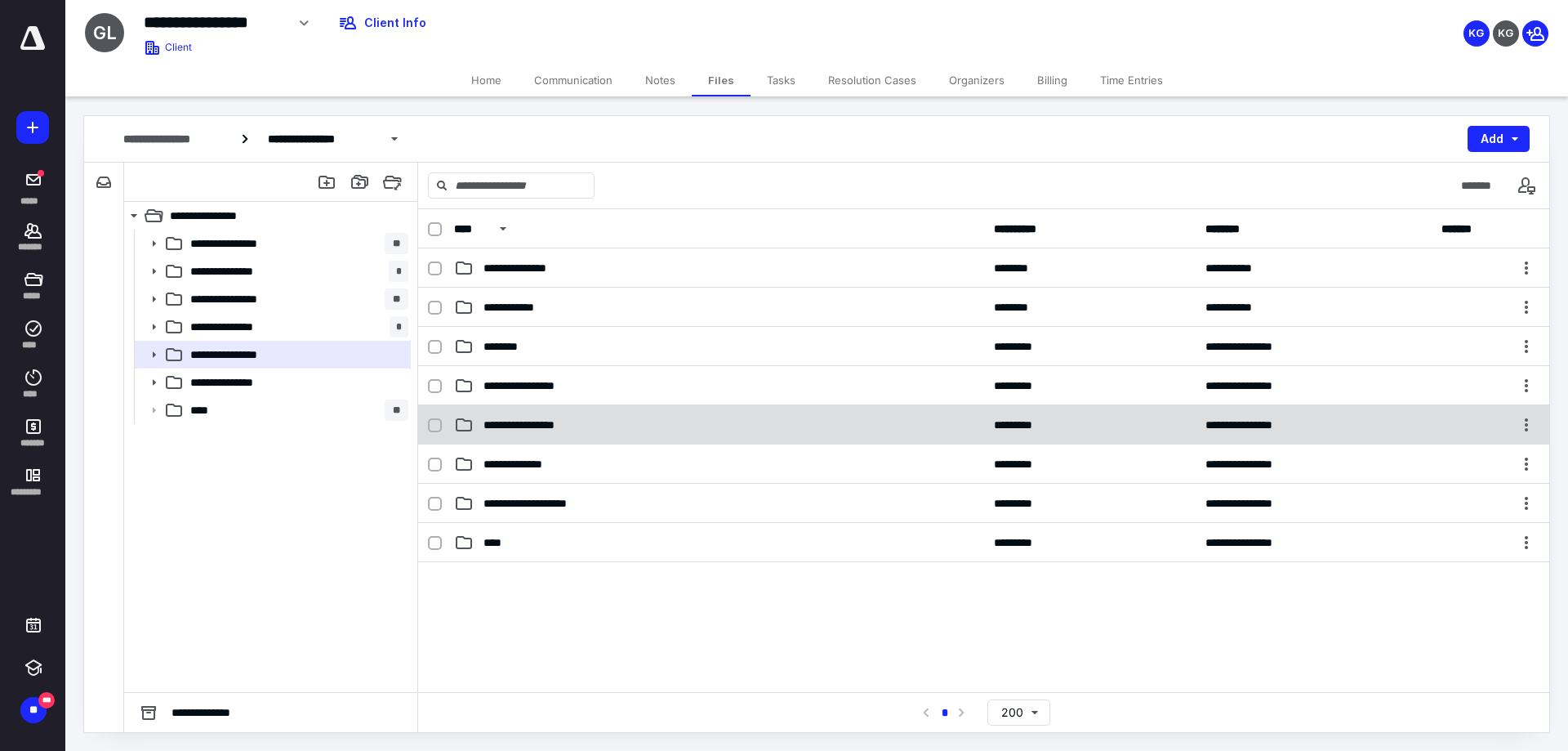 click on "**********" at bounding box center (532, 425) 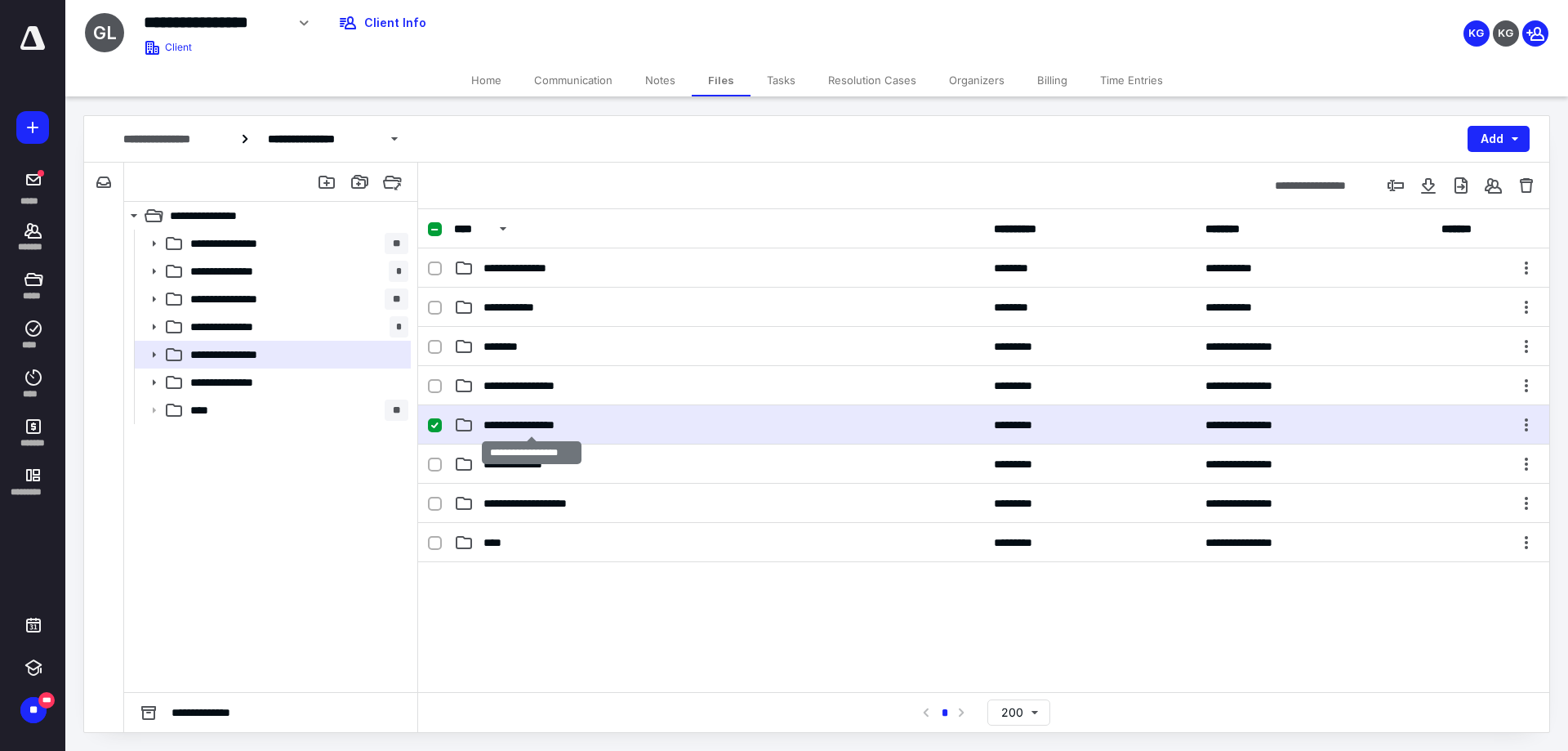 click on "**********" at bounding box center (532, 425) 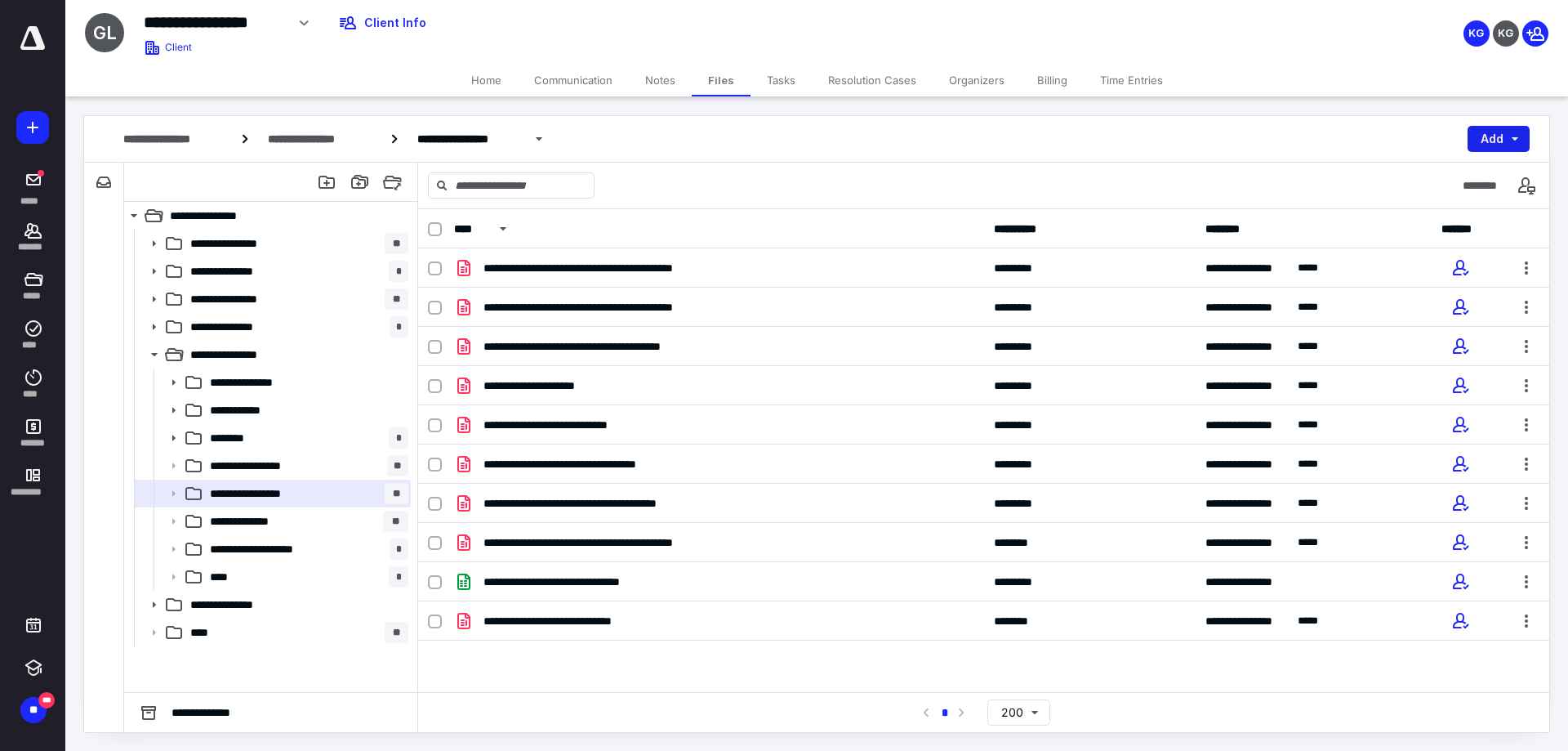 click on "Add" at bounding box center [1499, 139] 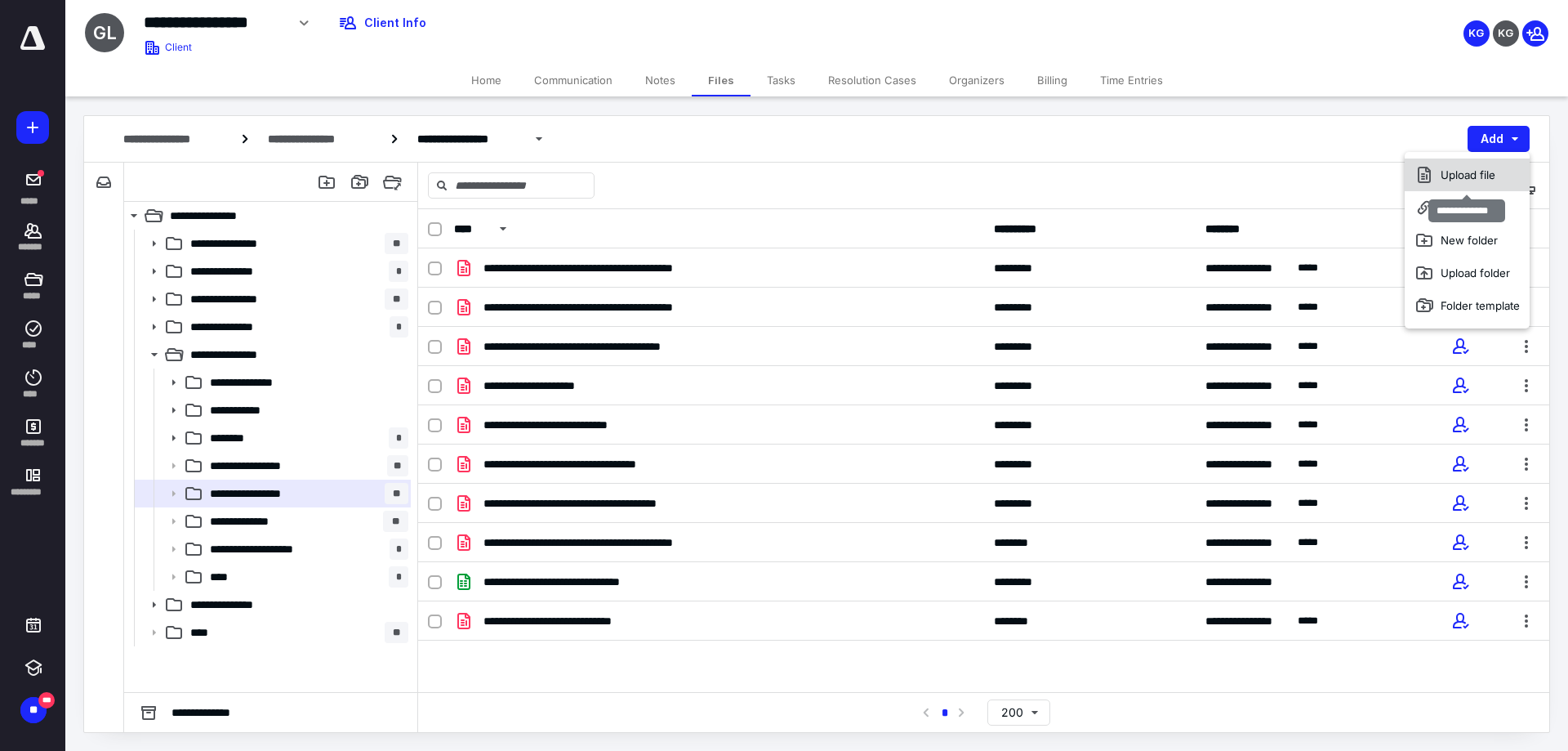 click on "Upload file" at bounding box center [1467, 175] 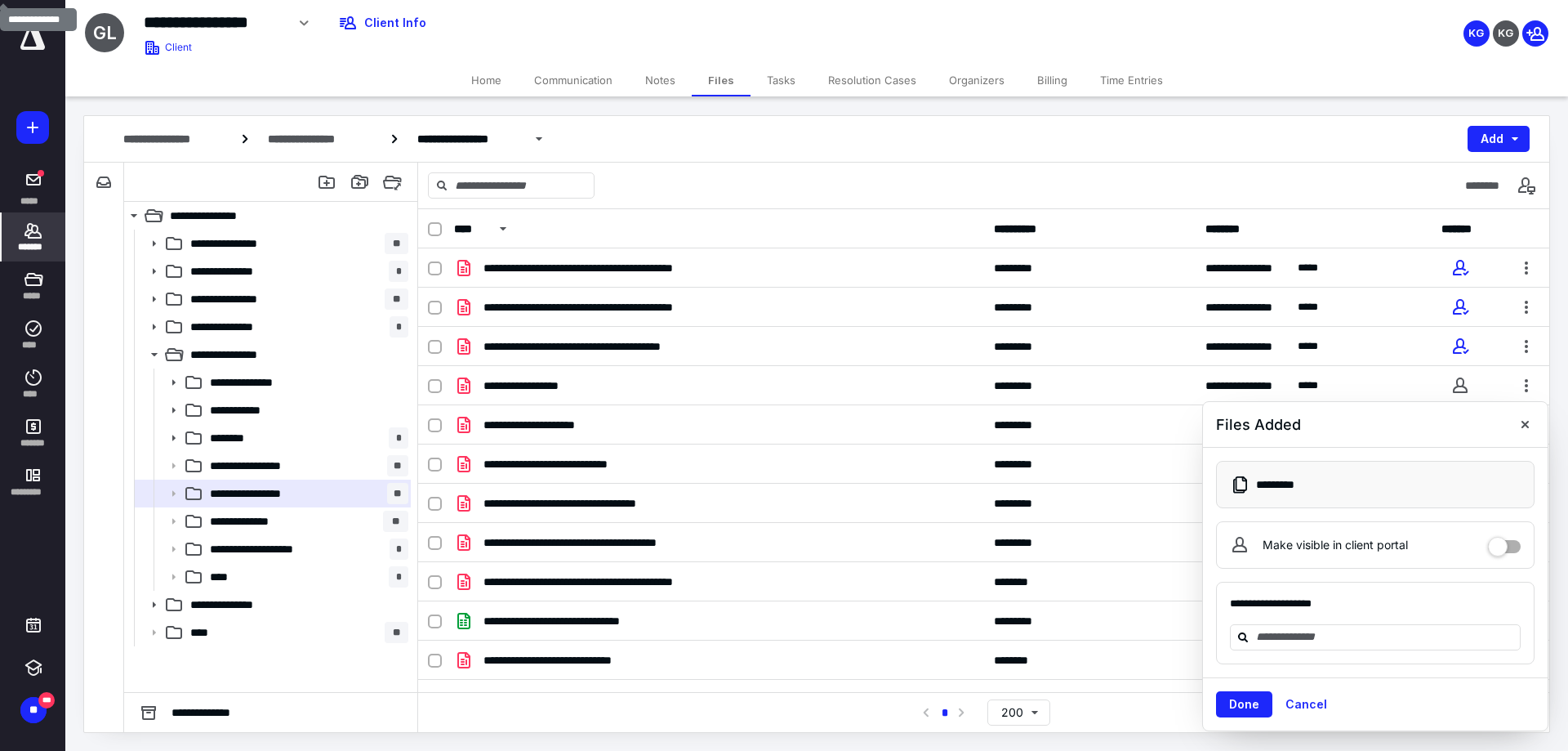 click on "*******" at bounding box center (33, 237) 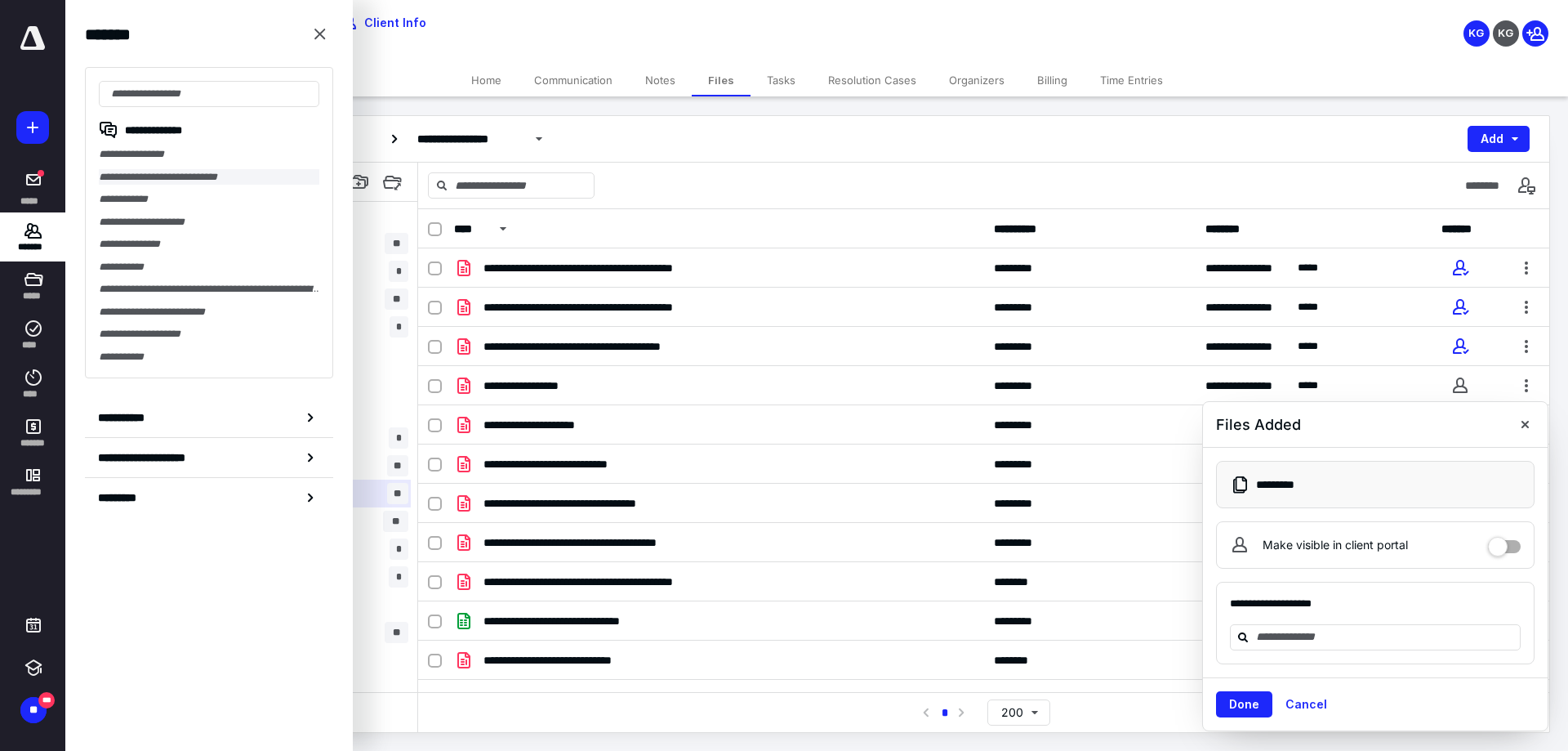 click on "**********" at bounding box center (209, 177) 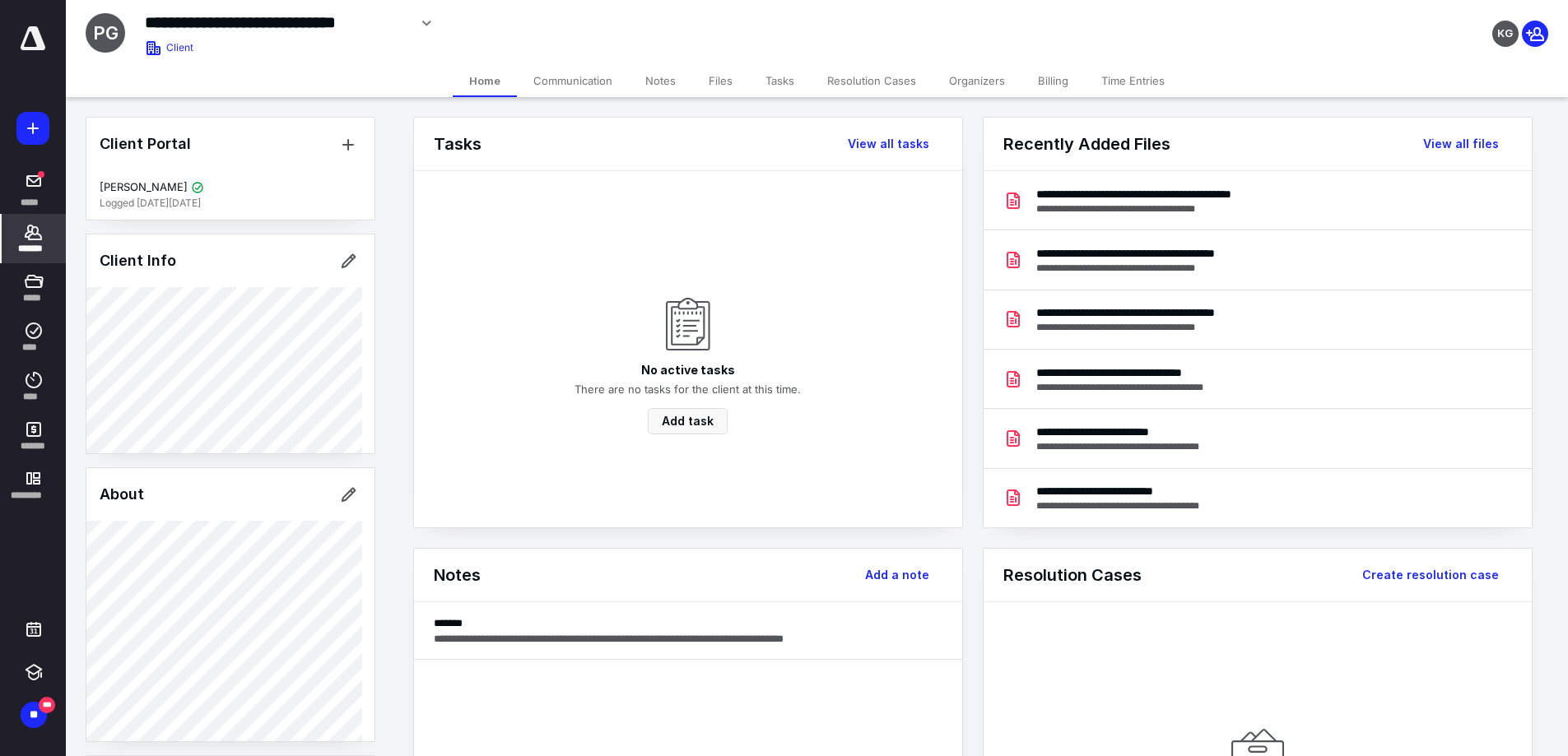 click on "Tasks" at bounding box center (779, 81) 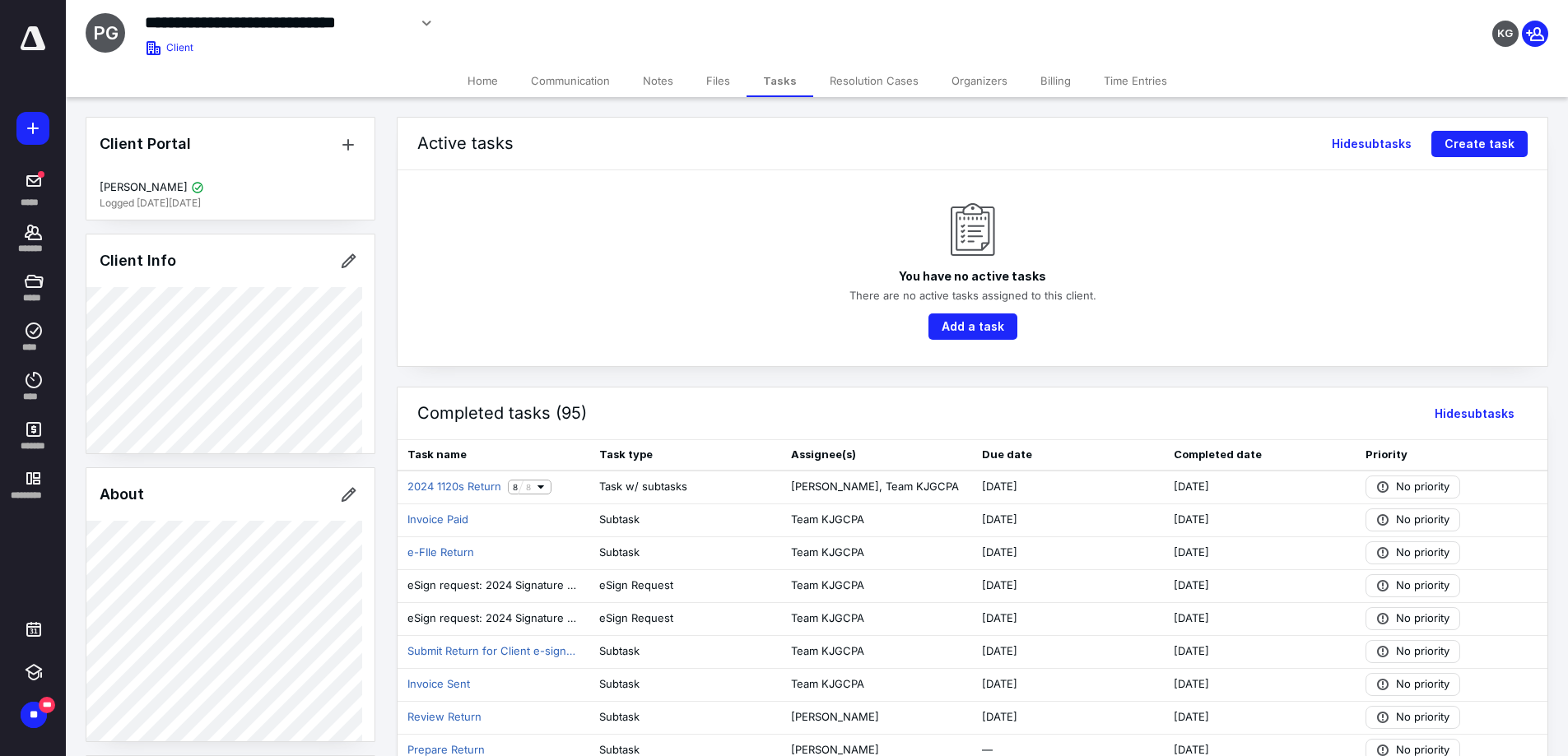 click on "Files" at bounding box center (718, 81) 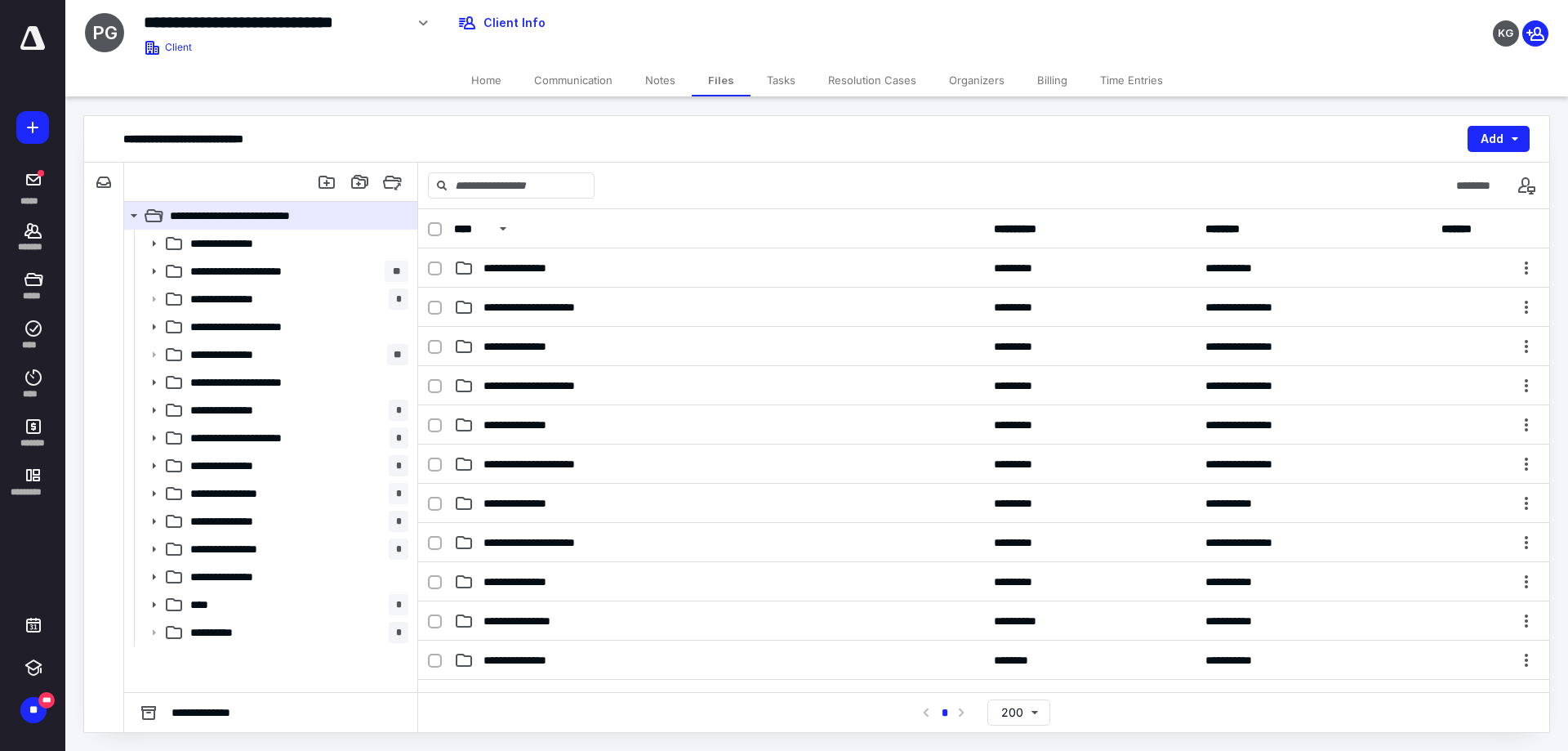 scroll, scrollTop: 245, scrollLeft: 0, axis: vertical 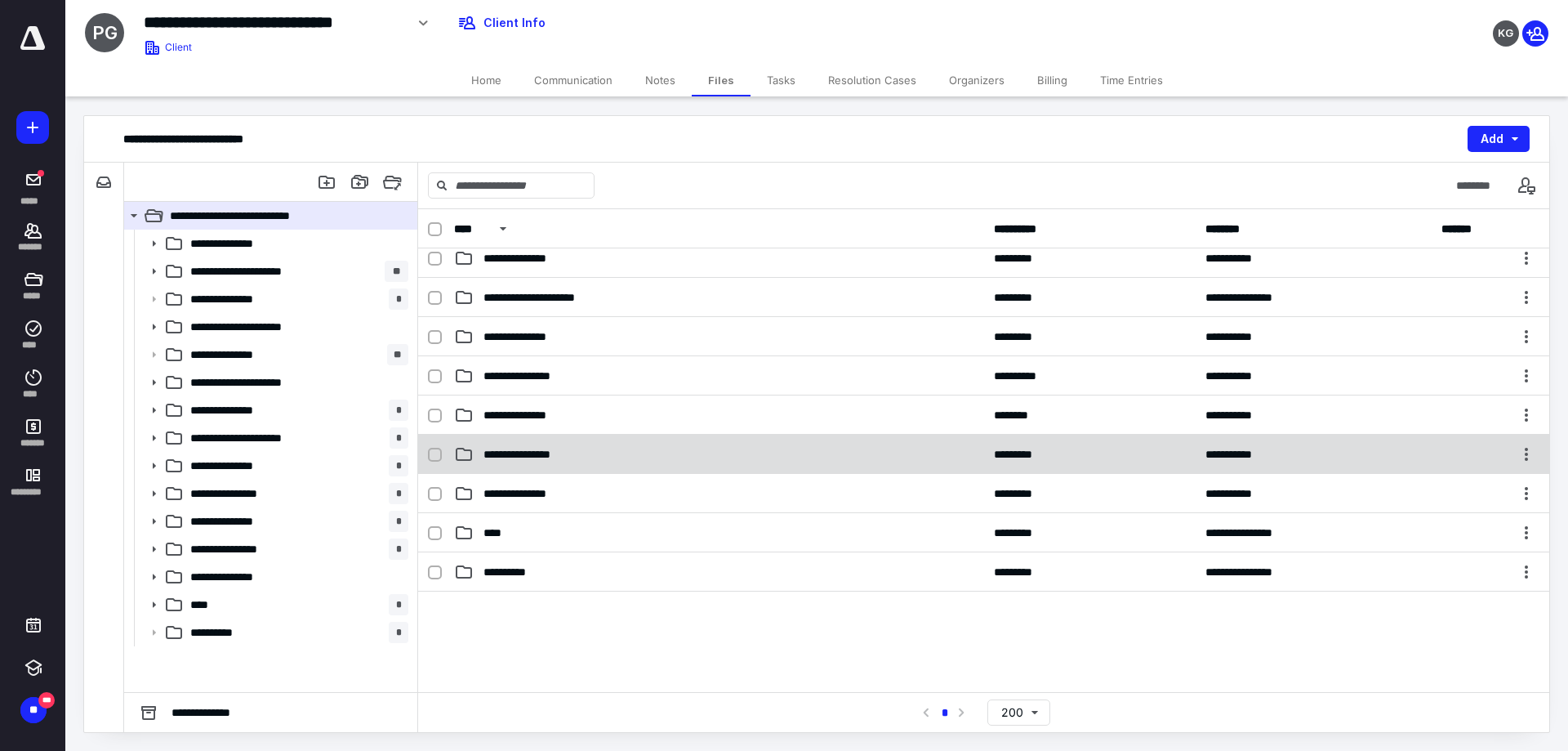 click on "**********" at bounding box center [719, 454] 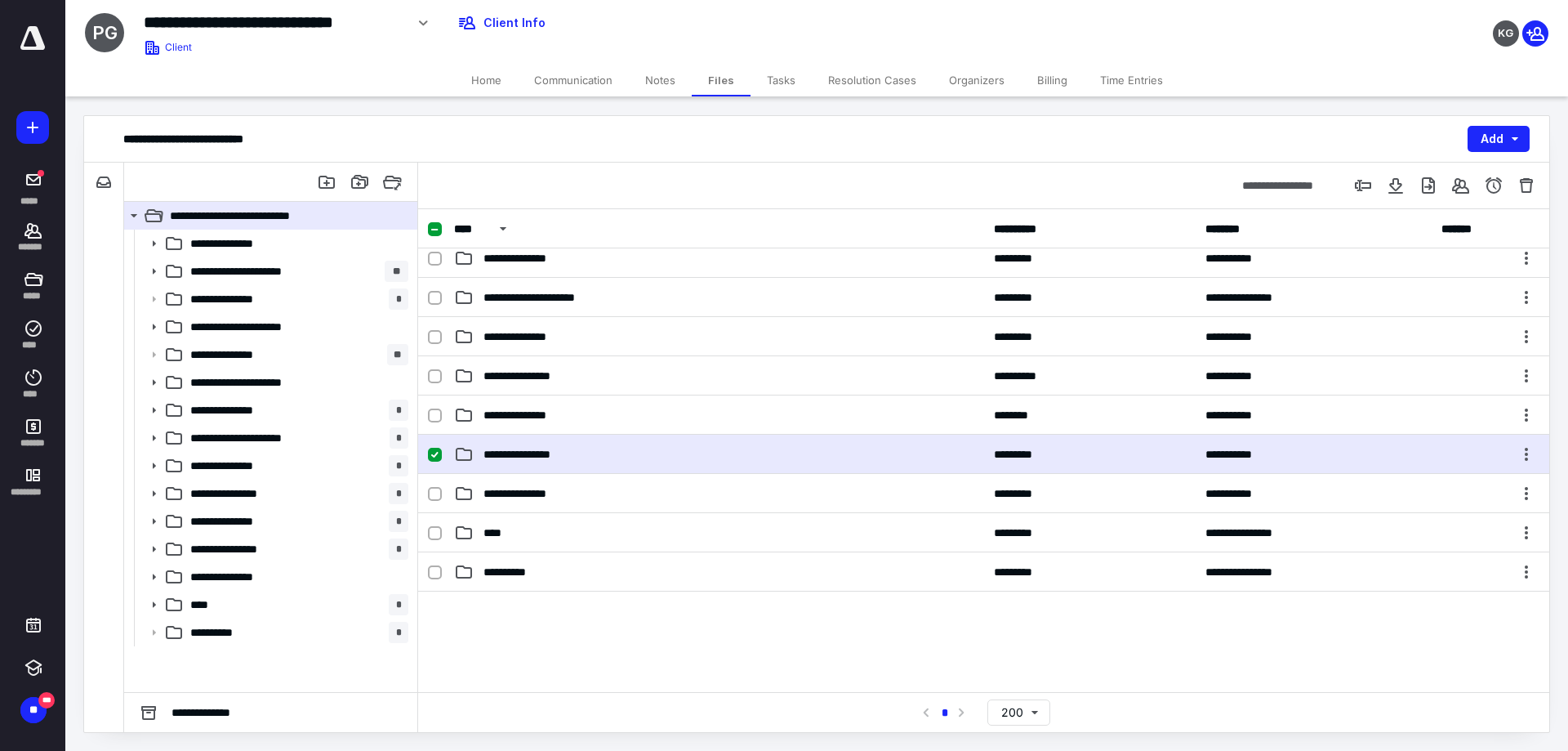 click on "**********" at bounding box center [719, 454] 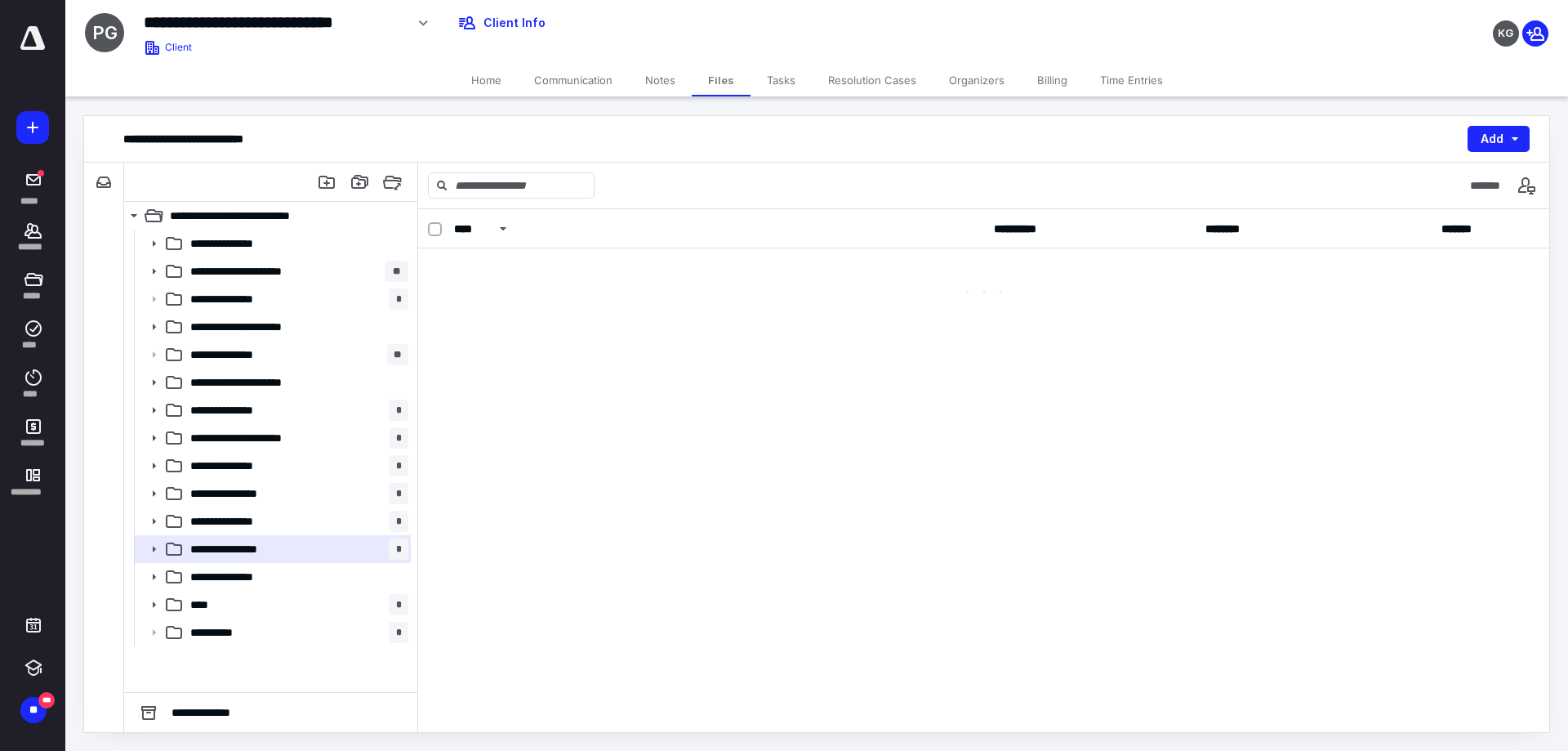 scroll, scrollTop: 0, scrollLeft: 0, axis: both 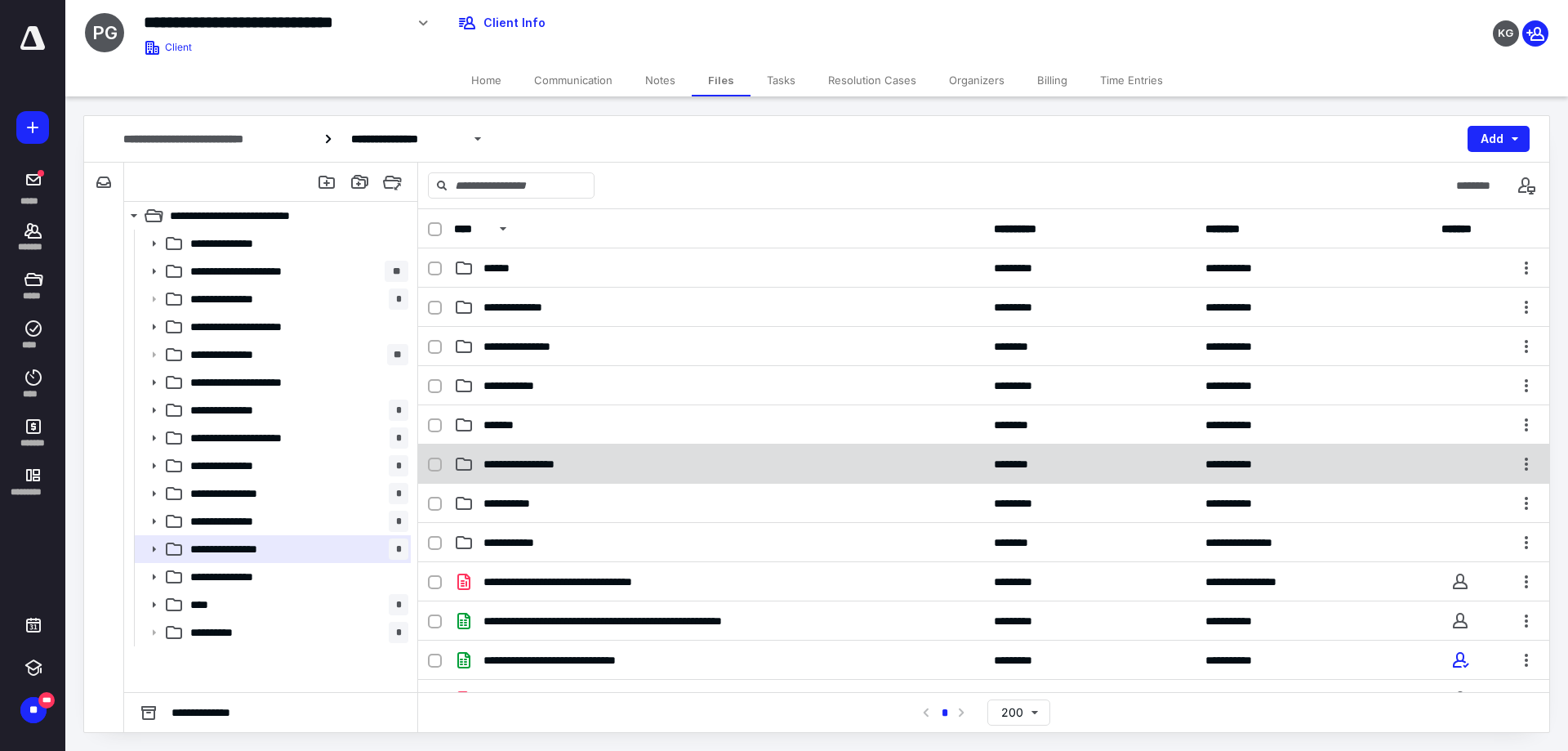 click on "**********" at bounding box center (983, 464) 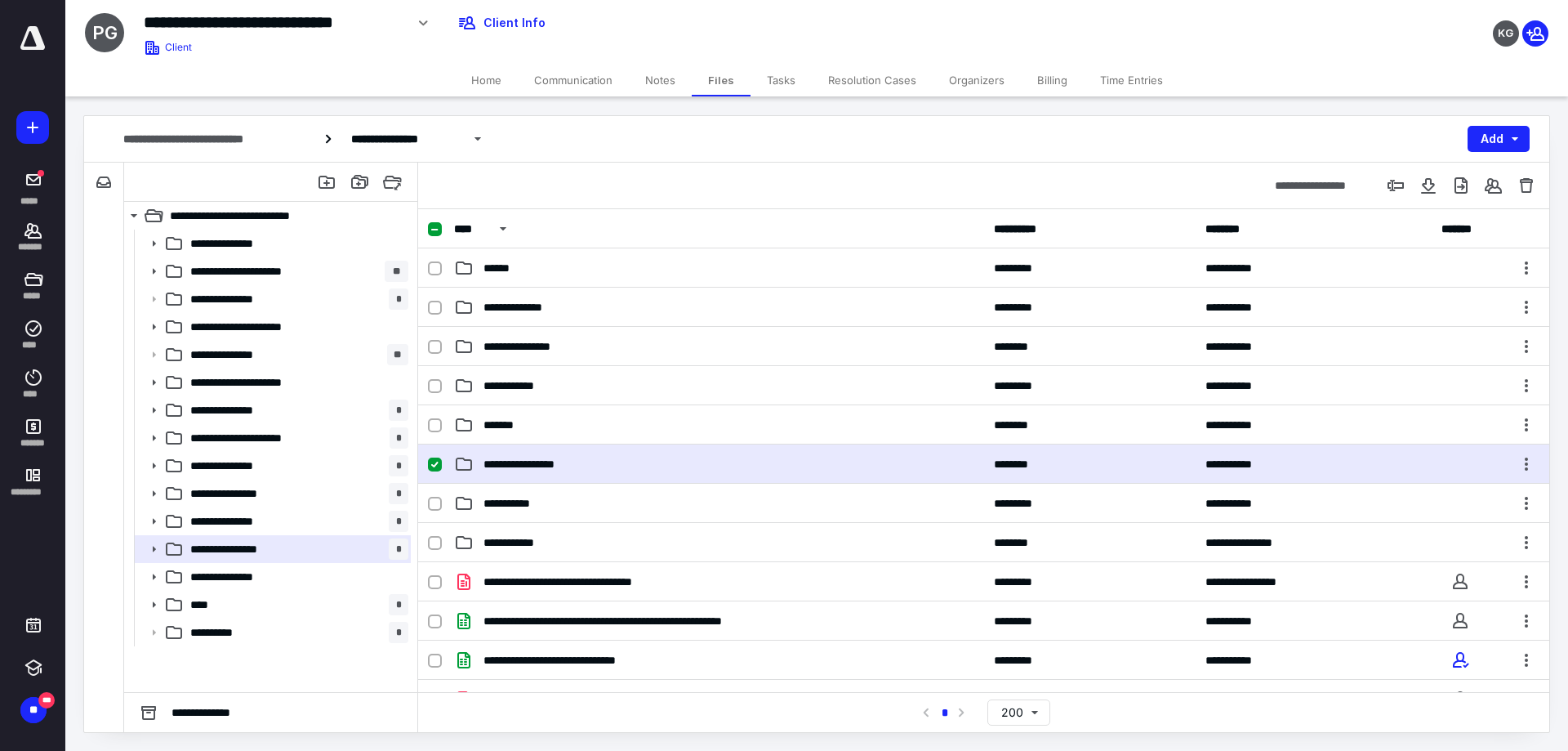 click on "**********" at bounding box center (983, 464) 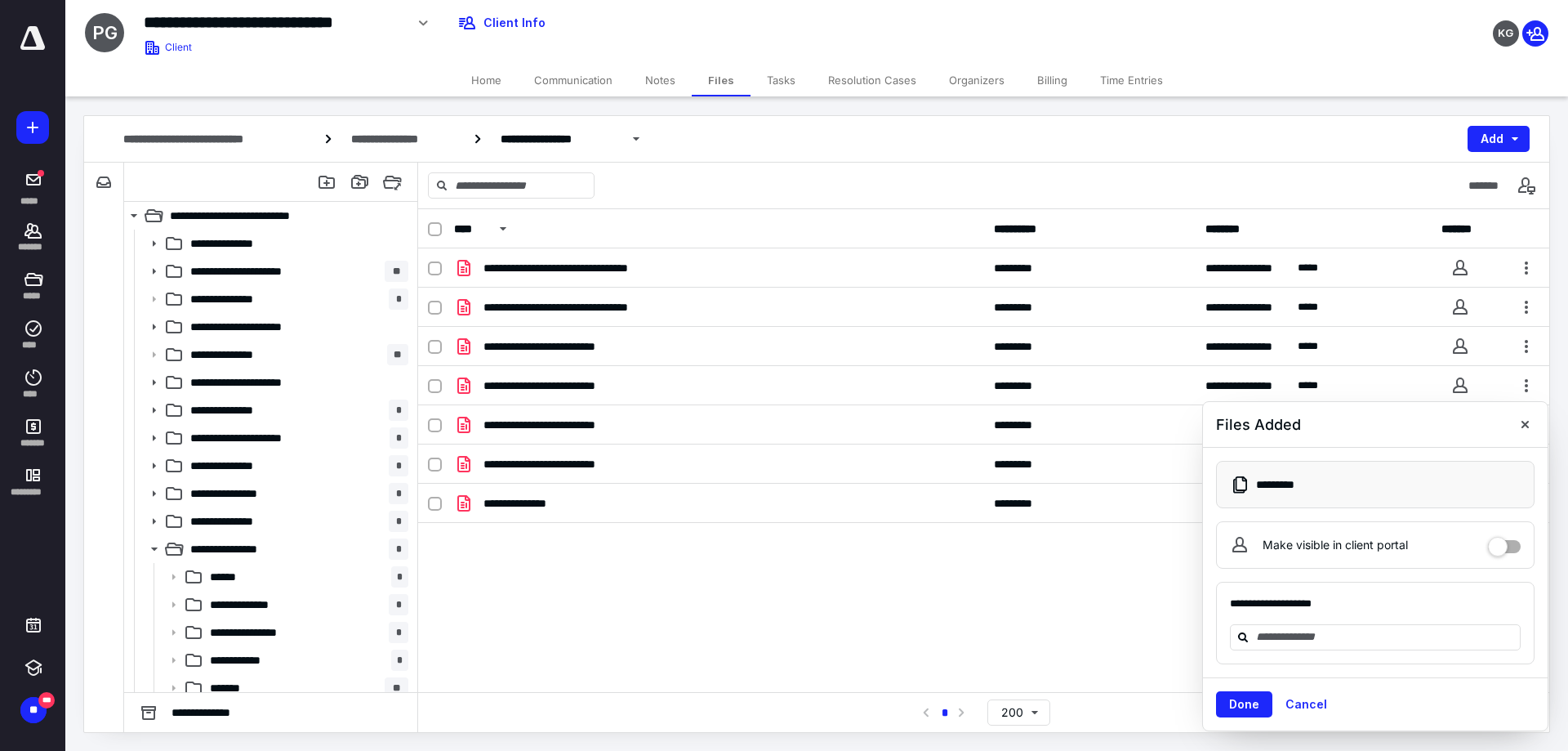click on "Make visible in client portal" at bounding box center [1375, 545] 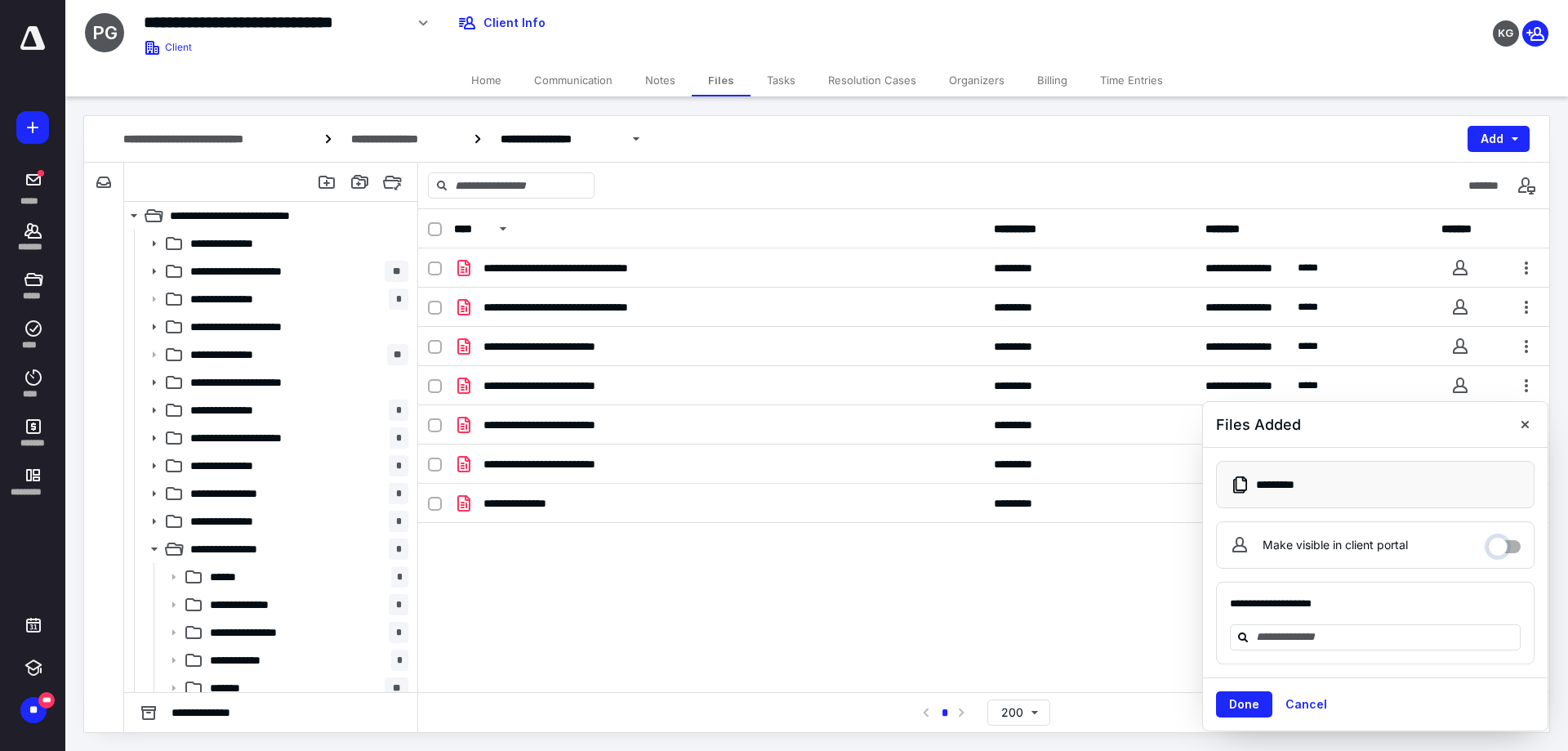 click on "Make visible in client portal" at bounding box center [1504, 543] 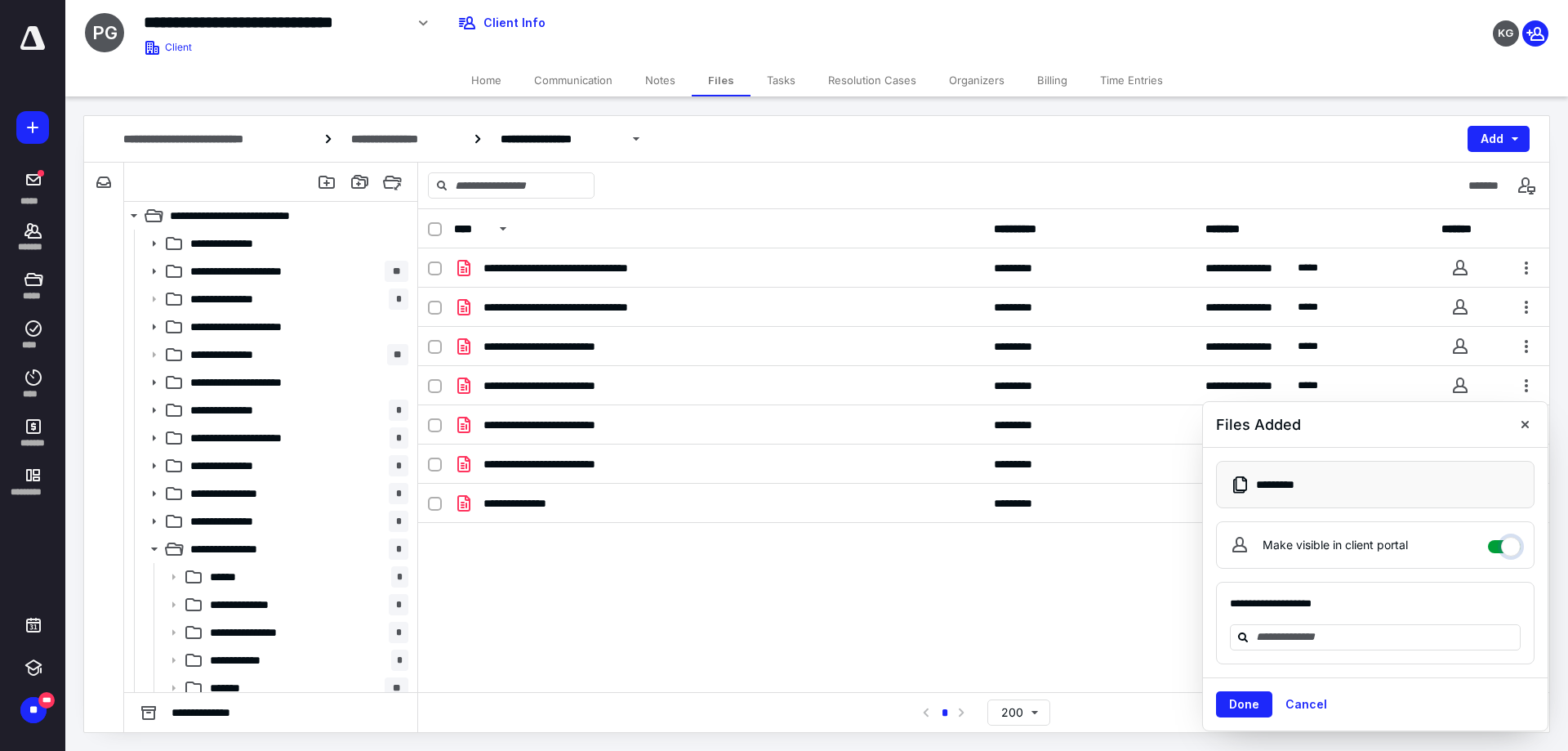 checkbox on "****" 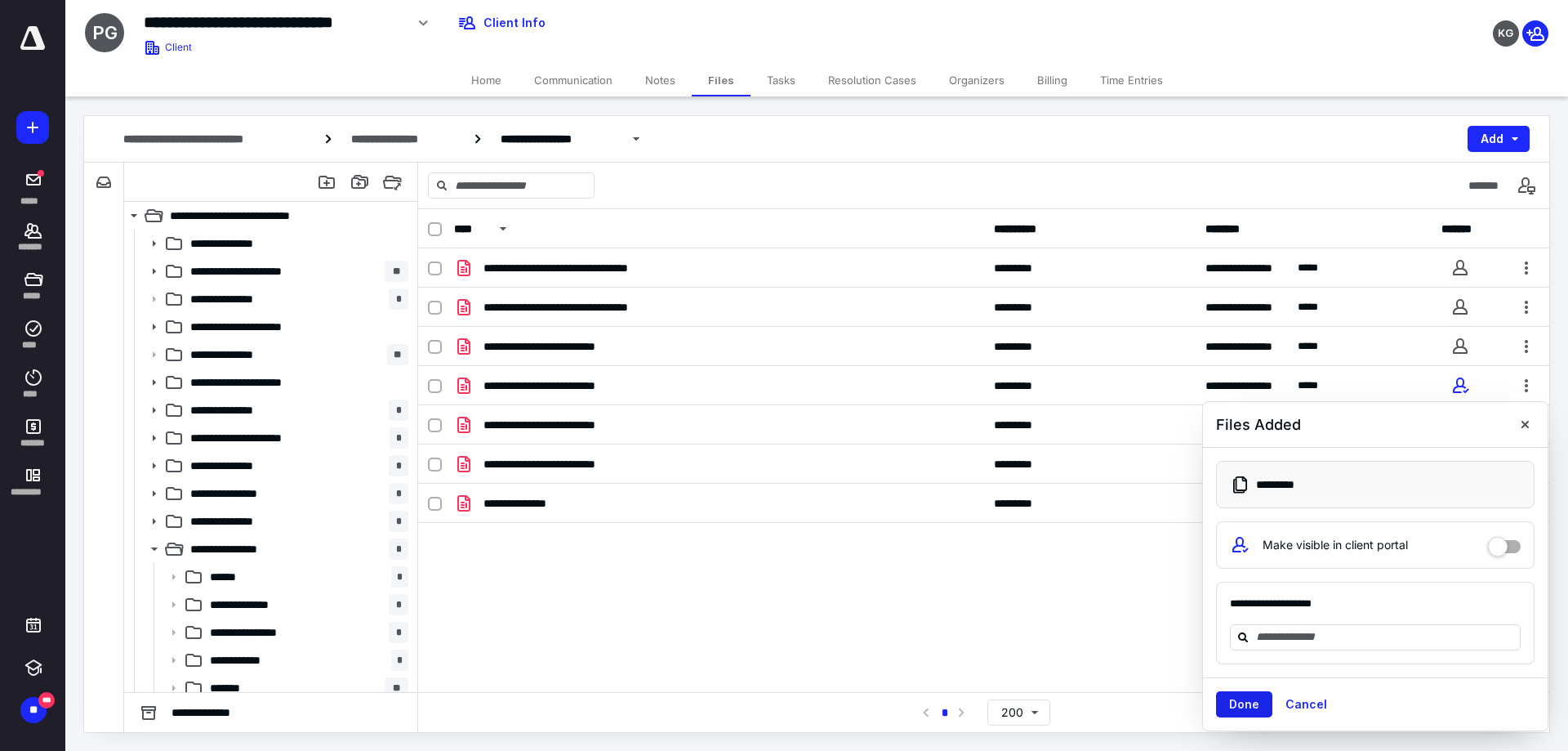 click on "Done" at bounding box center (1244, 704) 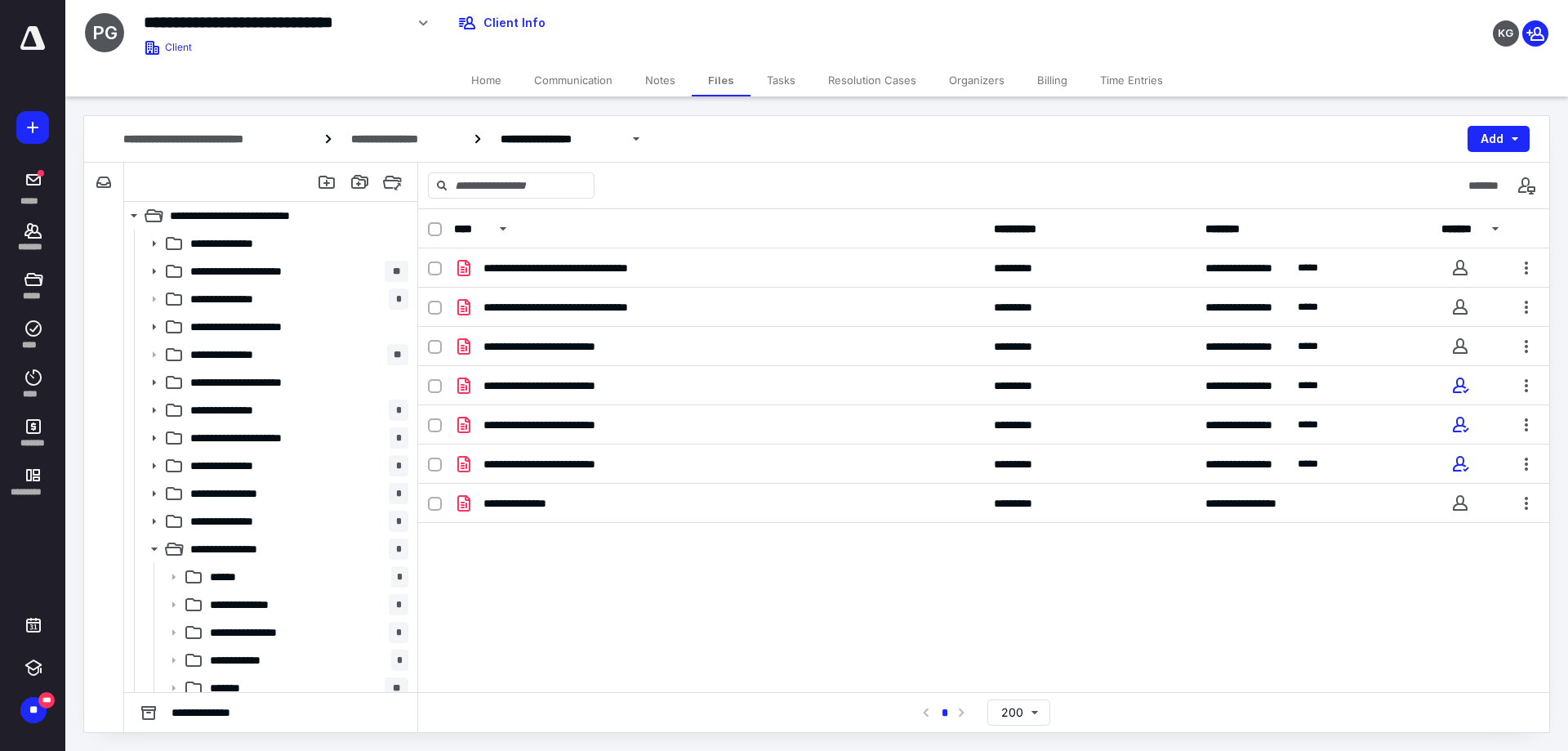 click on "*******" at bounding box center (1460, 229) 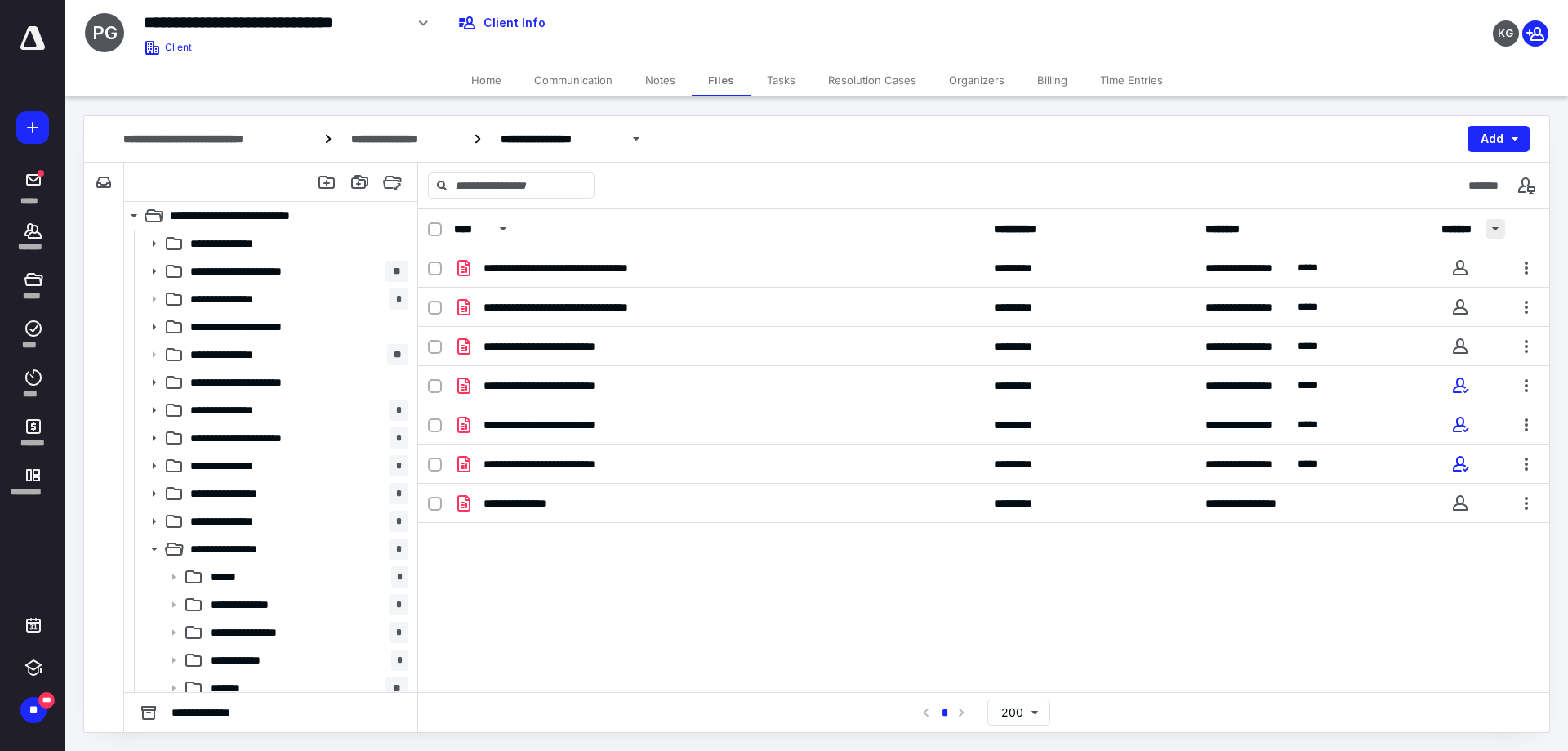 click at bounding box center (1495, 229) 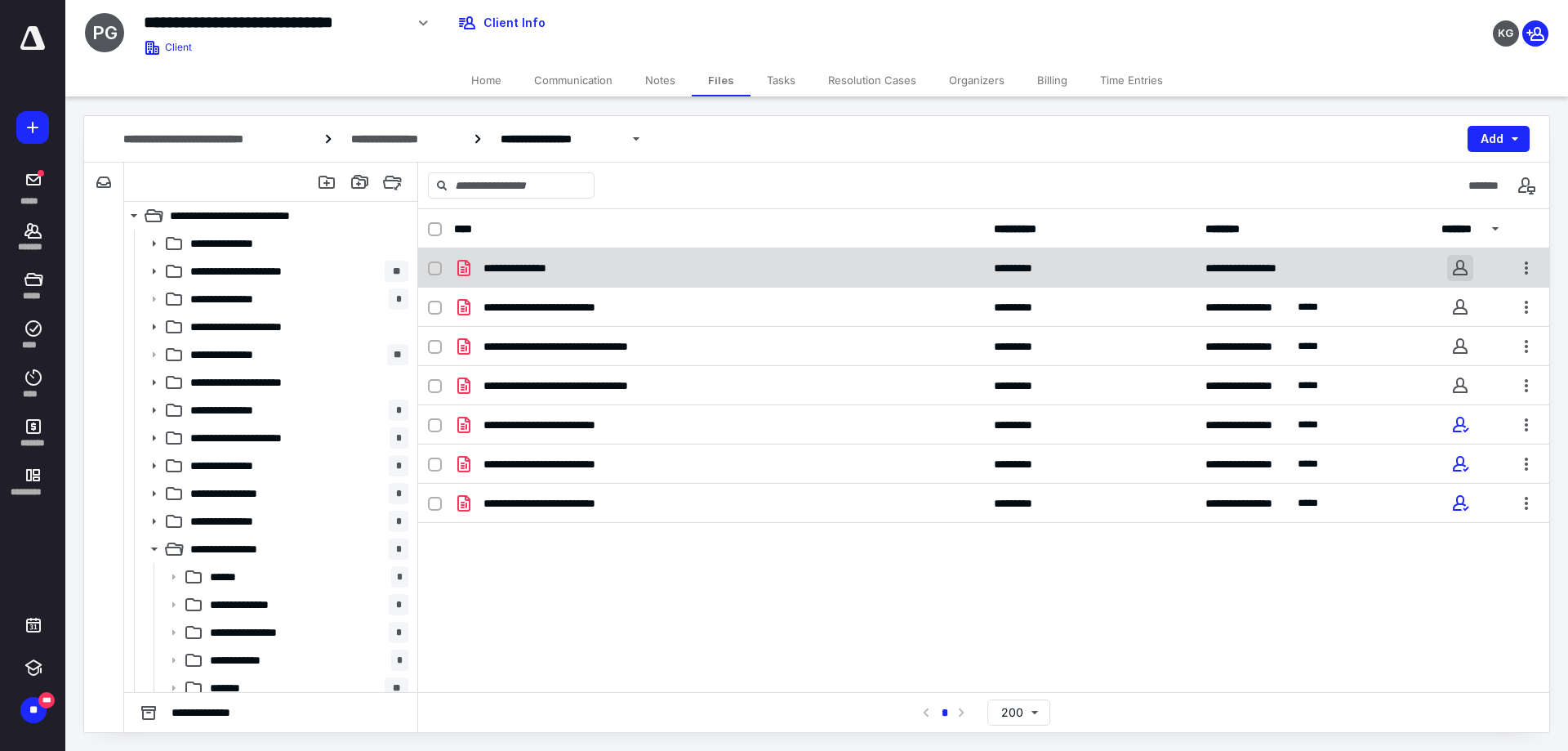 click at bounding box center [1460, 268] 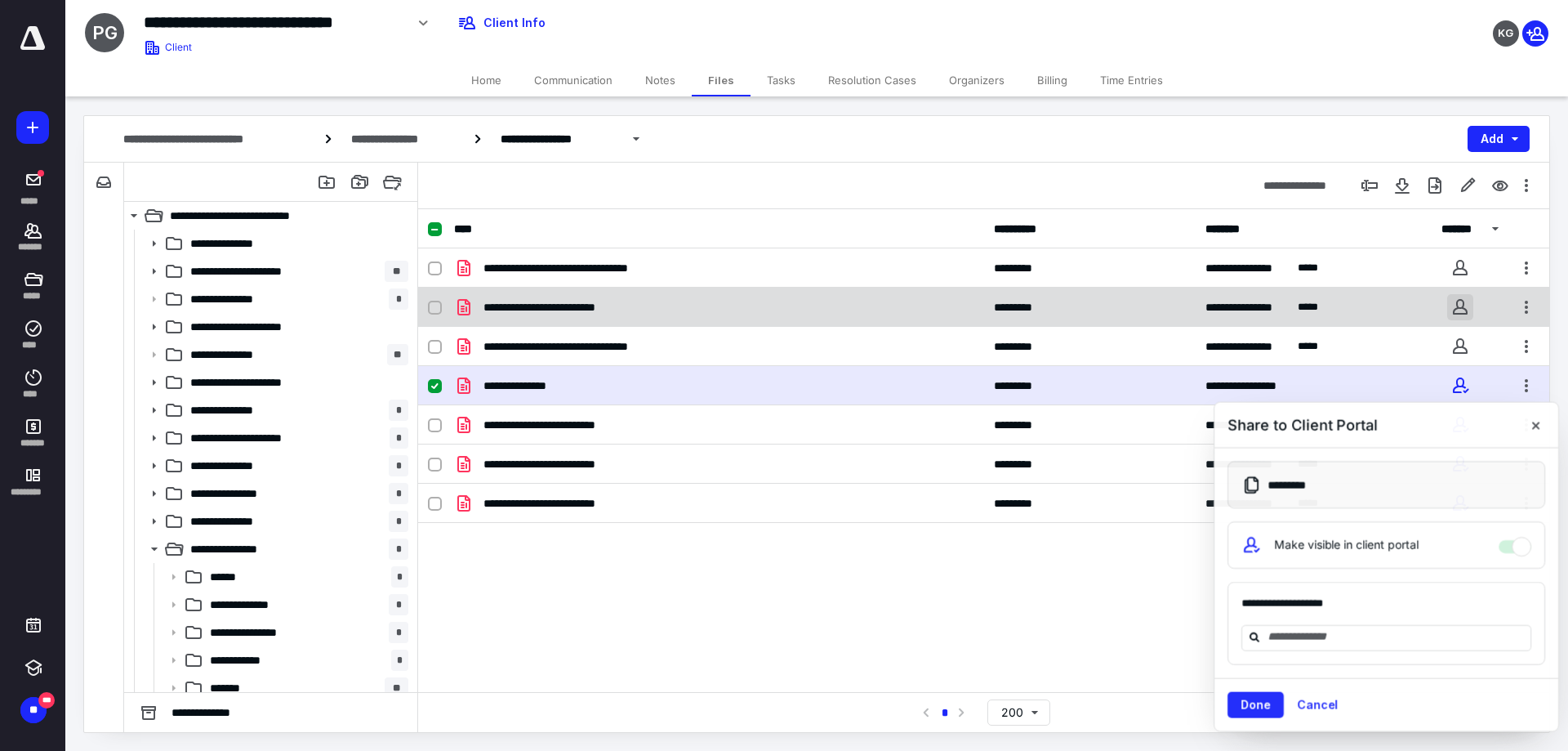 click at bounding box center [1460, 307] 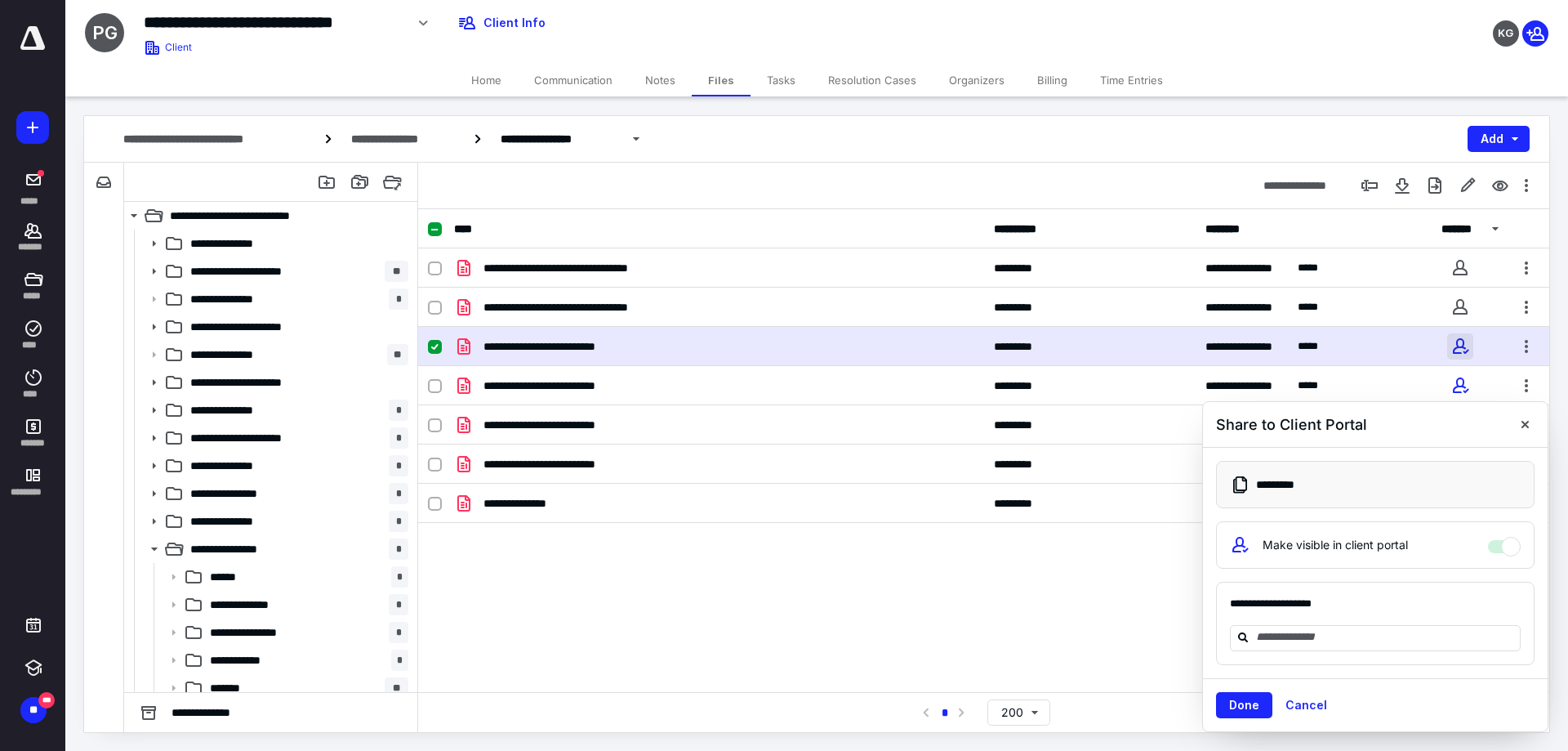 click at bounding box center (1460, 346) 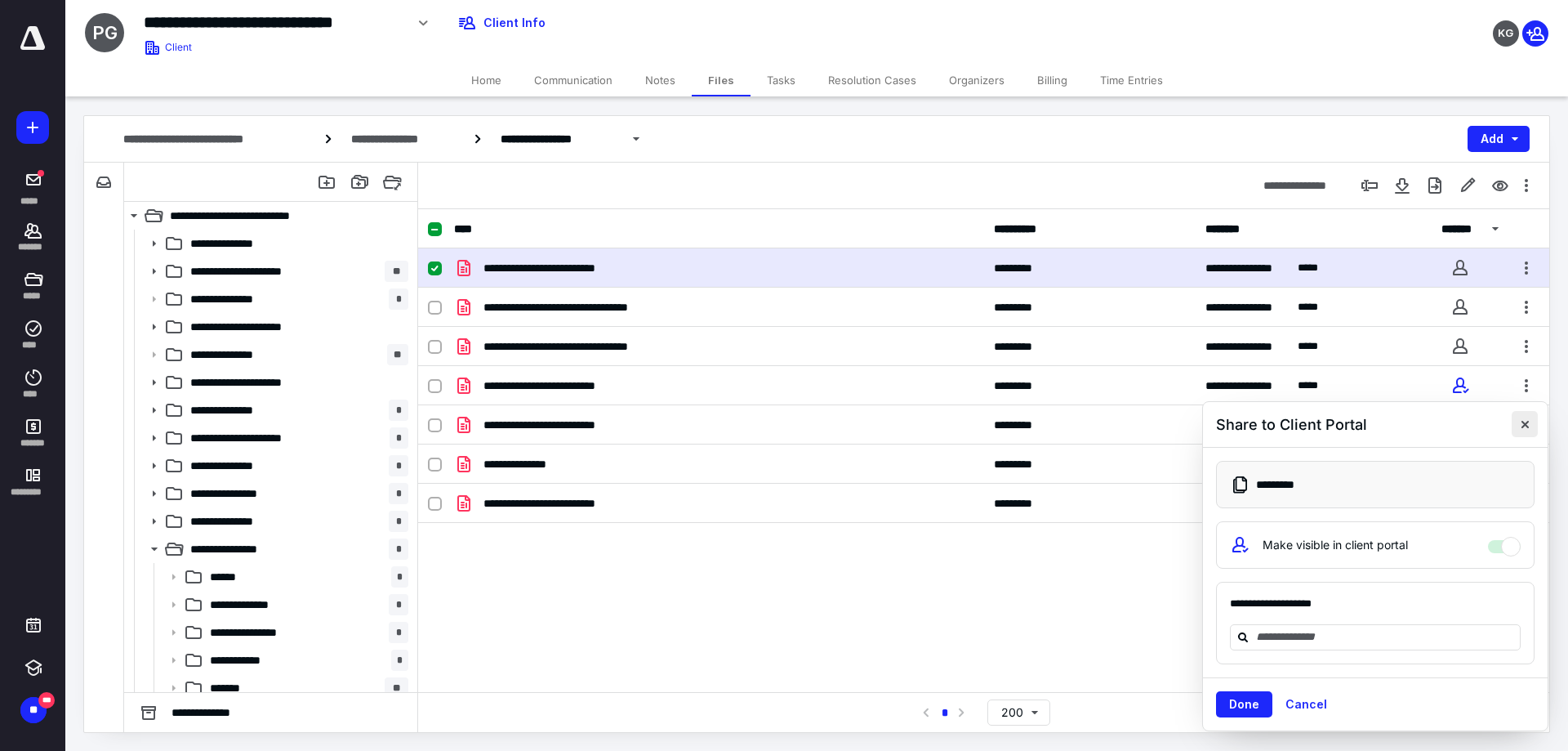 click at bounding box center (1525, 424) 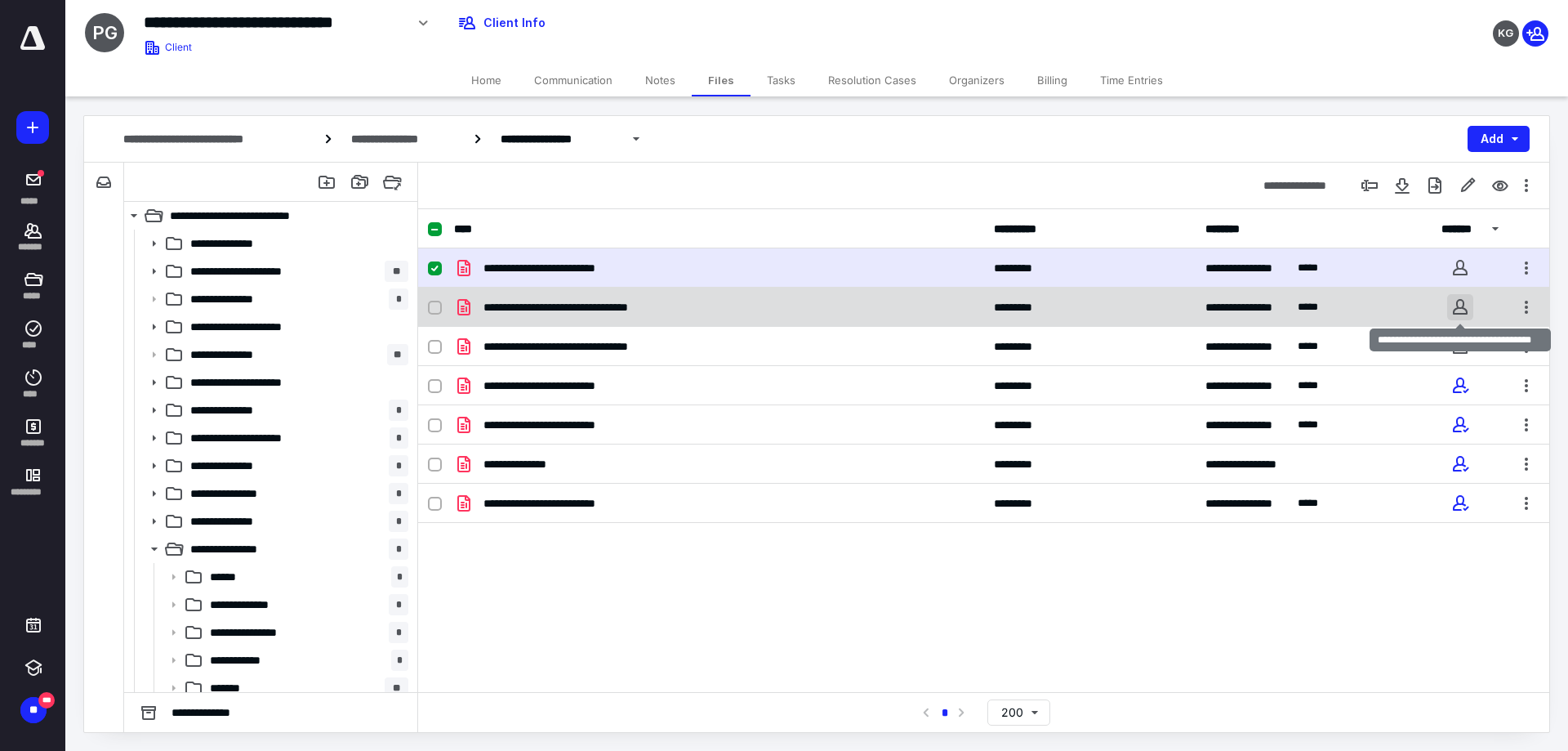 click at bounding box center [1460, 307] 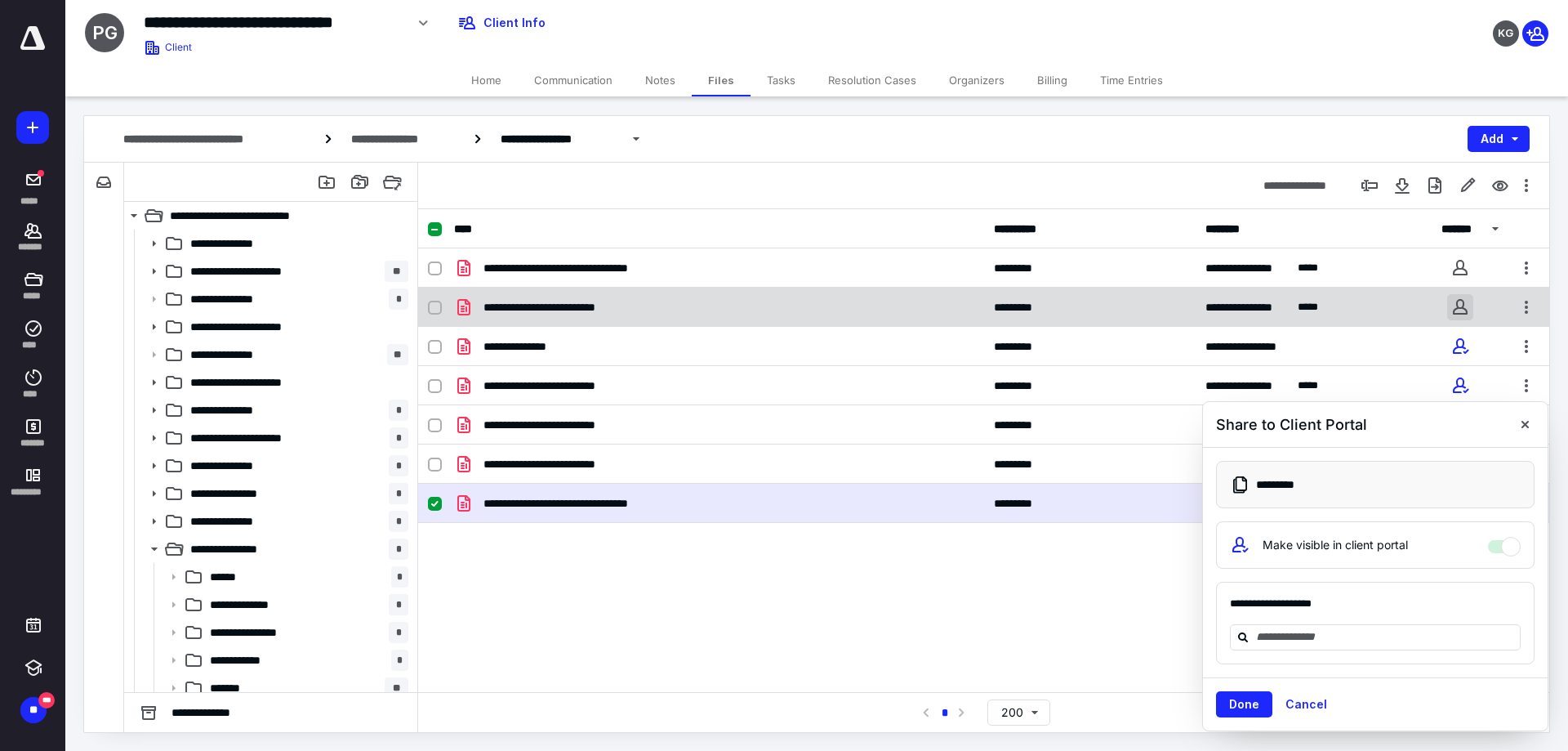 drag, startPoint x: 1464, startPoint y: 303, endPoint x: 1476, endPoint y: 291, distance: 16.970563 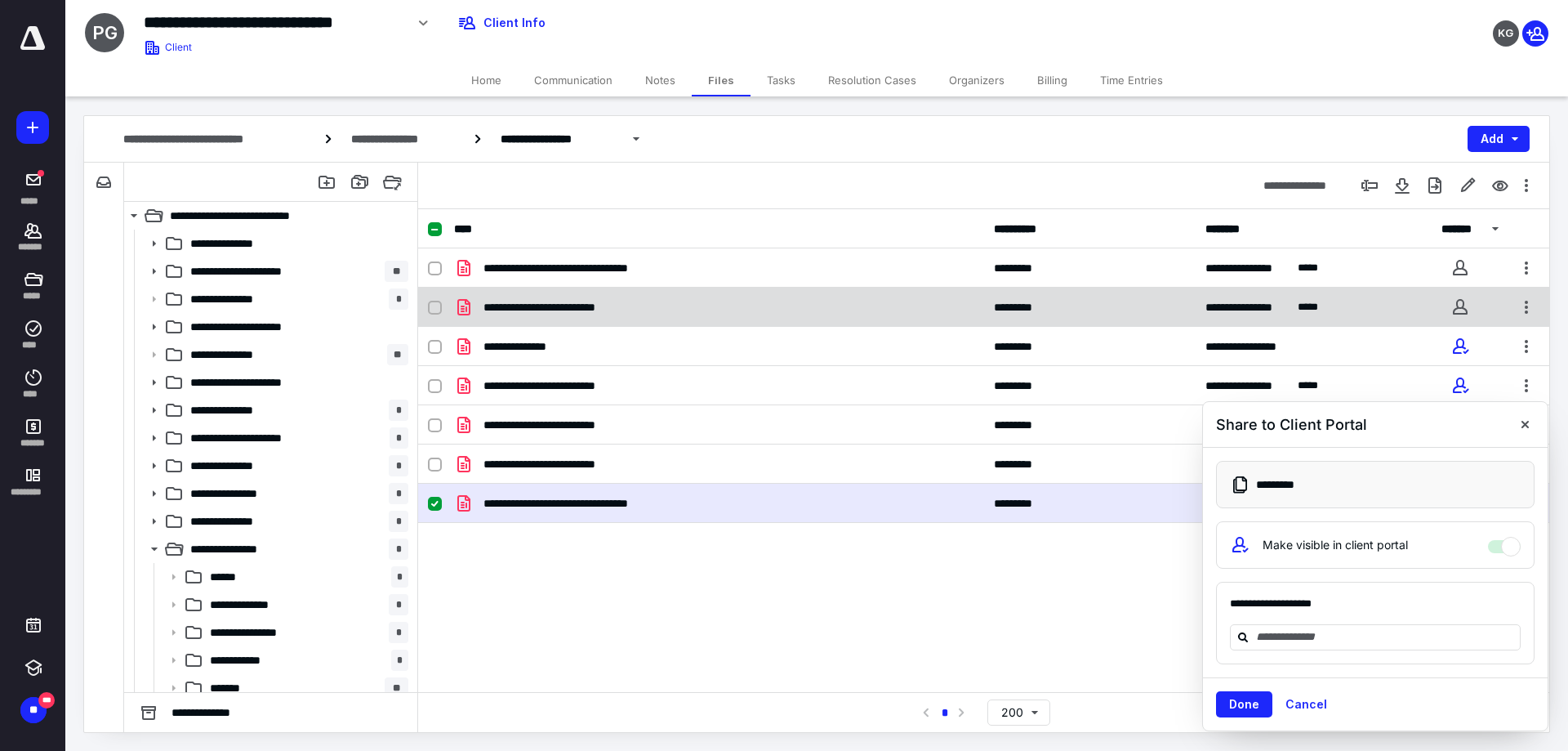click at bounding box center (1460, 307) 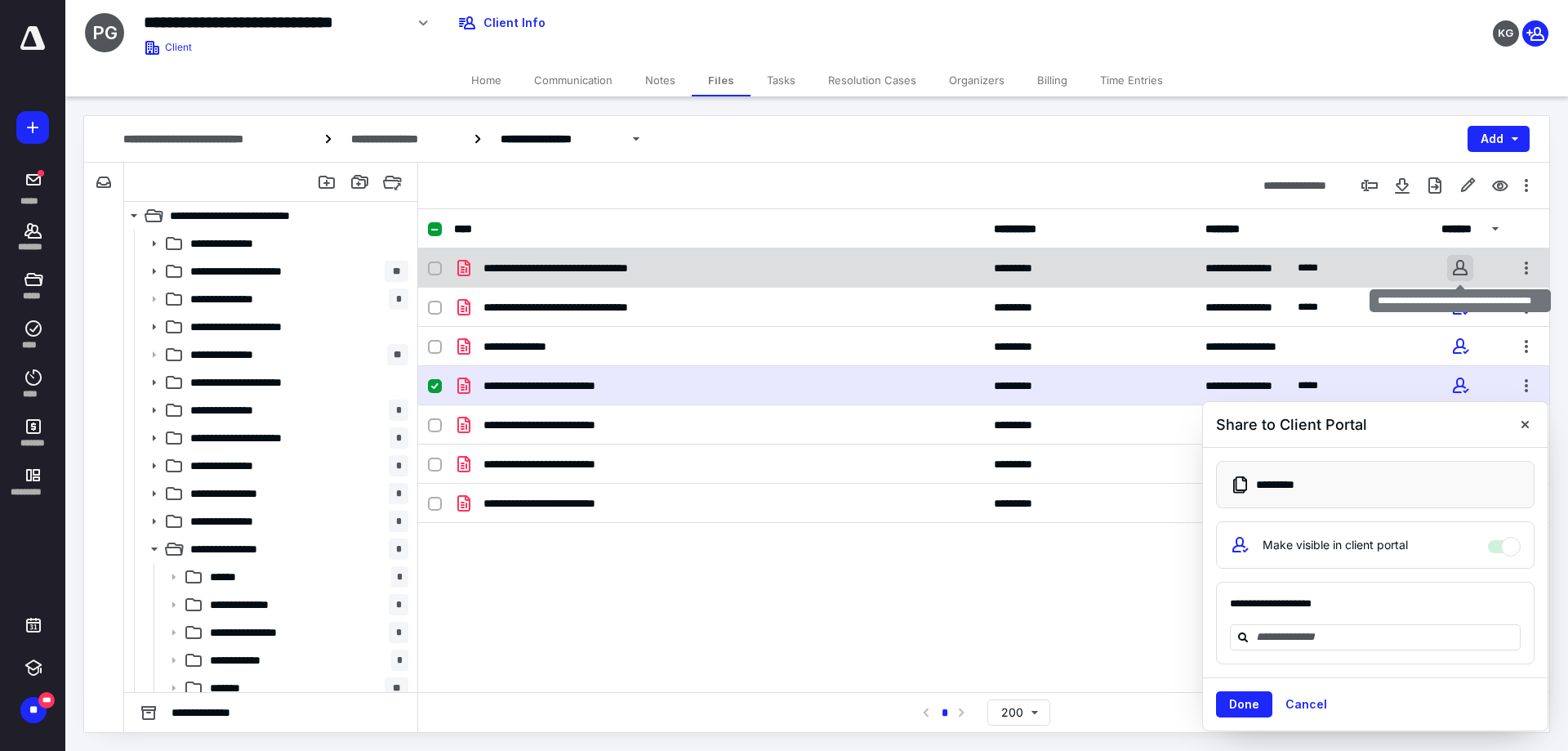 click at bounding box center (1460, 268) 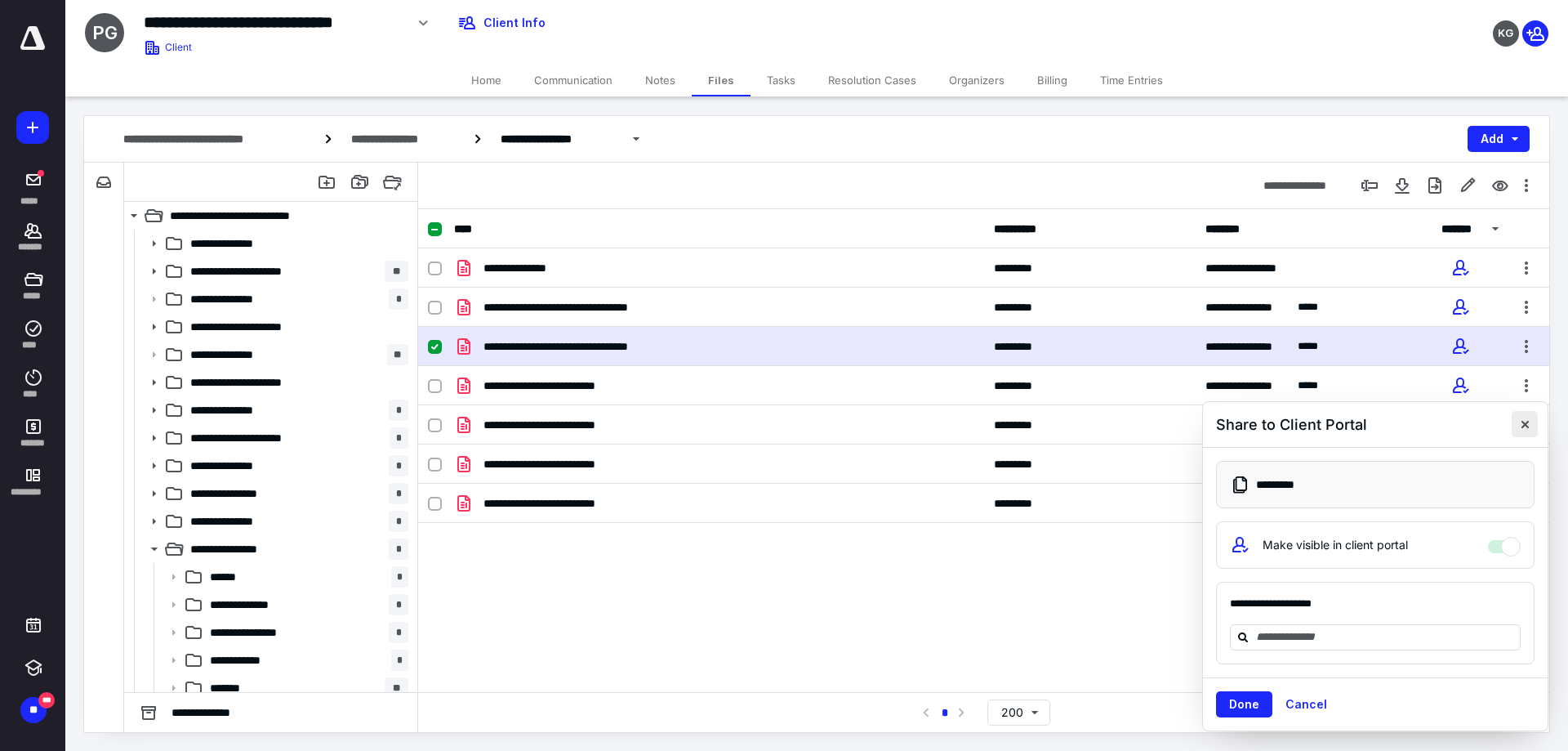 click at bounding box center [1525, 424] 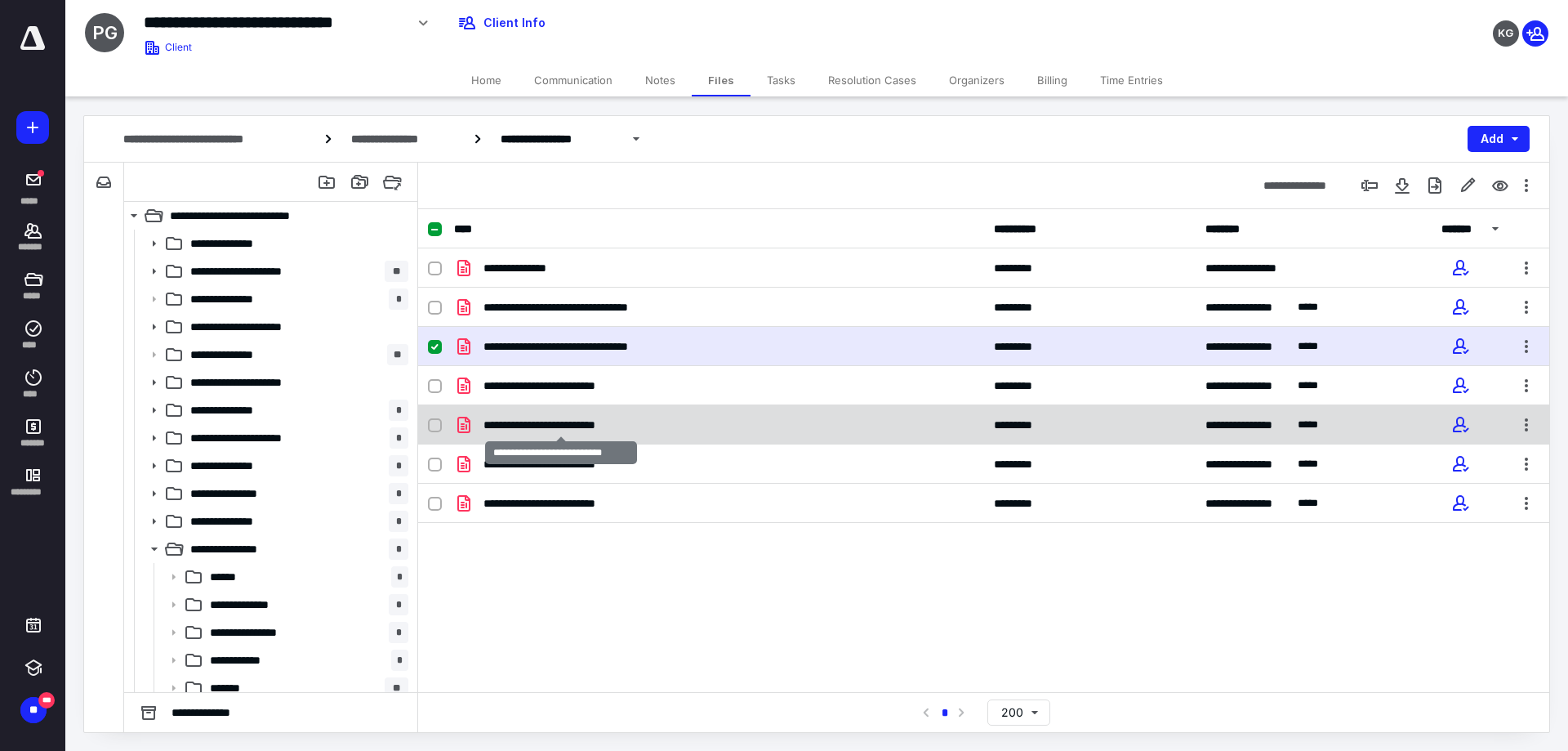 checkbox on "false" 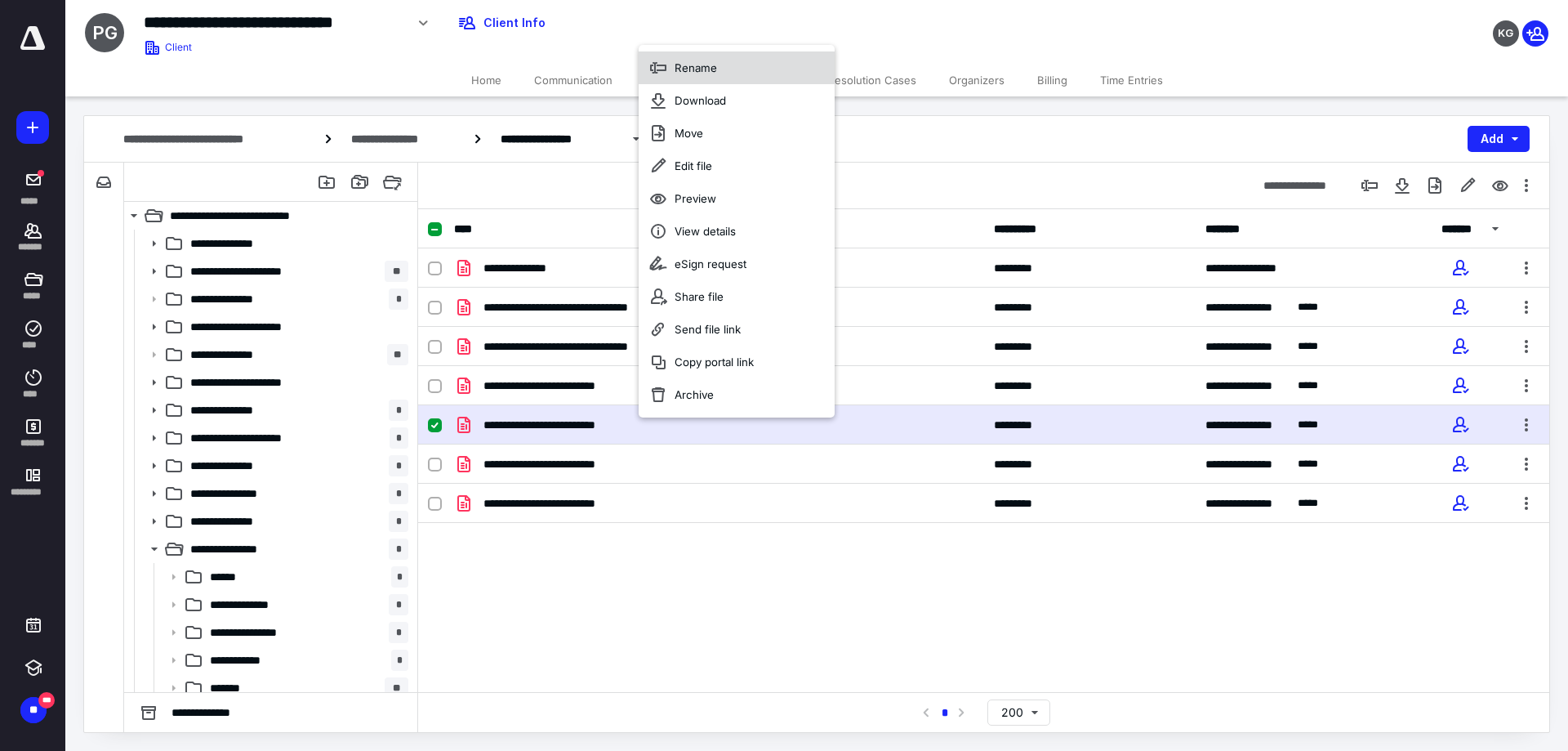 click on "Rename" at bounding box center [737, 68] 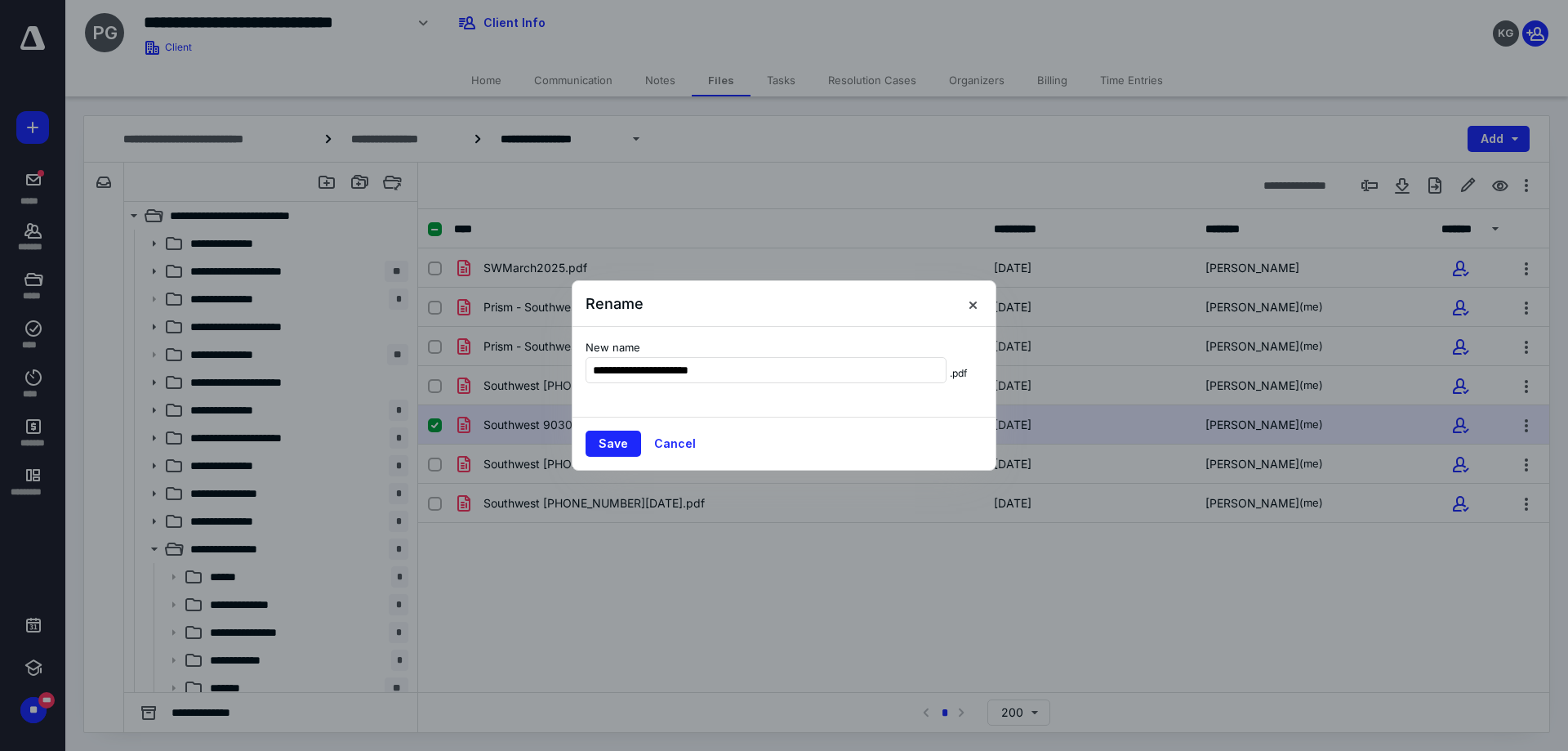 type on "**********" 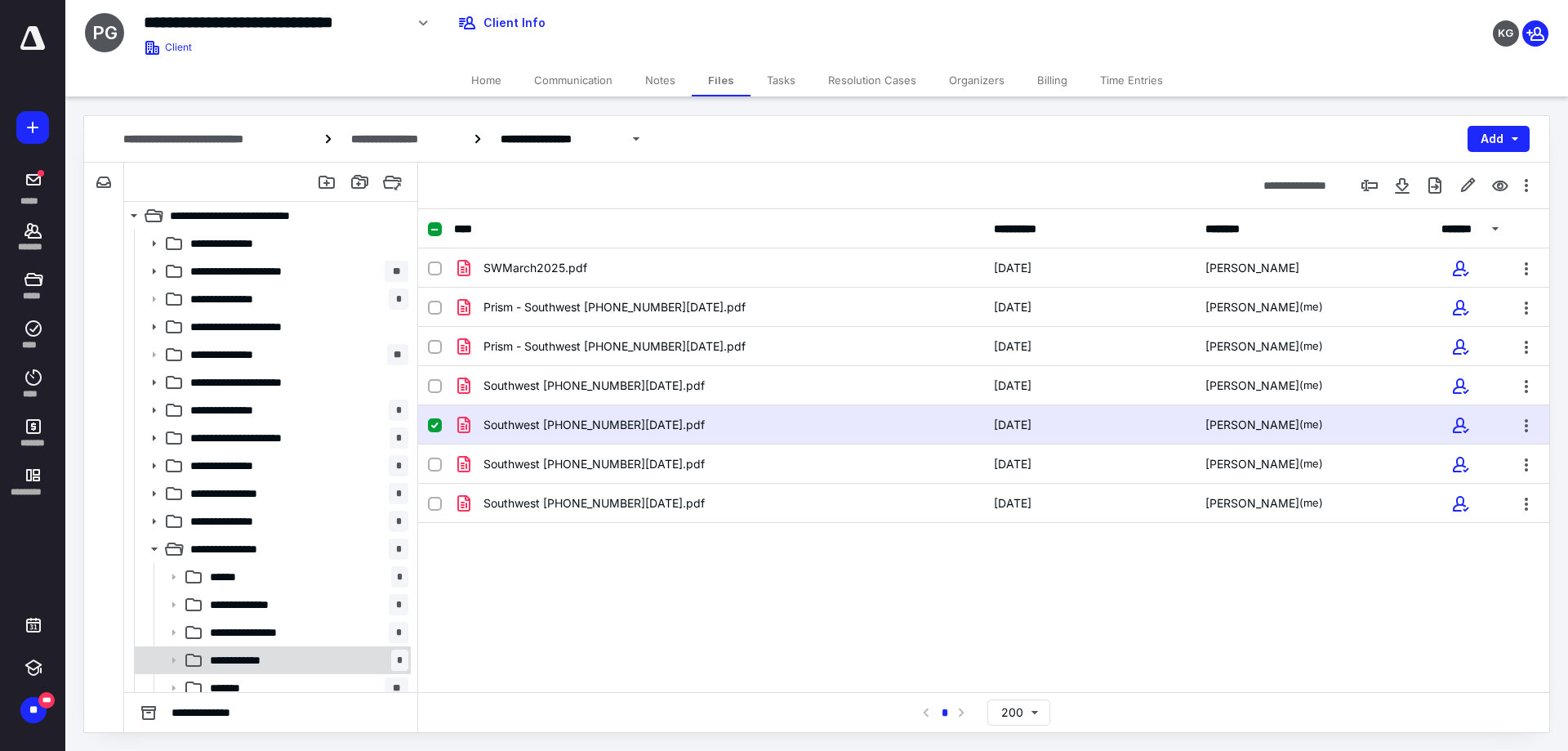 scroll, scrollTop: 82, scrollLeft: 0, axis: vertical 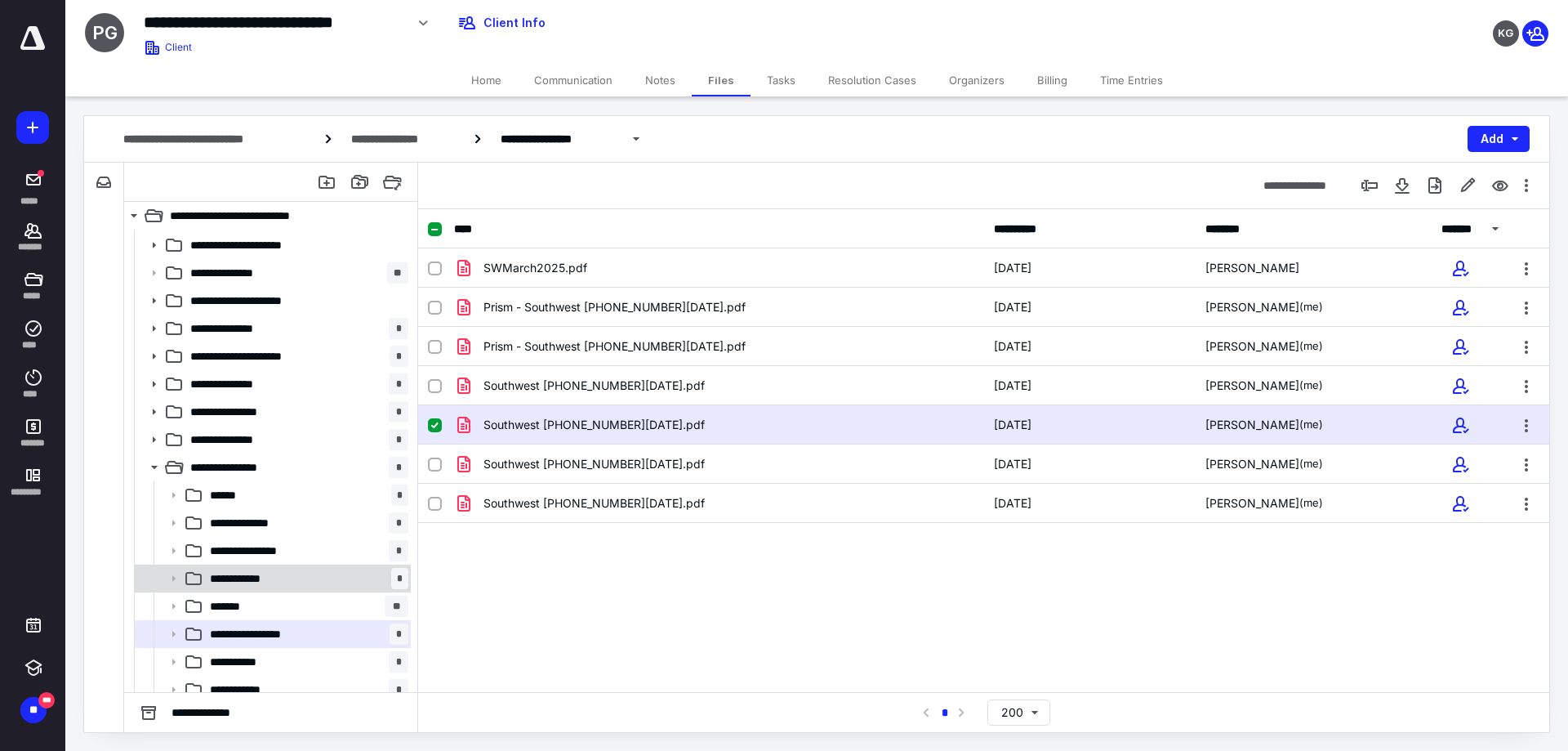 click on "**********" at bounding box center (246, 579) 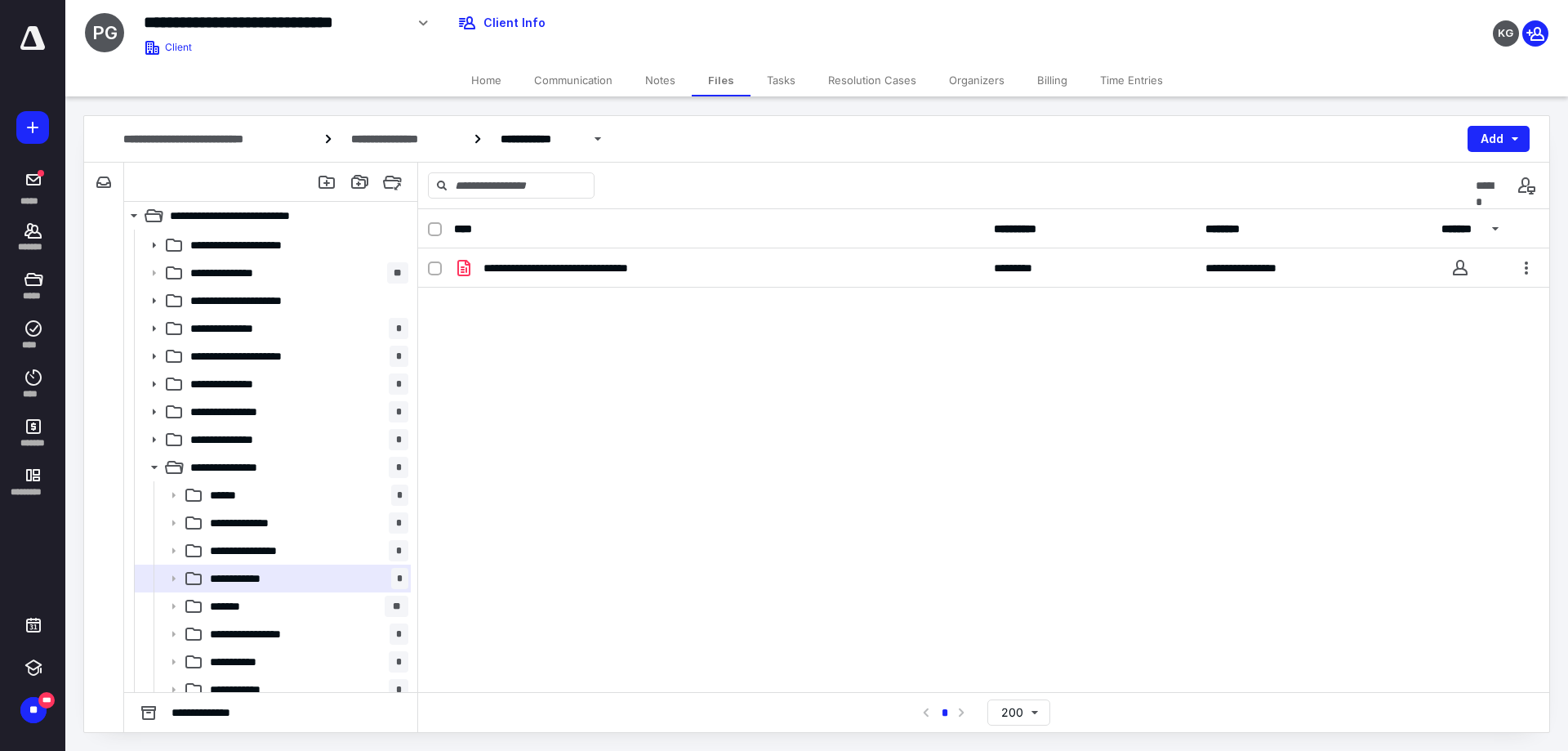 scroll, scrollTop: 163, scrollLeft: 0, axis: vertical 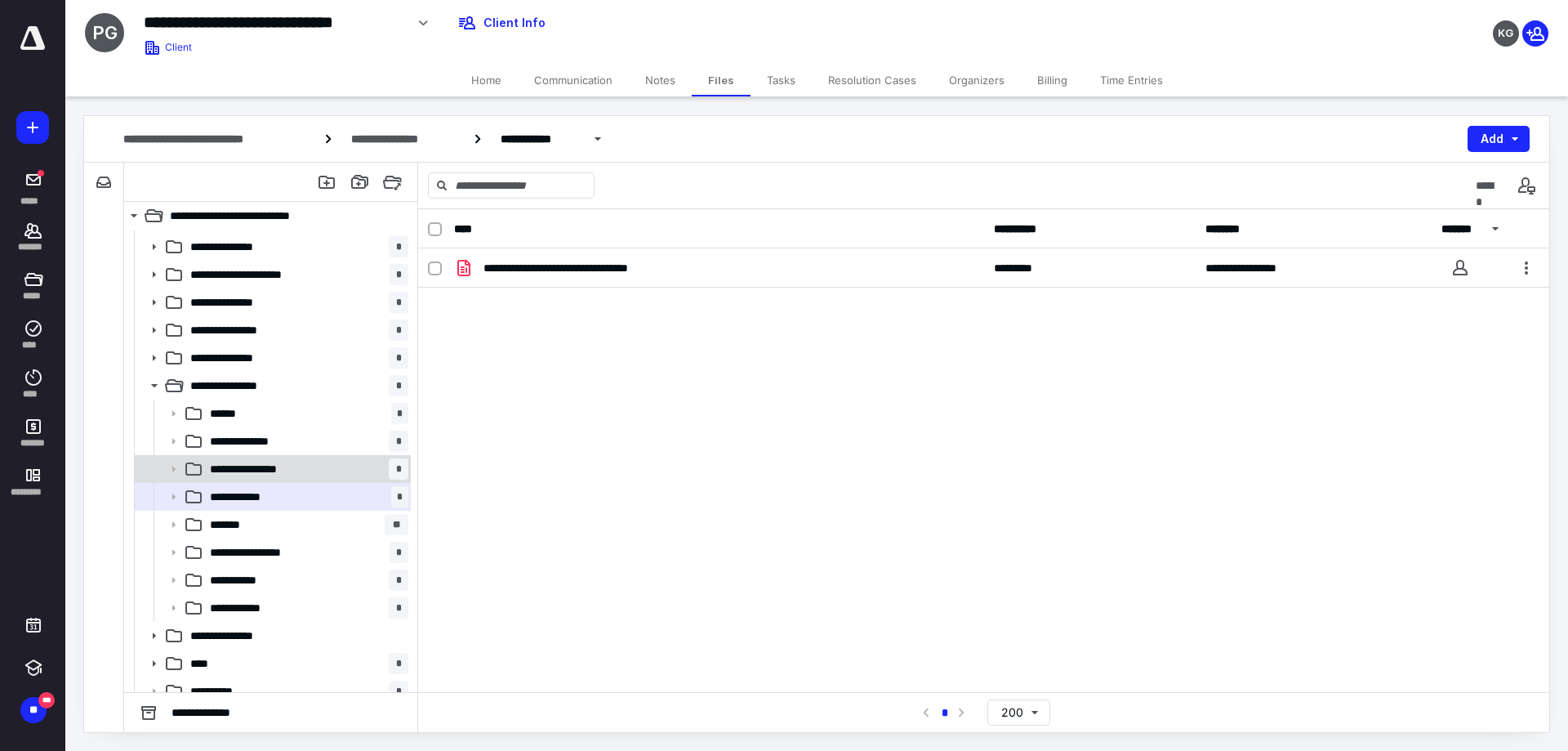 click on "**********" at bounding box center (260, 469) 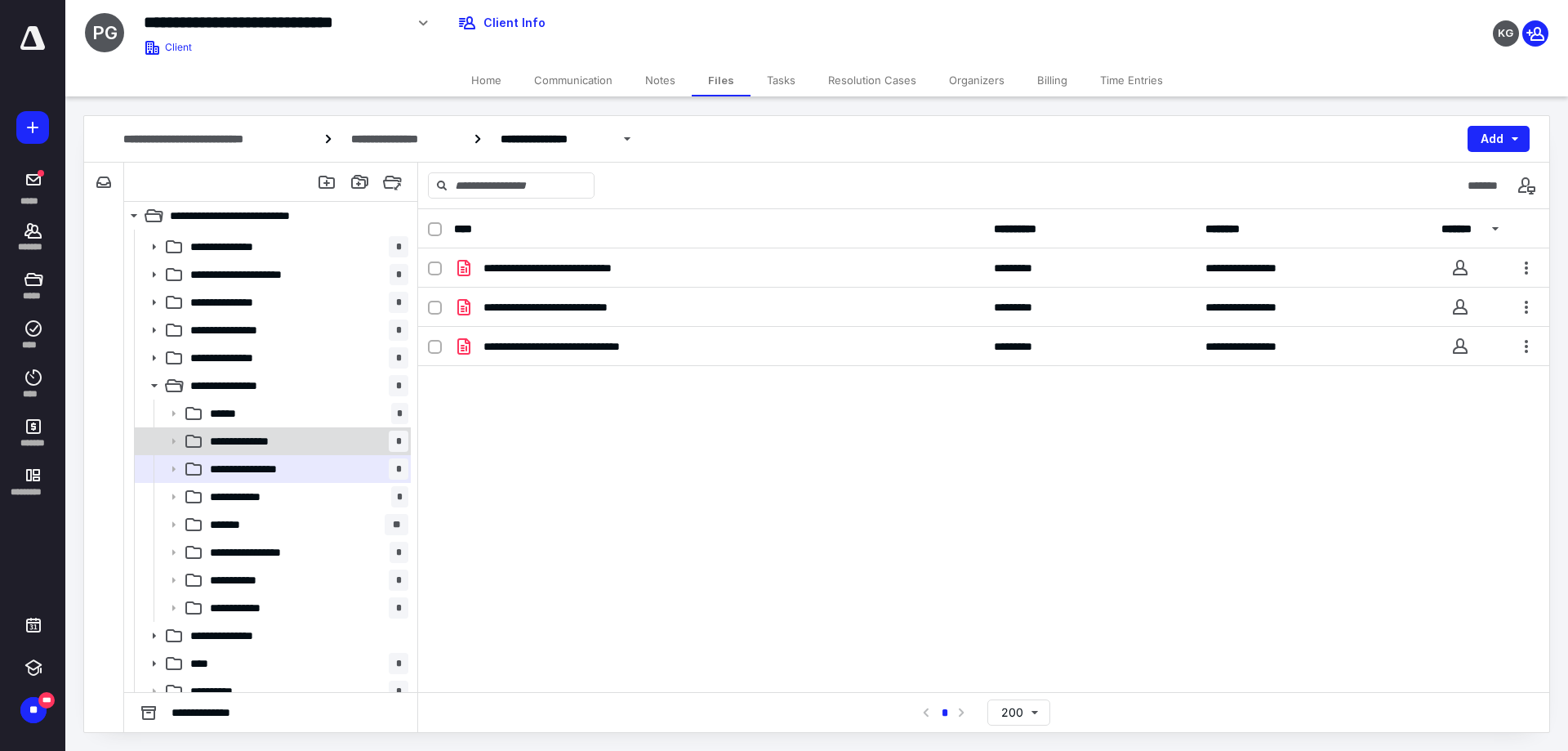 click on "**********" at bounding box center [255, 441] 